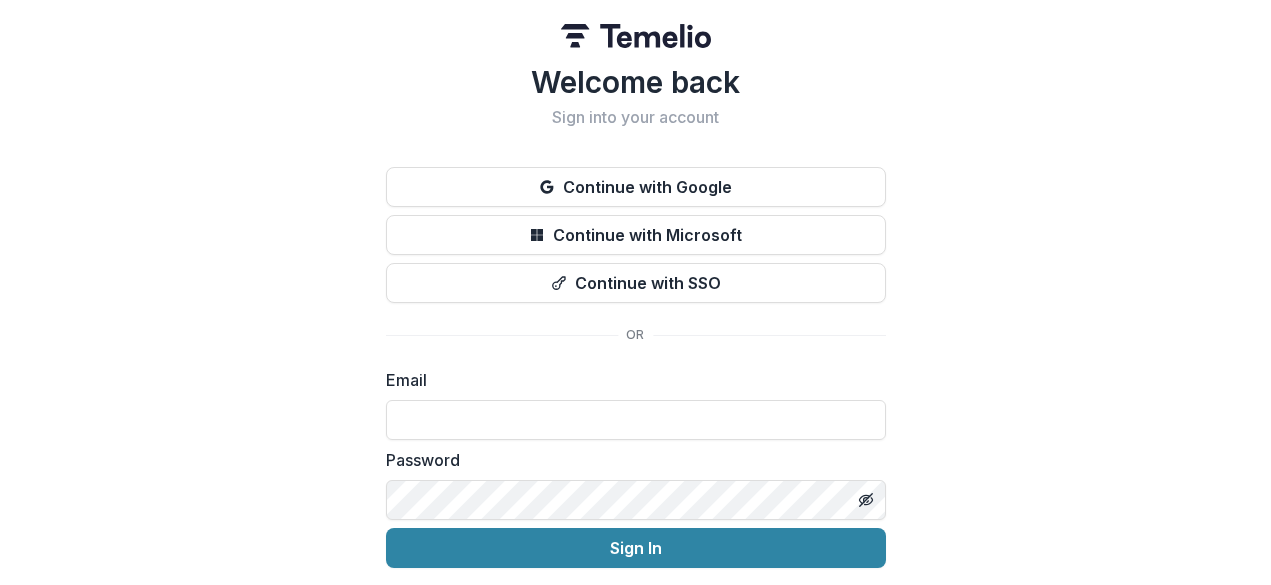 scroll, scrollTop: 0, scrollLeft: 0, axis: both 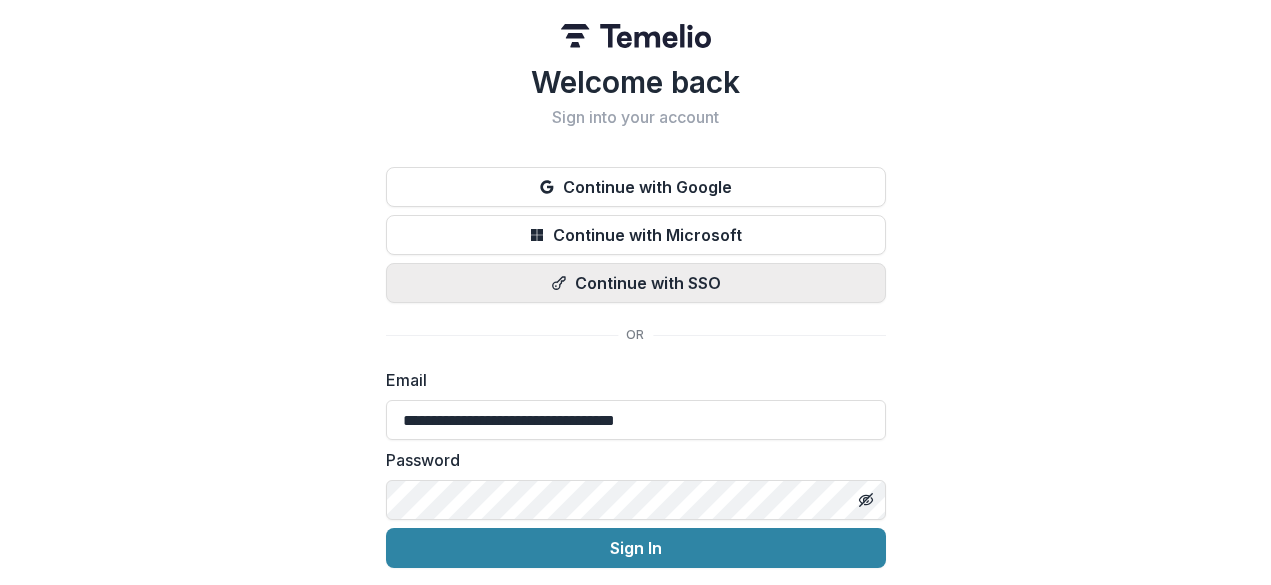 type on "**********" 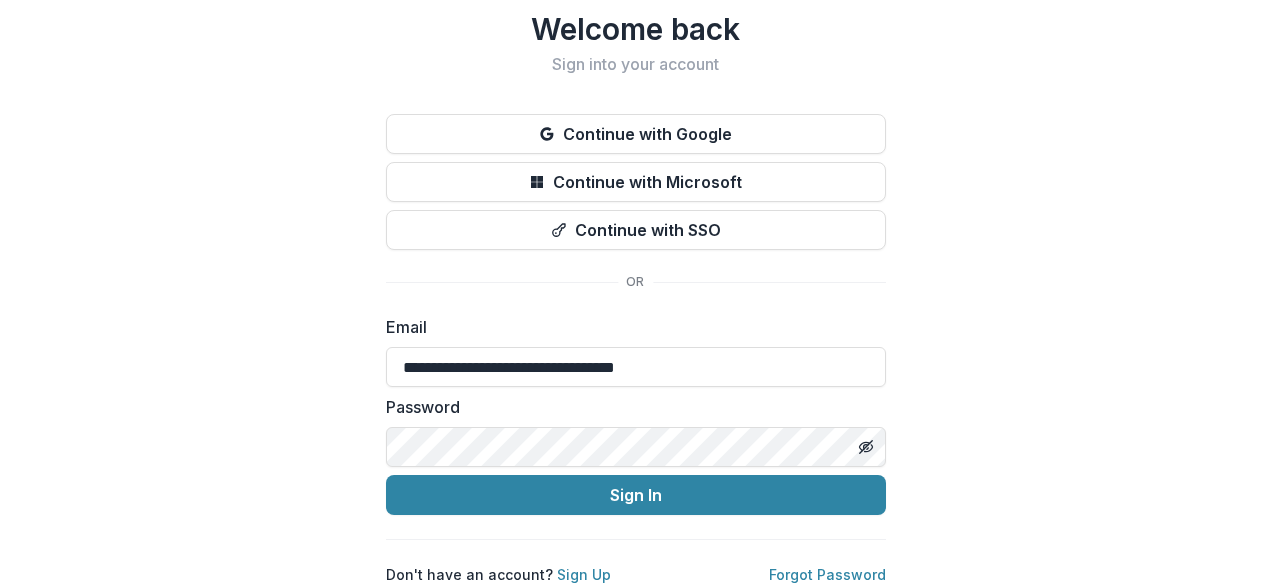 scroll, scrollTop: 69, scrollLeft: 0, axis: vertical 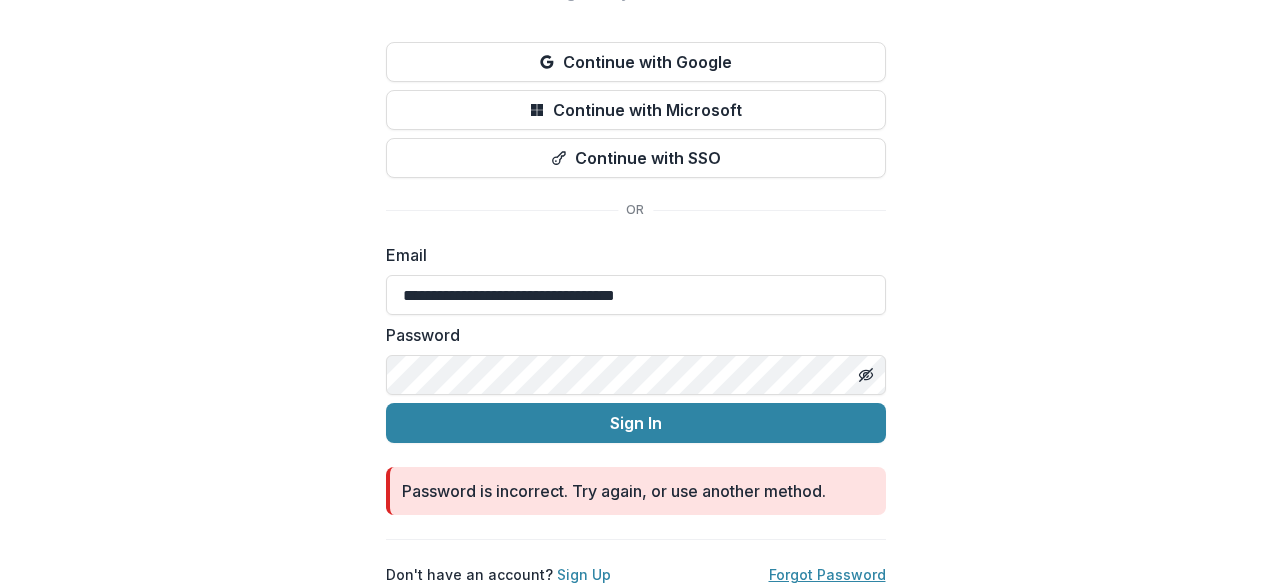 click on "Forgot Password" at bounding box center [827, 574] 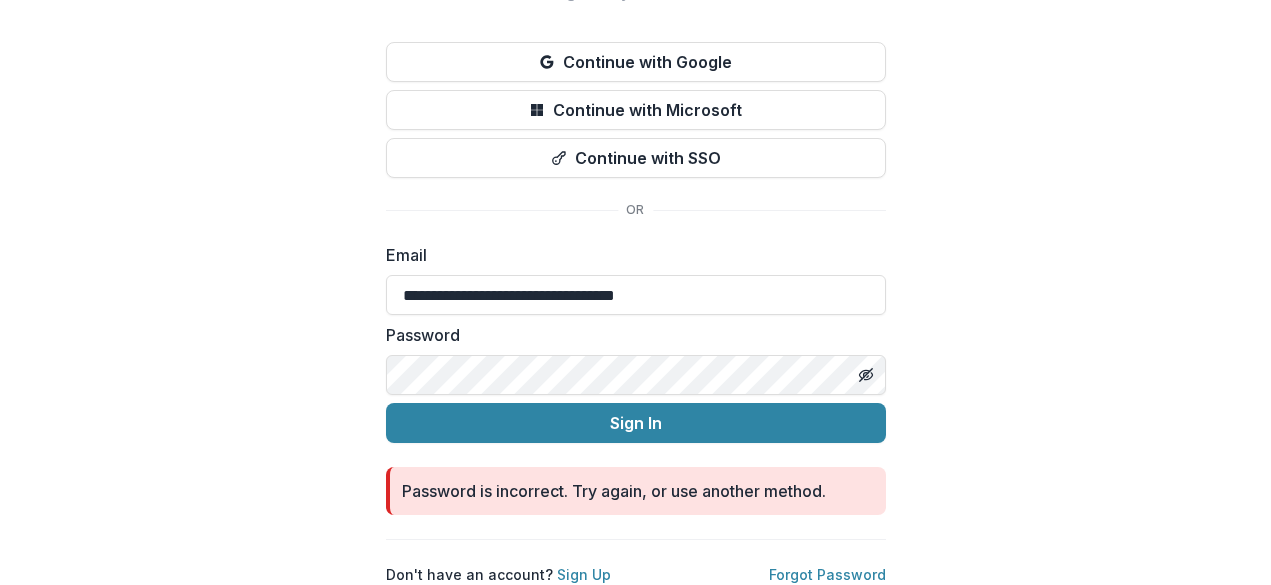 scroll, scrollTop: 0, scrollLeft: 0, axis: both 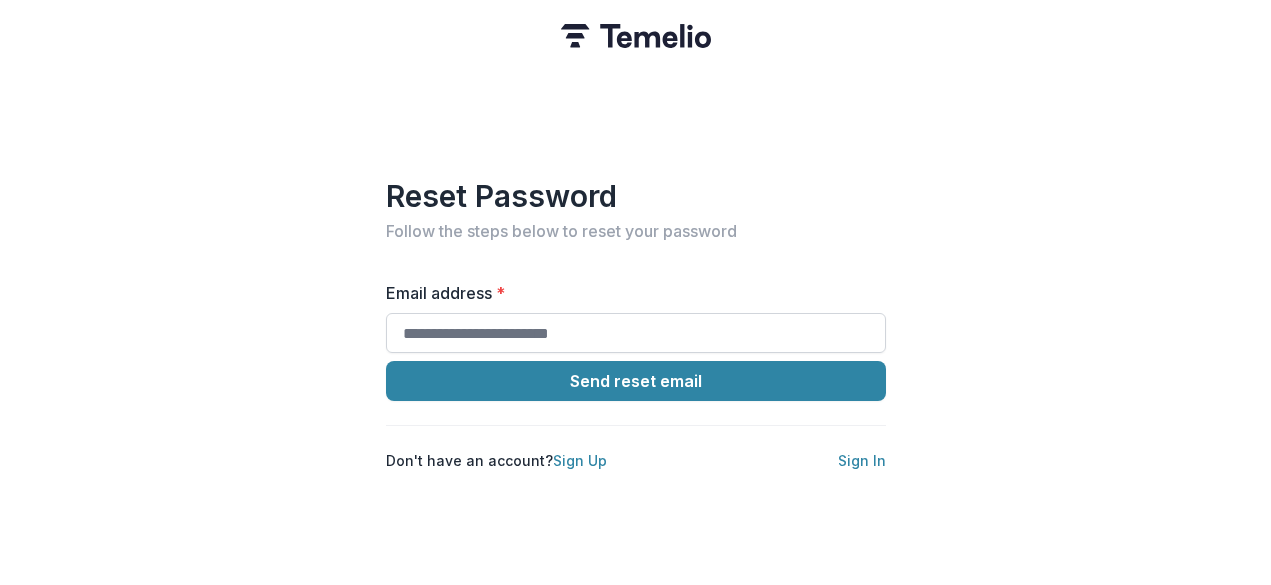 click on "Email address *" at bounding box center (636, 333) 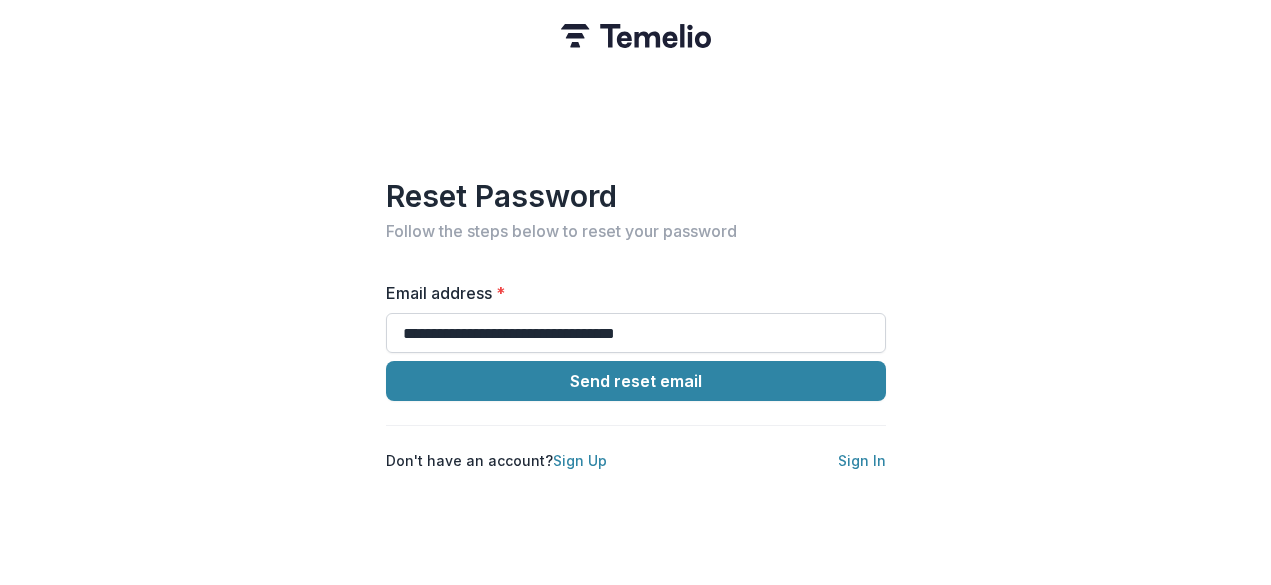 type on "**********" 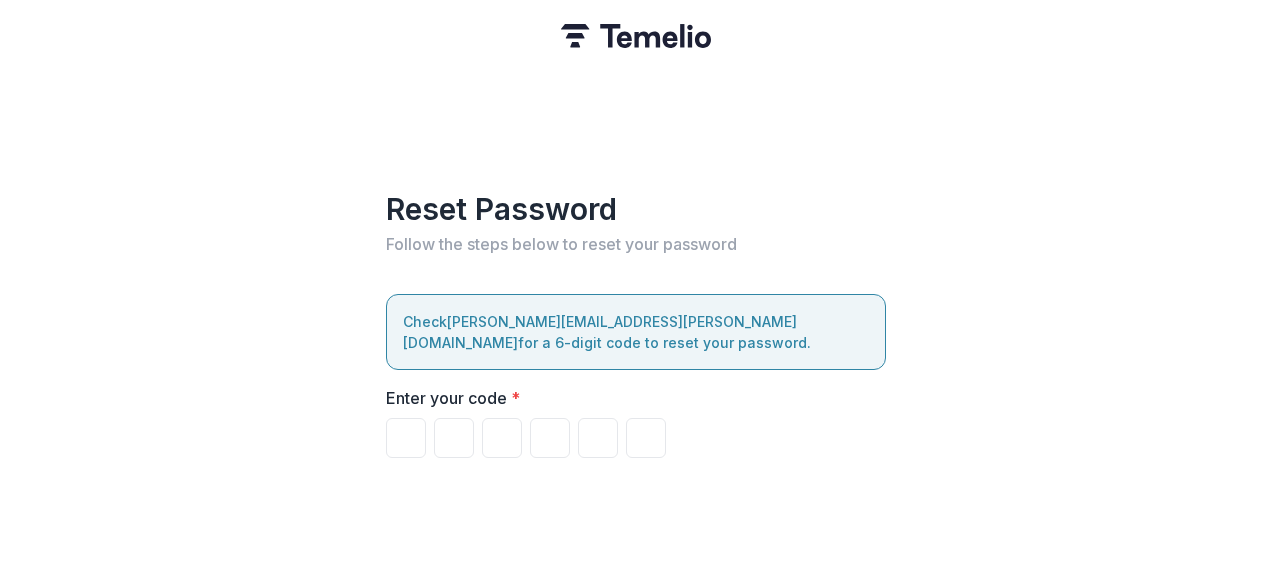paste on "*" 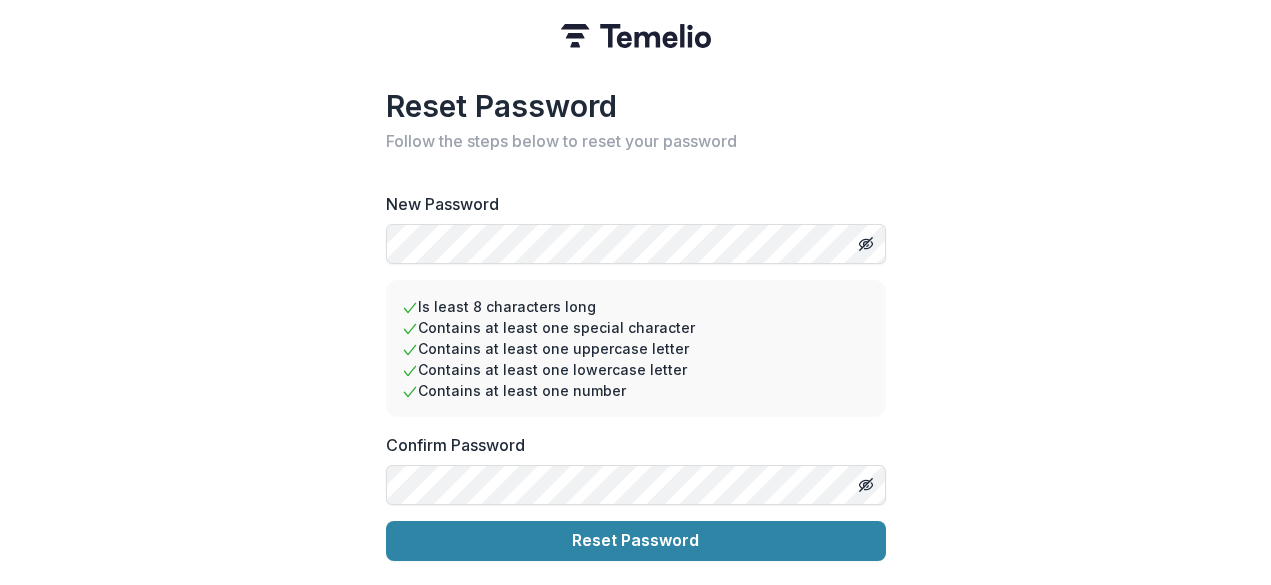 click on "Reset Password" at bounding box center (636, 541) 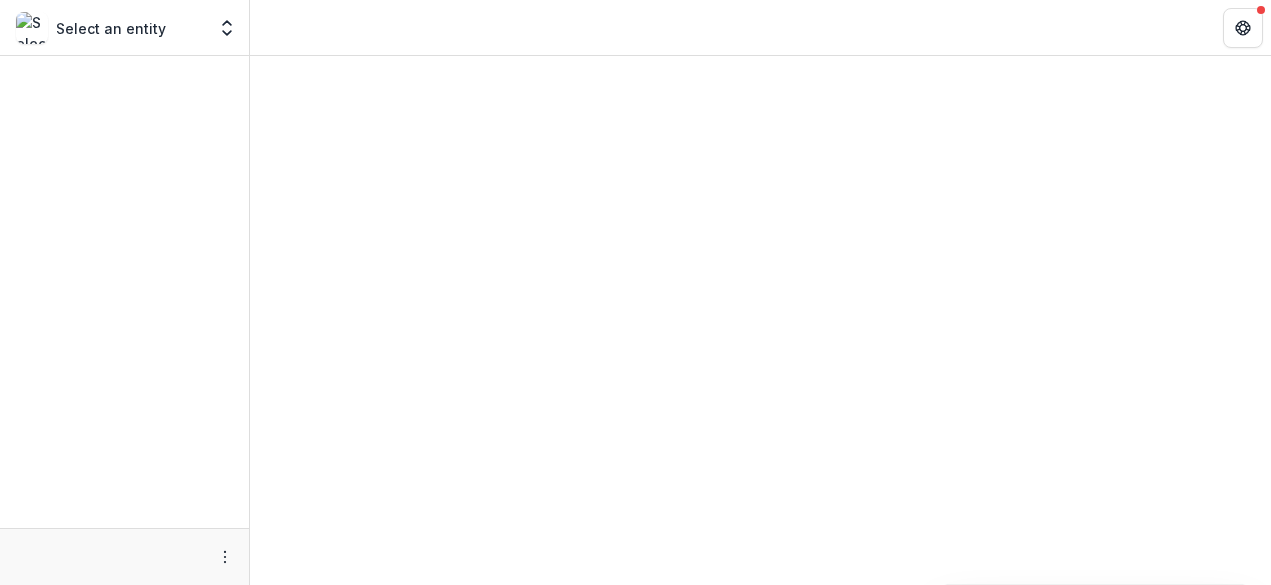 scroll, scrollTop: 0, scrollLeft: 0, axis: both 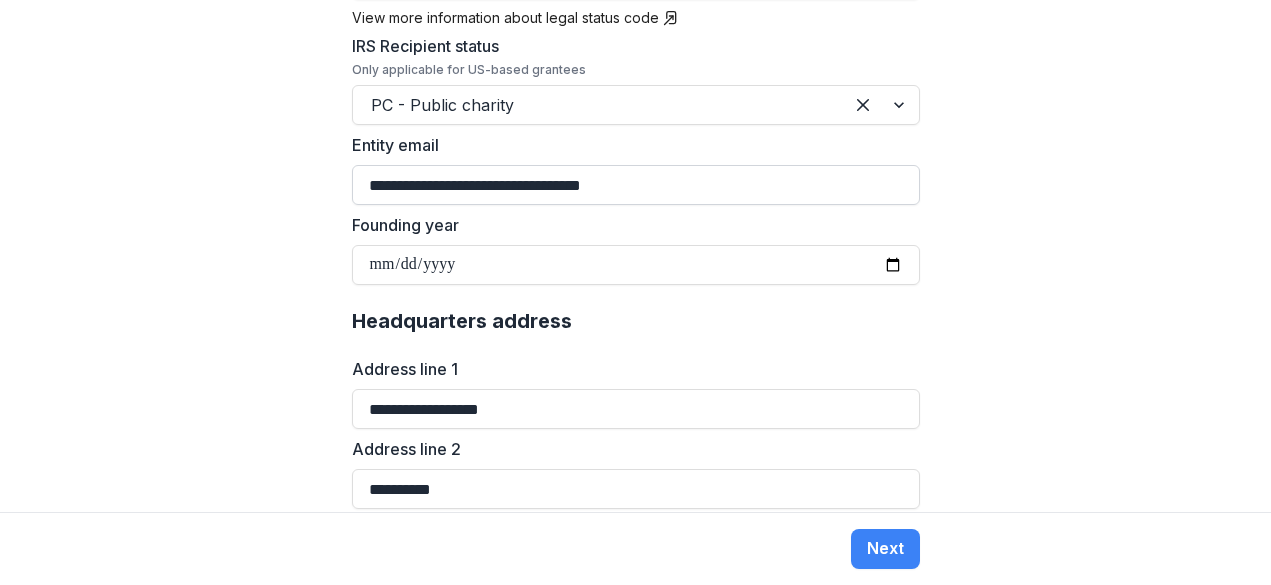 drag, startPoint x: 465, startPoint y: 146, endPoint x: 358, endPoint y: 144, distance: 107.01869 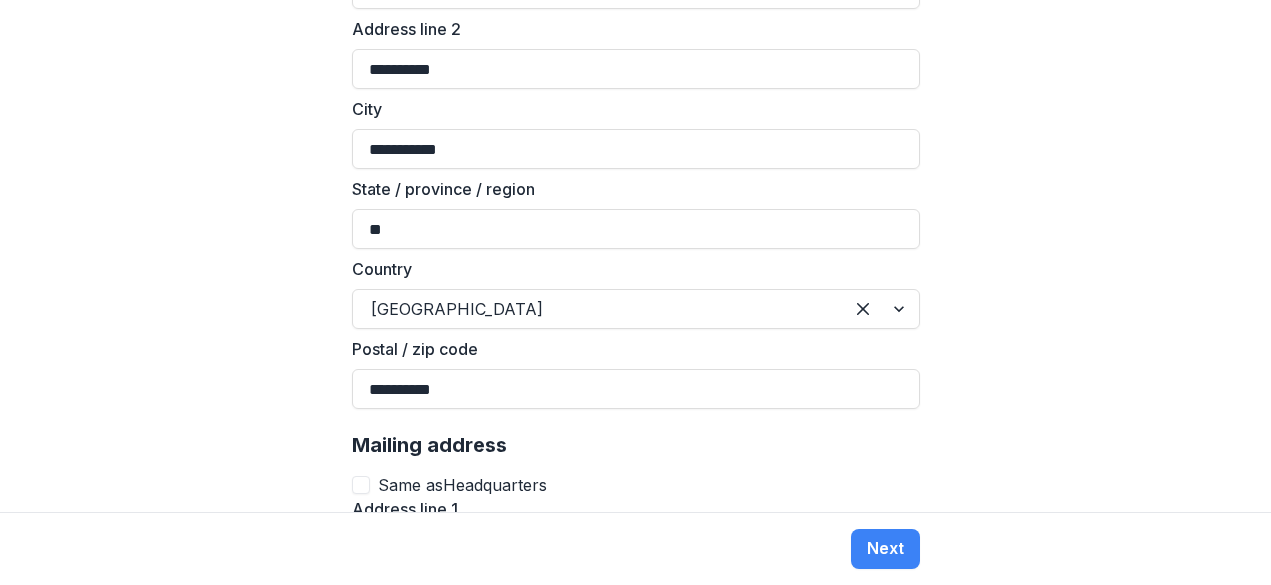 scroll, scrollTop: 1603, scrollLeft: 0, axis: vertical 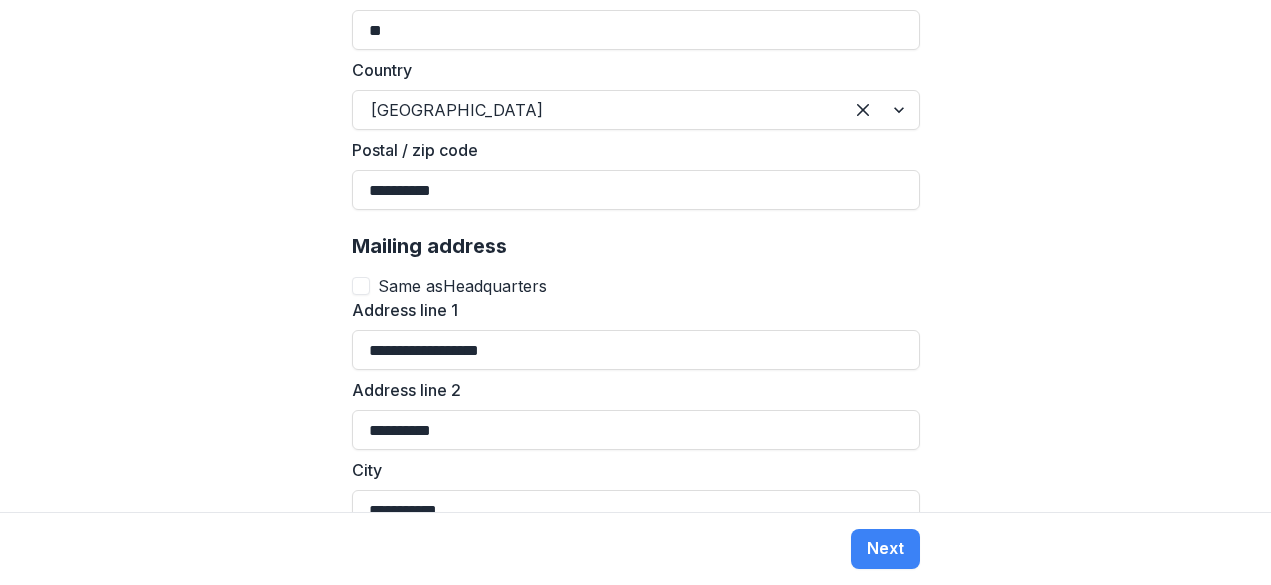 type on "**********" 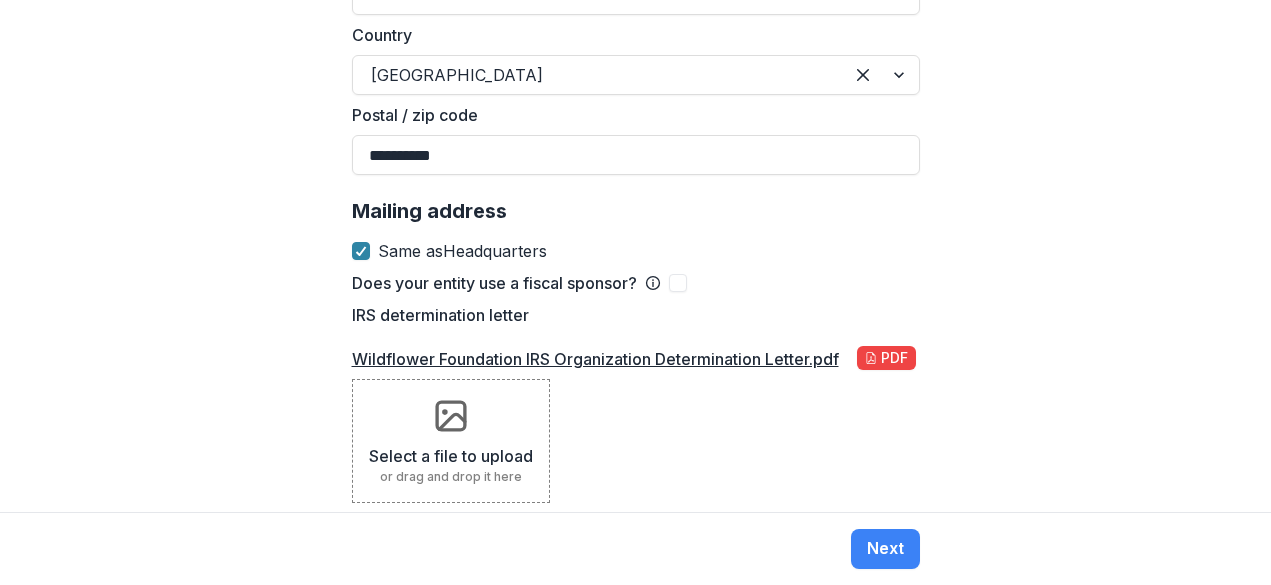 scroll, scrollTop: 1637, scrollLeft: 0, axis: vertical 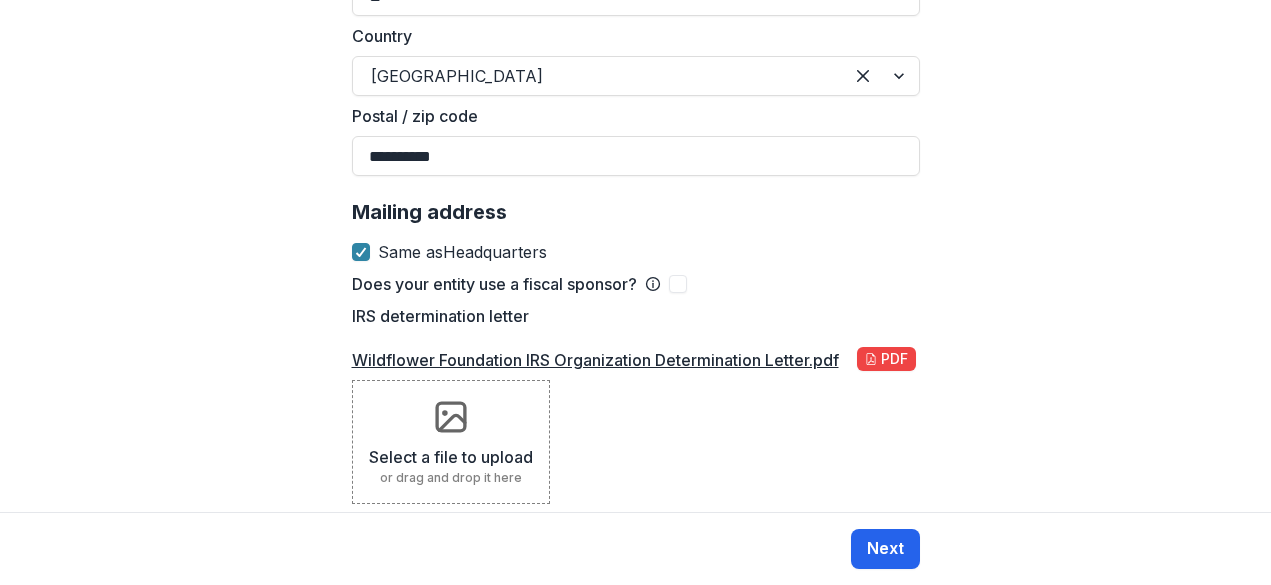 click on "Next" at bounding box center [885, 549] 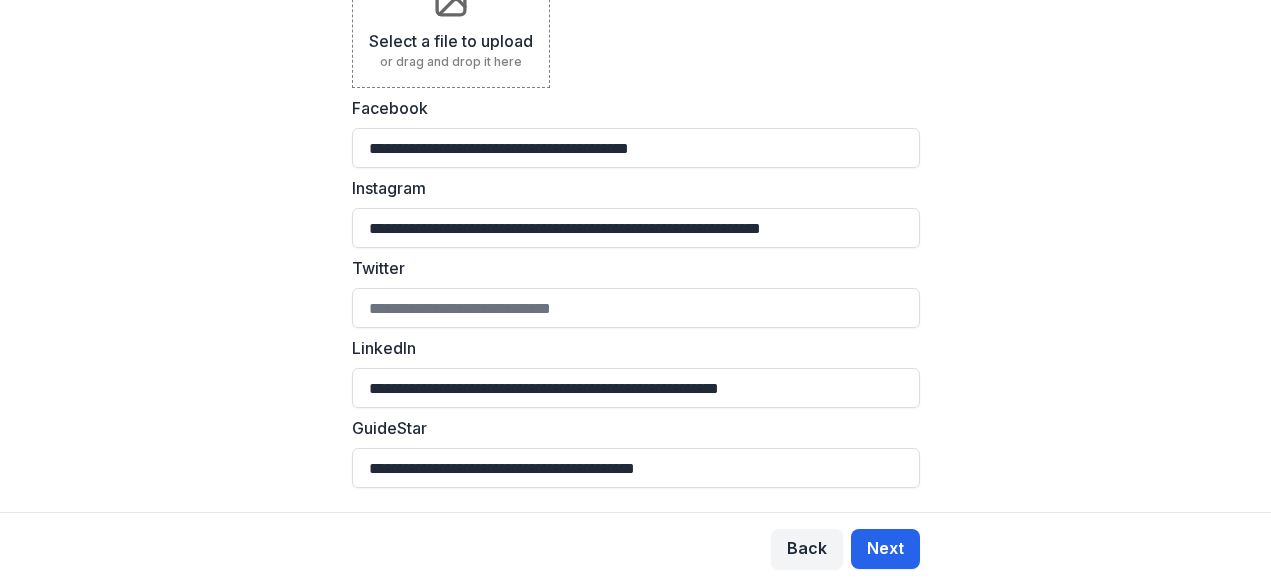 scroll, scrollTop: 0, scrollLeft: 0, axis: both 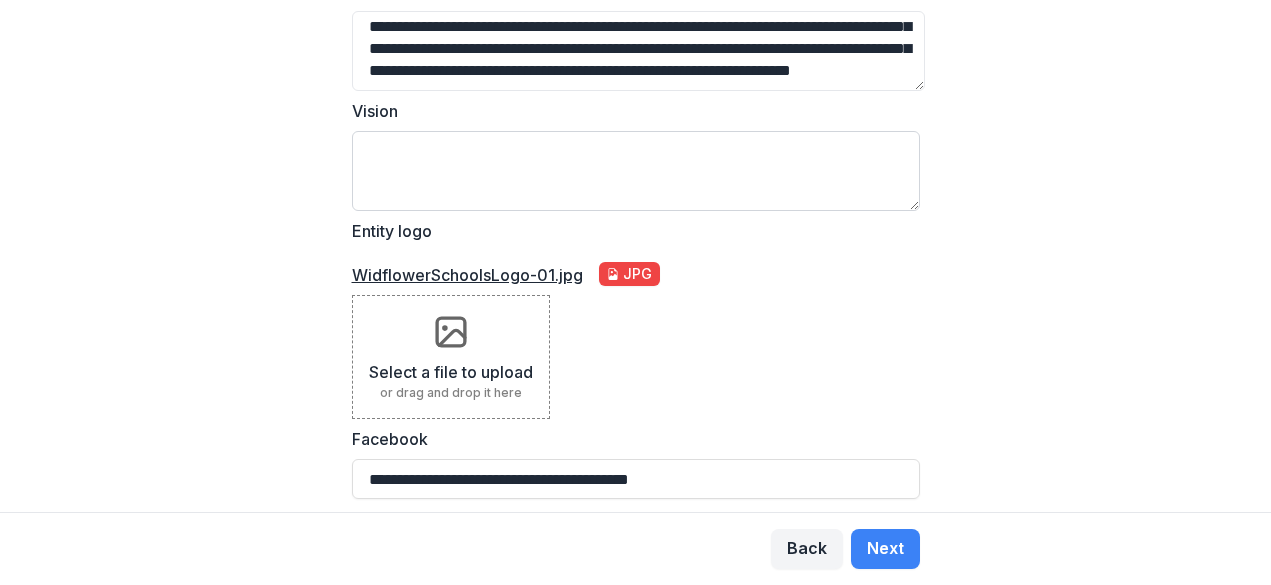 click on "Vision" at bounding box center (636, 171) 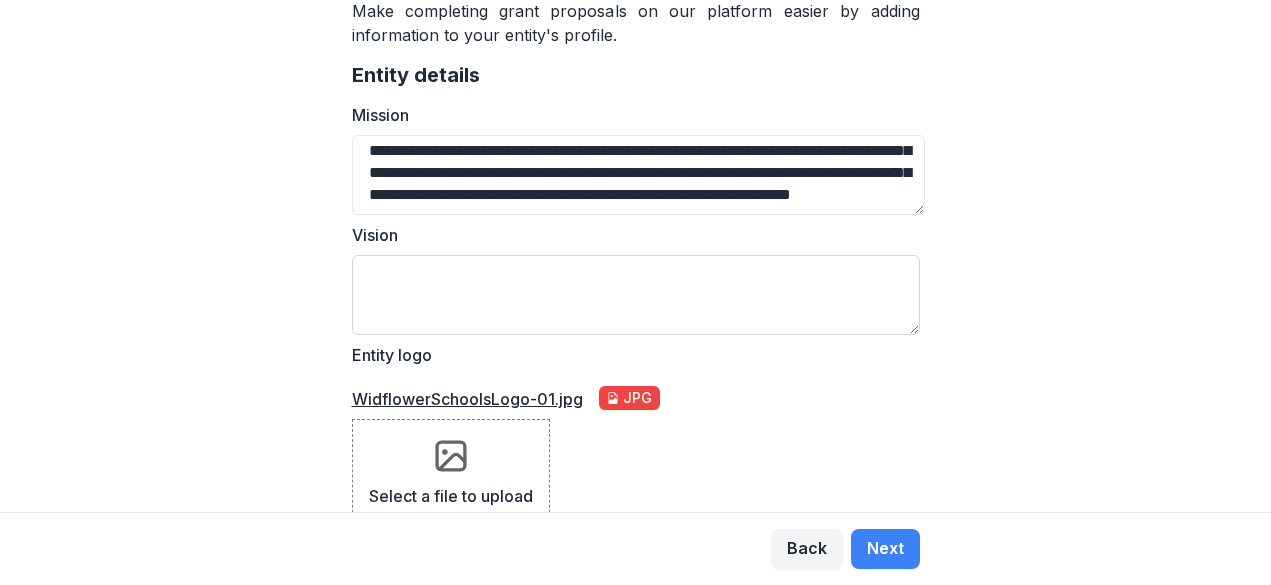 scroll, scrollTop: 203, scrollLeft: 0, axis: vertical 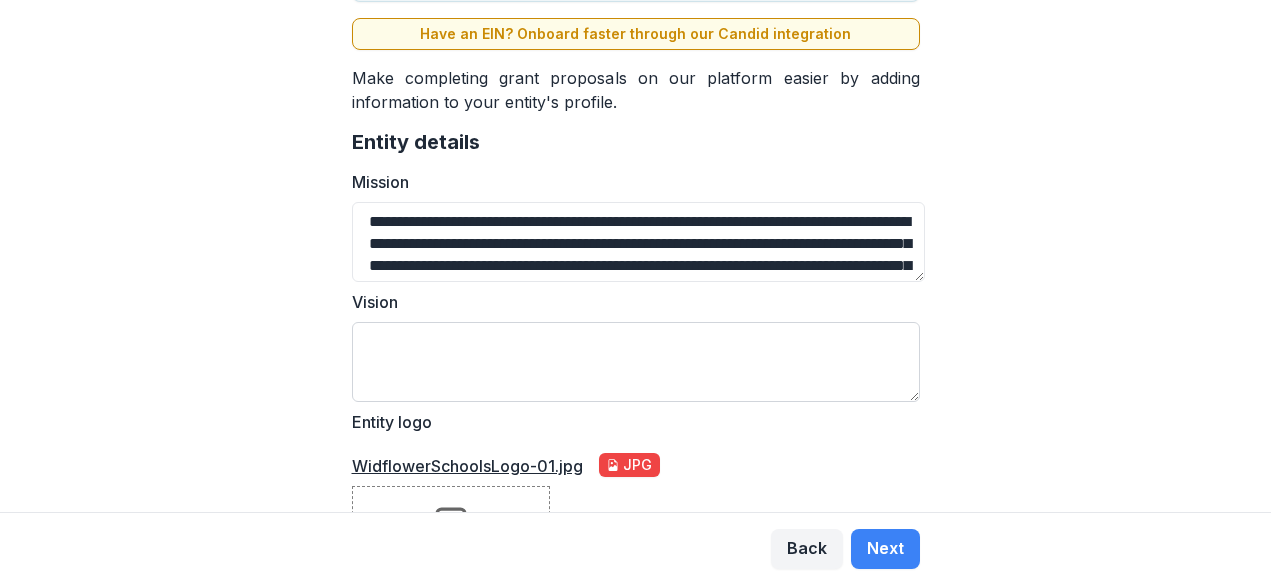 paste on "**********" 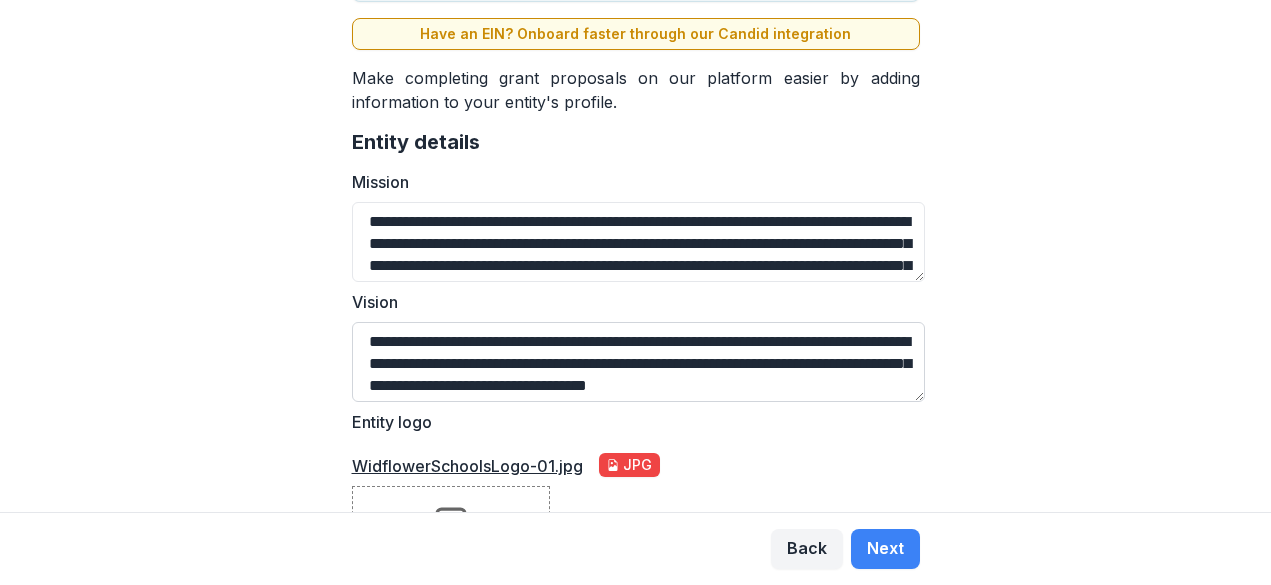 scroll, scrollTop: 0, scrollLeft: 0, axis: both 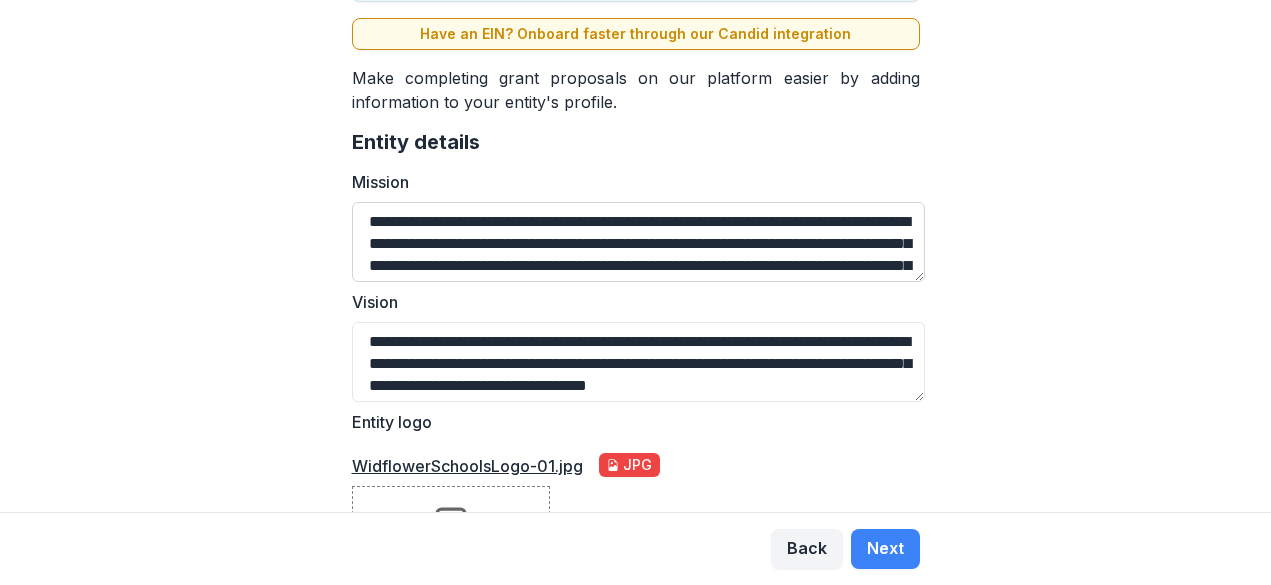click on "**********" at bounding box center (639, 242) 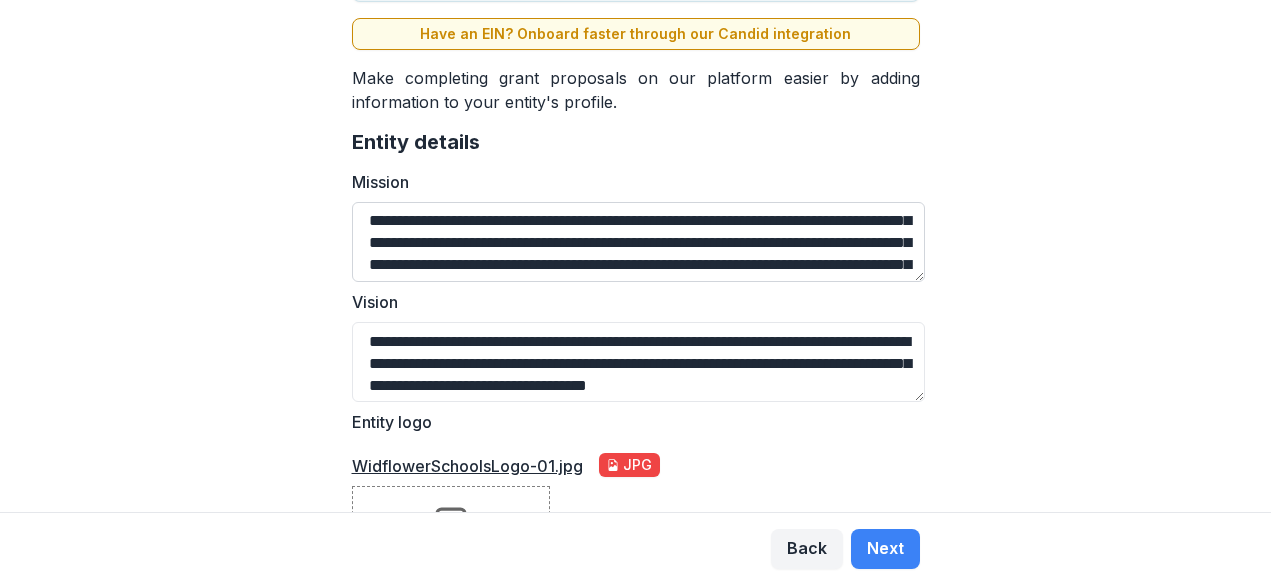 scroll, scrollTop: 1, scrollLeft: 0, axis: vertical 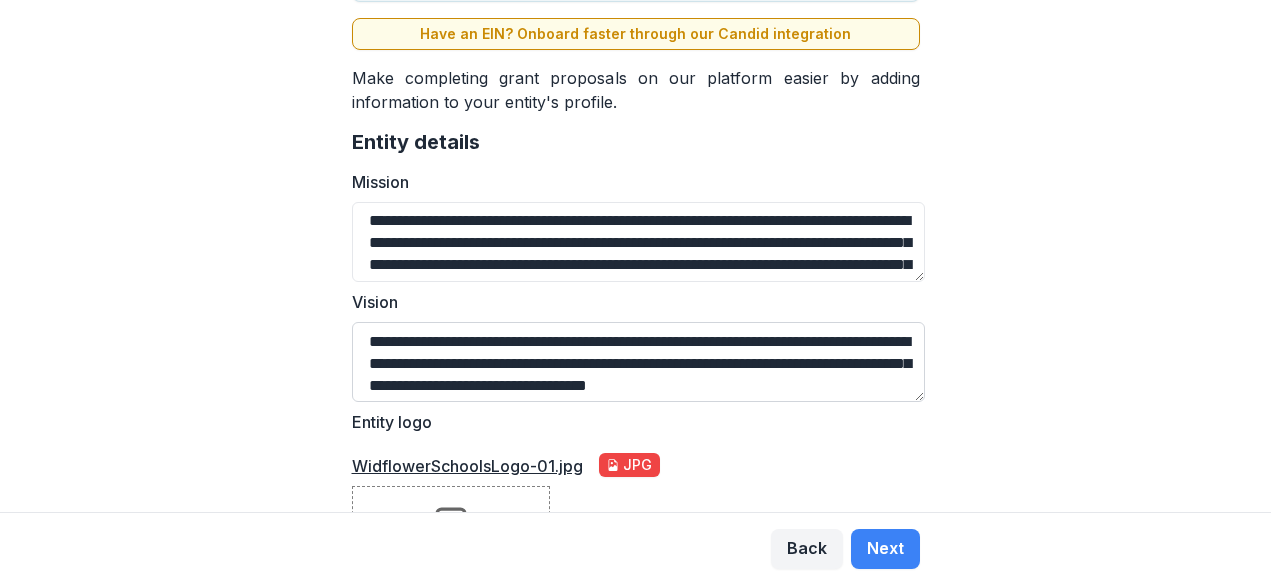 click on "Vision" at bounding box center (639, 362) 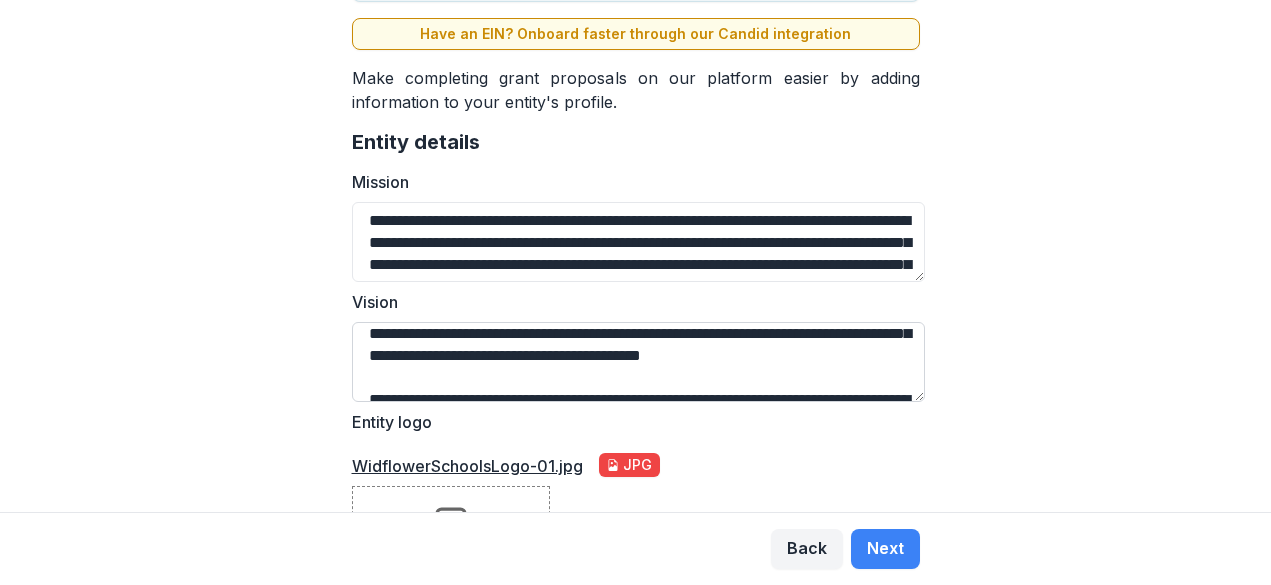 scroll, scrollTop: 274, scrollLeft: 0, axis: vertical 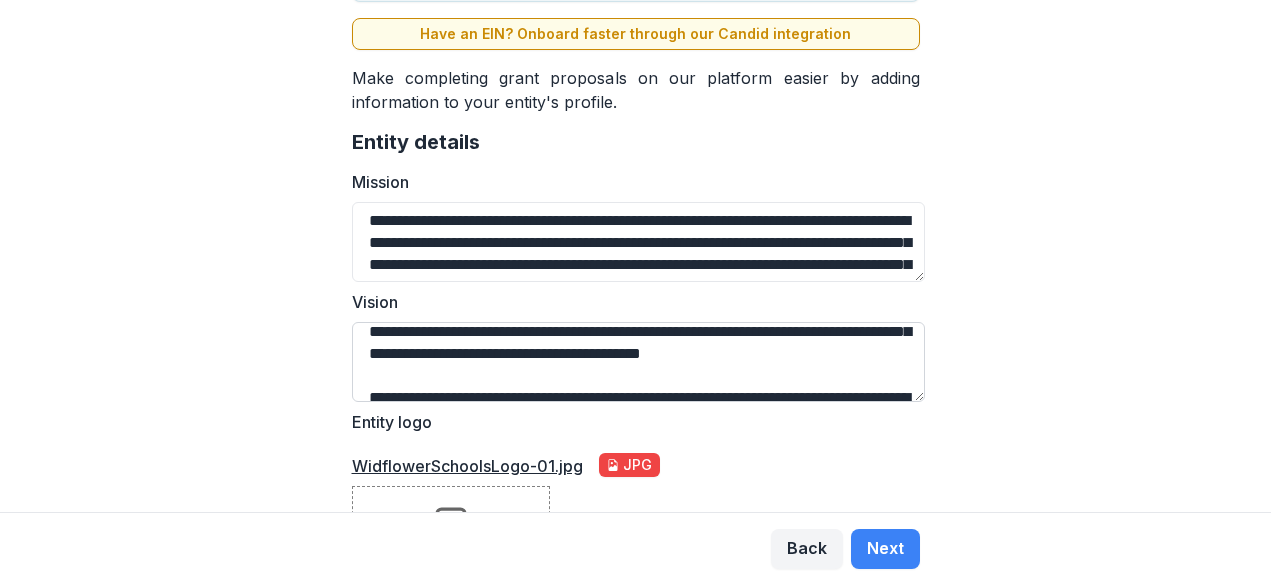 drag, startPoint x: 591, startPoint y: 332, endPoint x: 660, endPoint y: 338, distance: 69.260376 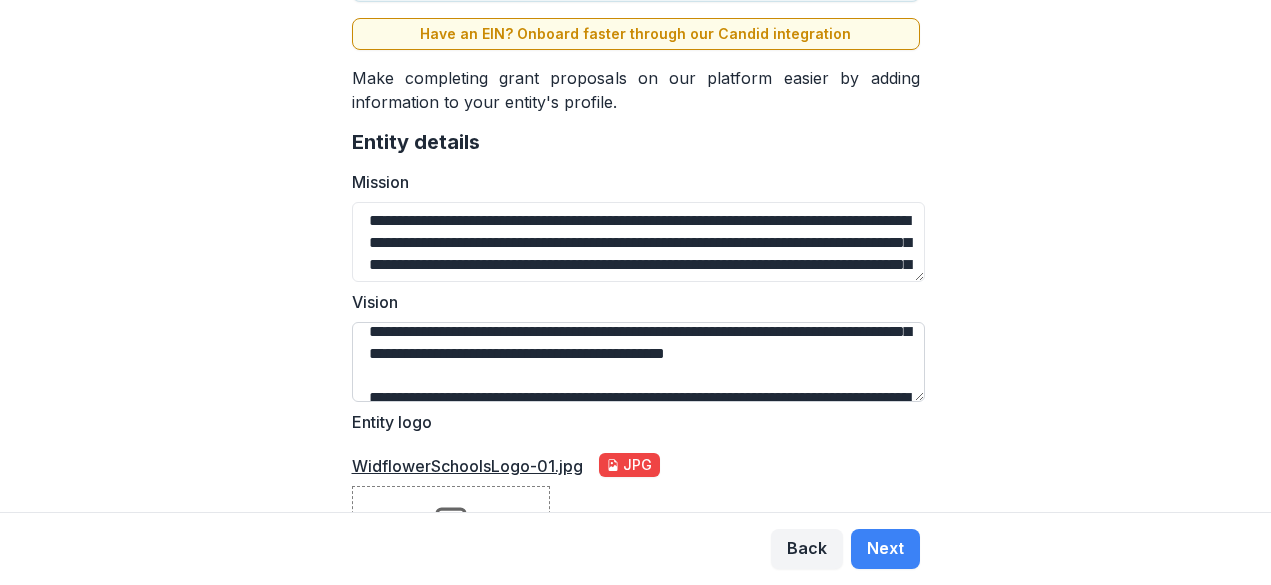 drag, startPoint x: 845, startPoint y: 339, endPoint x: 861, endPoint y: 341, distance: 16.124516 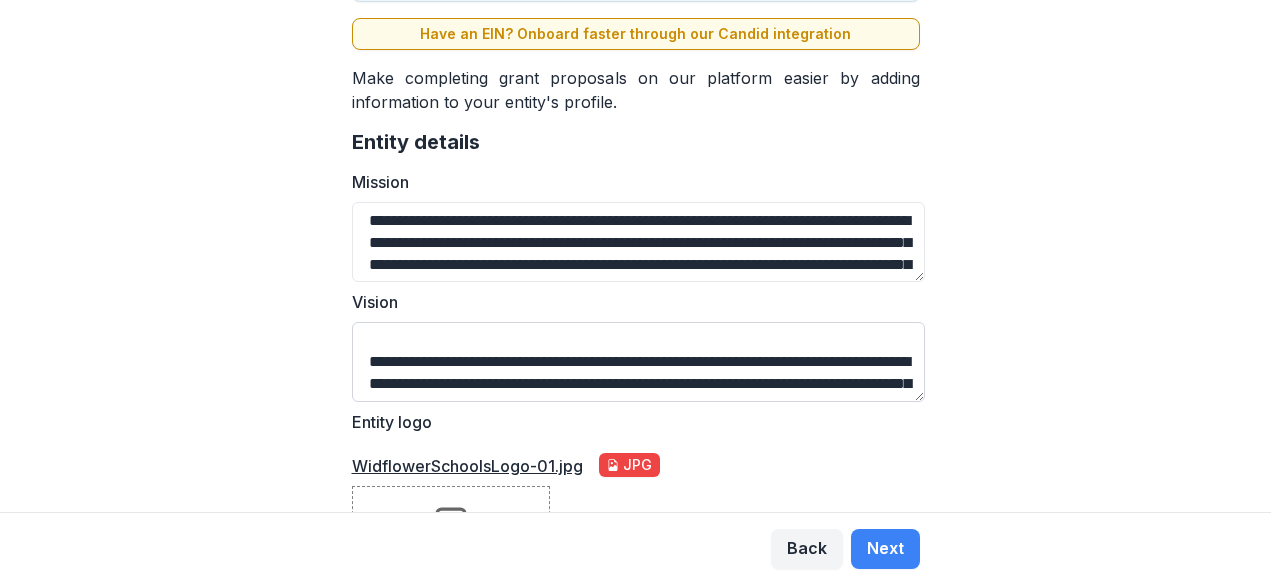scroll, scrollTop: 312, scrollLeft: 0, axis: vertical 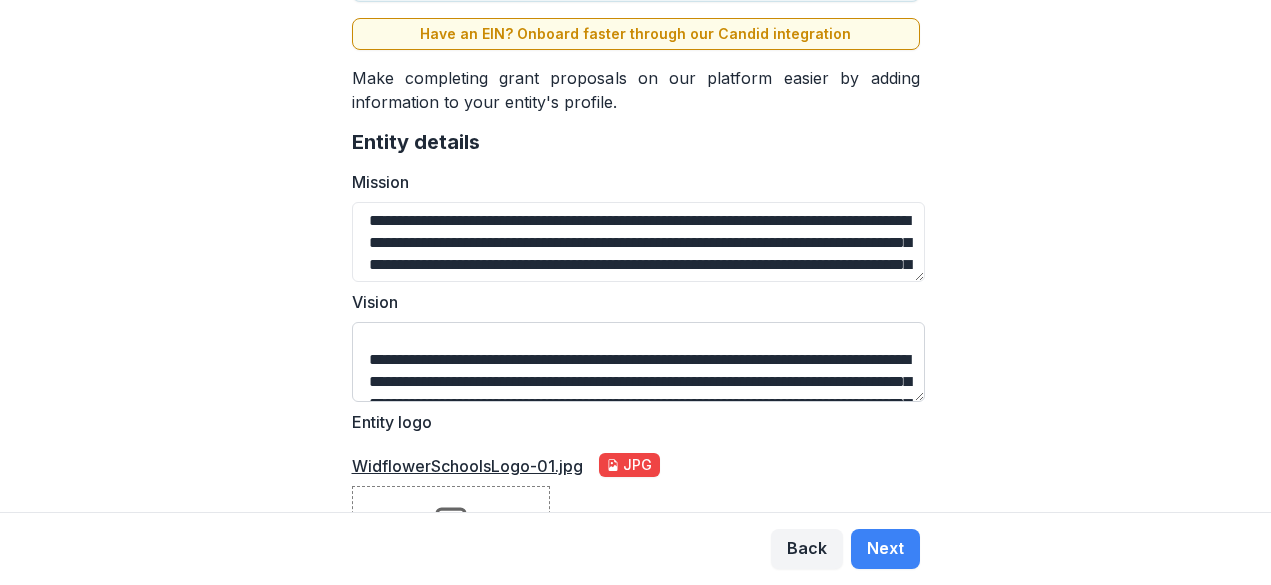 click on "Vision" at bounding box center (639, 362) 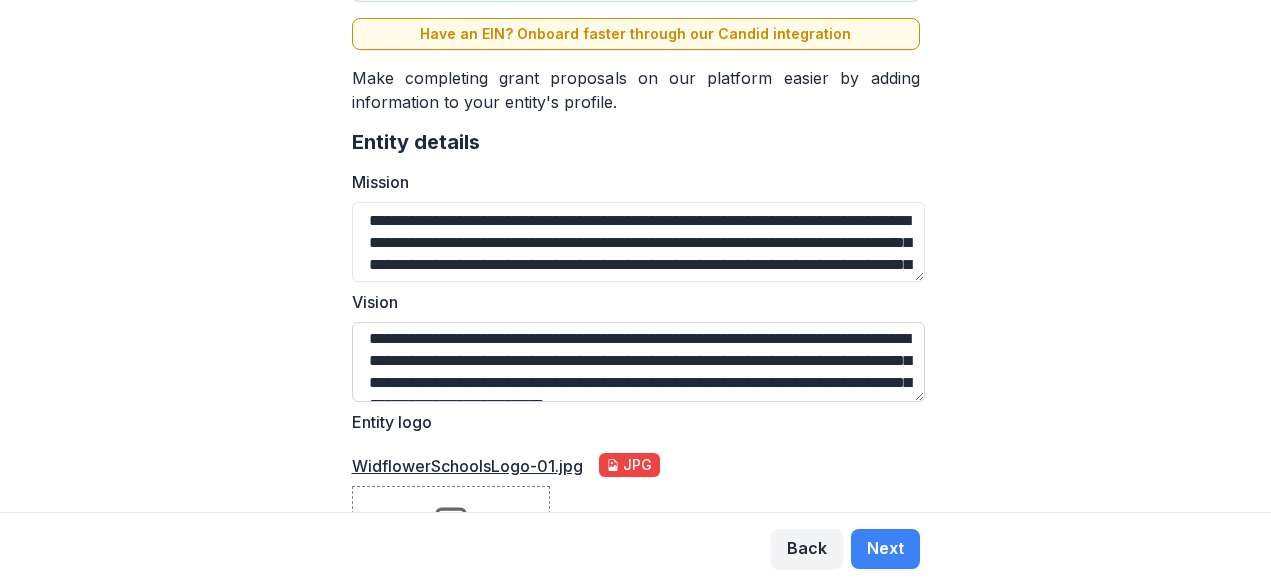 scroll, scrollTop: 329, scrollLeft: 0, axis: vertical 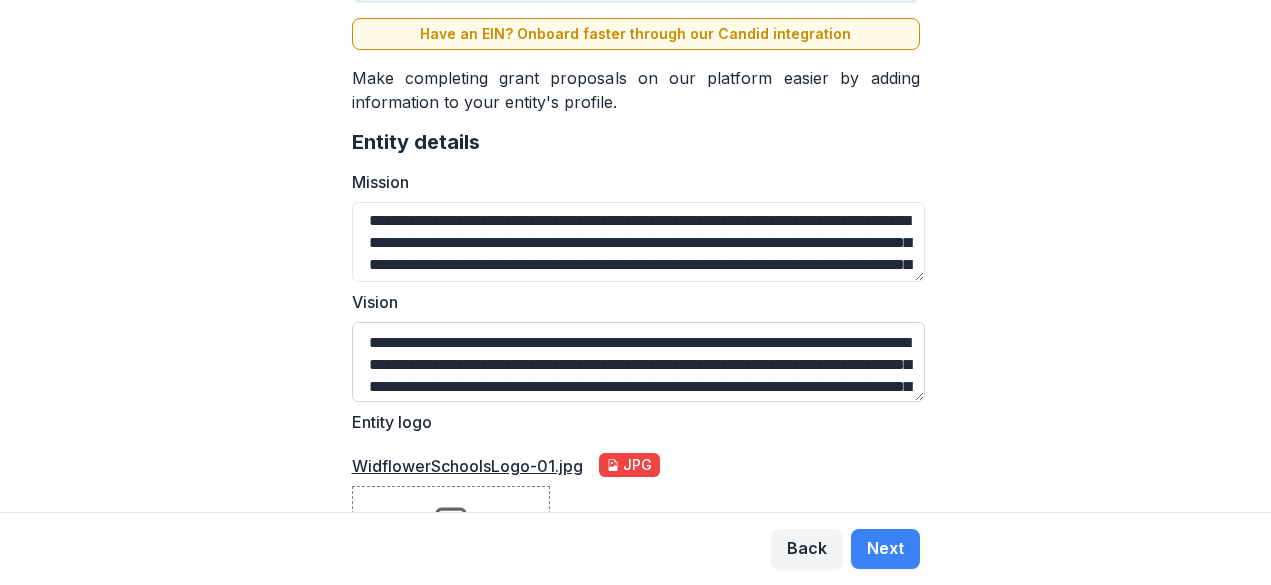 drag, startPoint x: 685, startPoint y: 326, endPoint x: 603, endPoint y: 352, distance: 86.023254 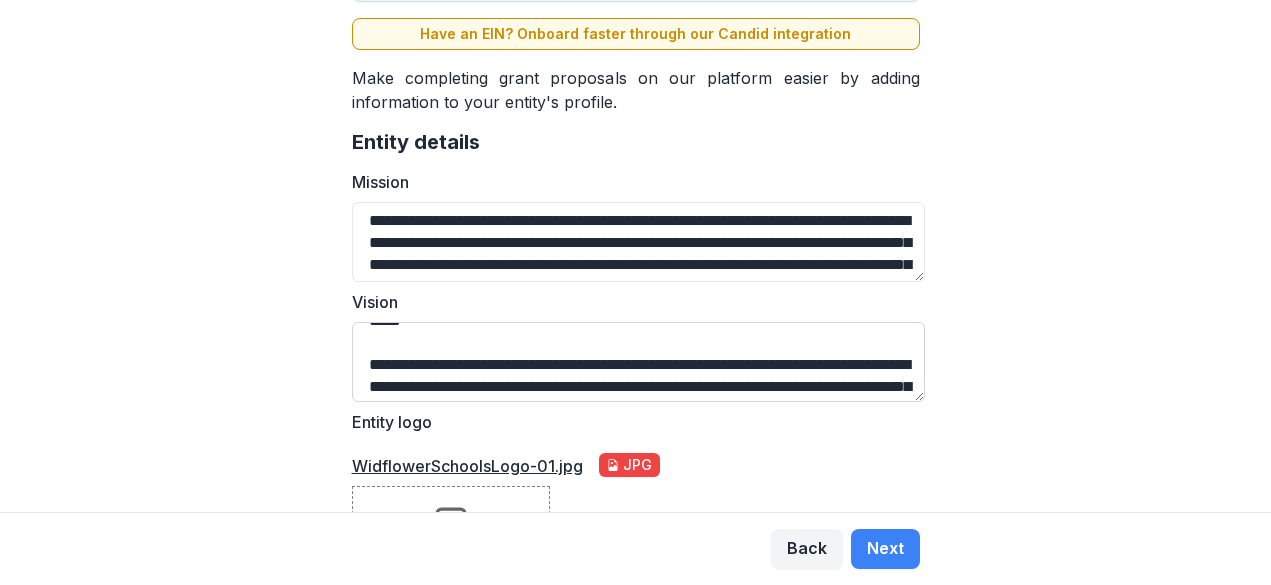 click on "Vision" at bounding box center [639, 362] 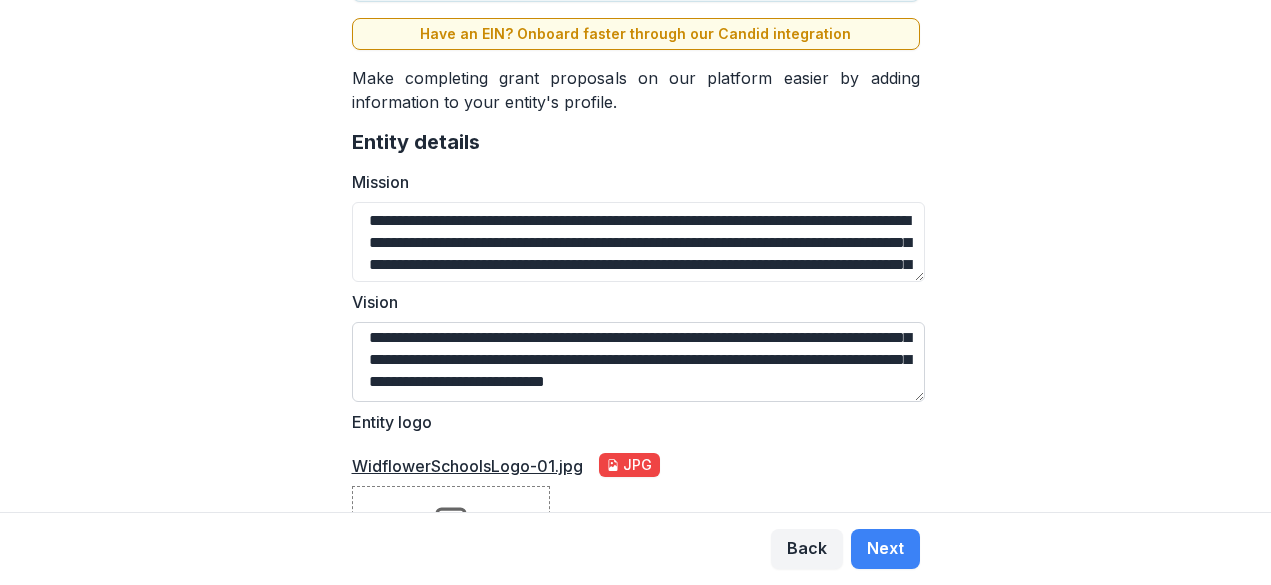 scroll, scrollTop: 376, scrollLeft: 0, axis: vertical 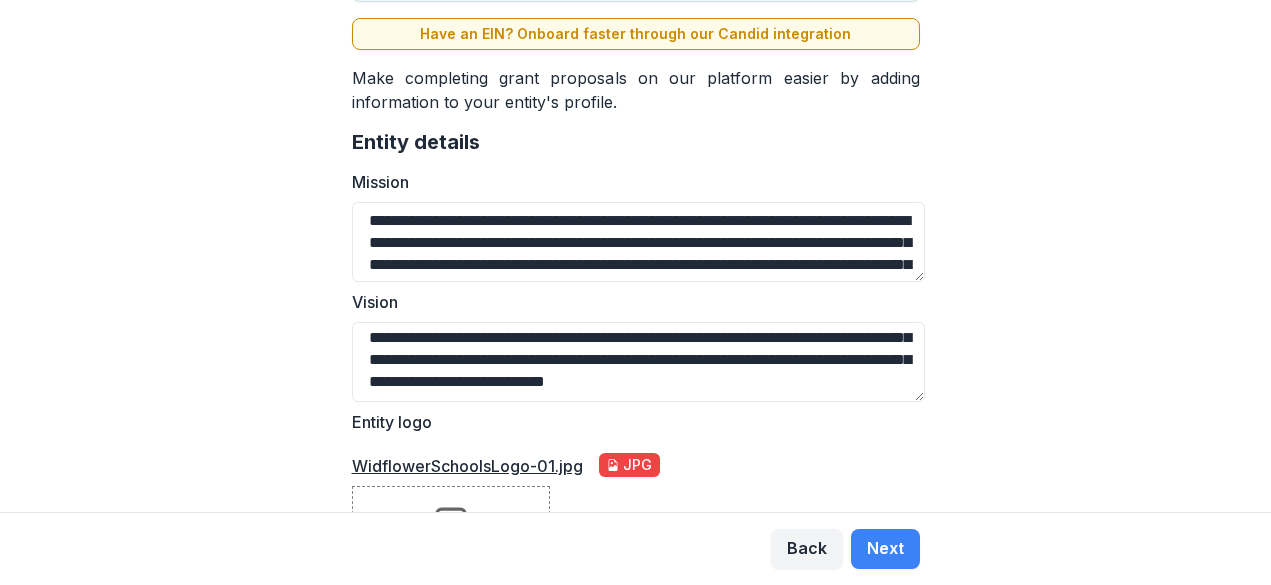drag, startPoint x: 418, startPoint y: 347, endPoint x: 445, endPoint y: 389, distance: 49.92995 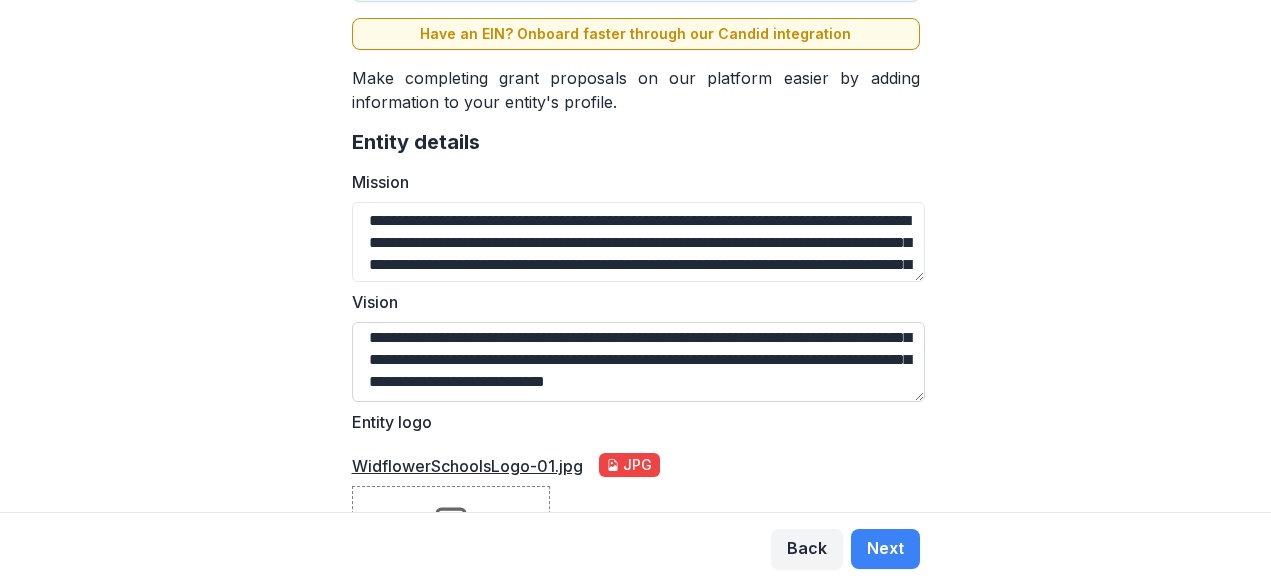 scroll, scrollTop: 497, scrollLeft: 0, axis: vertical 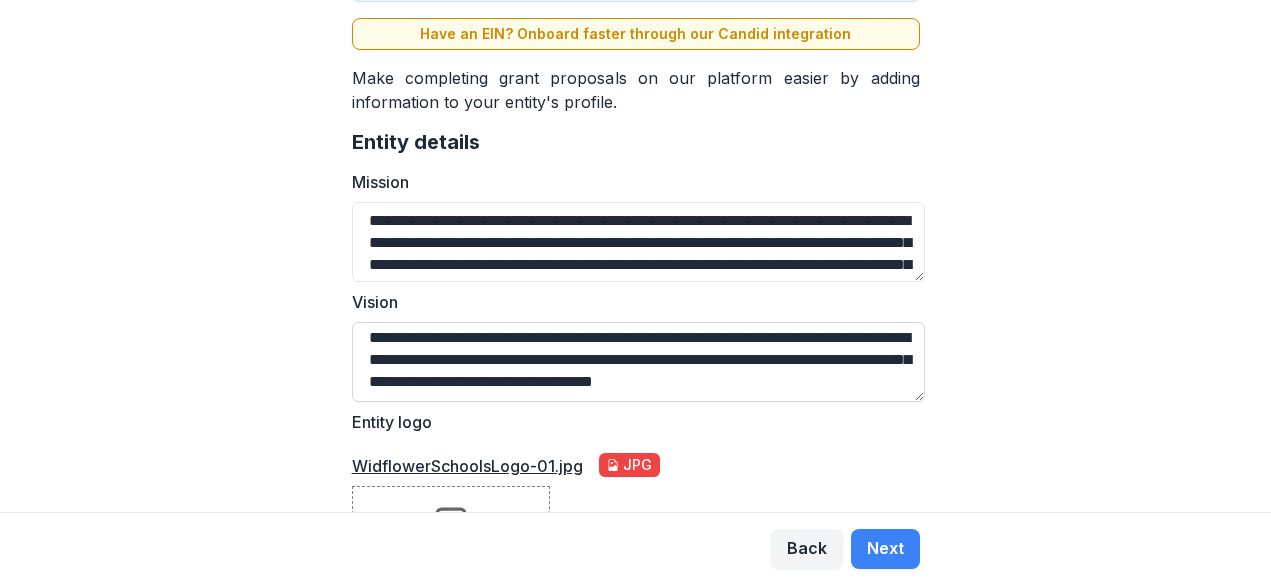 click on "Vision" at bounding box center (639, 362) 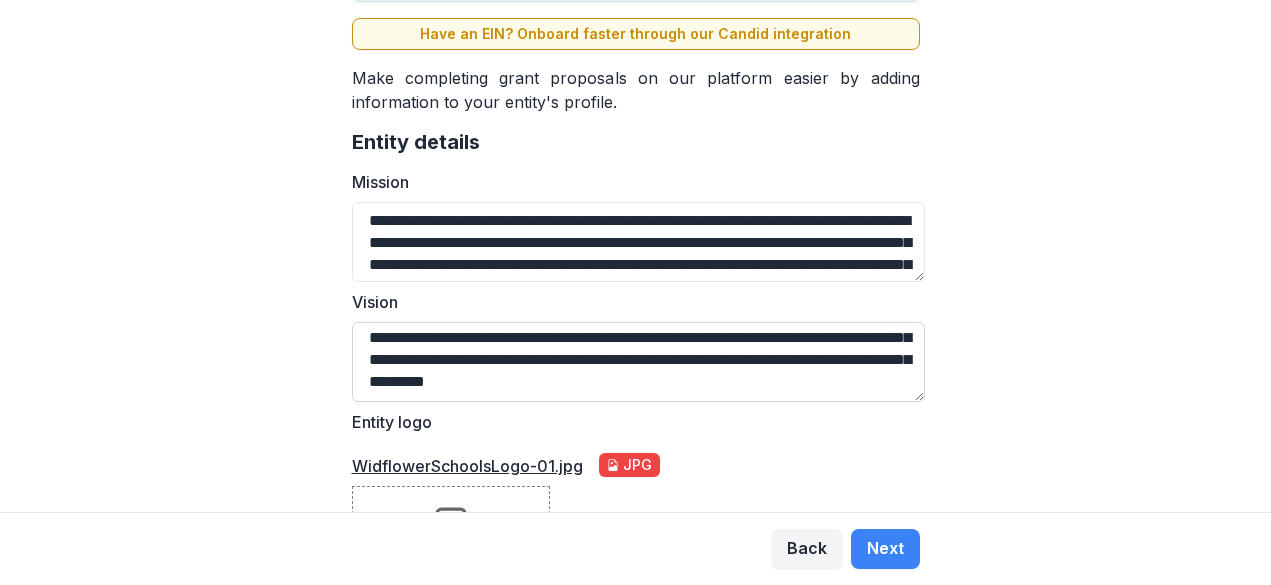 scroll, scrollTop: 554, scrollLeft: 0, axis: vertical 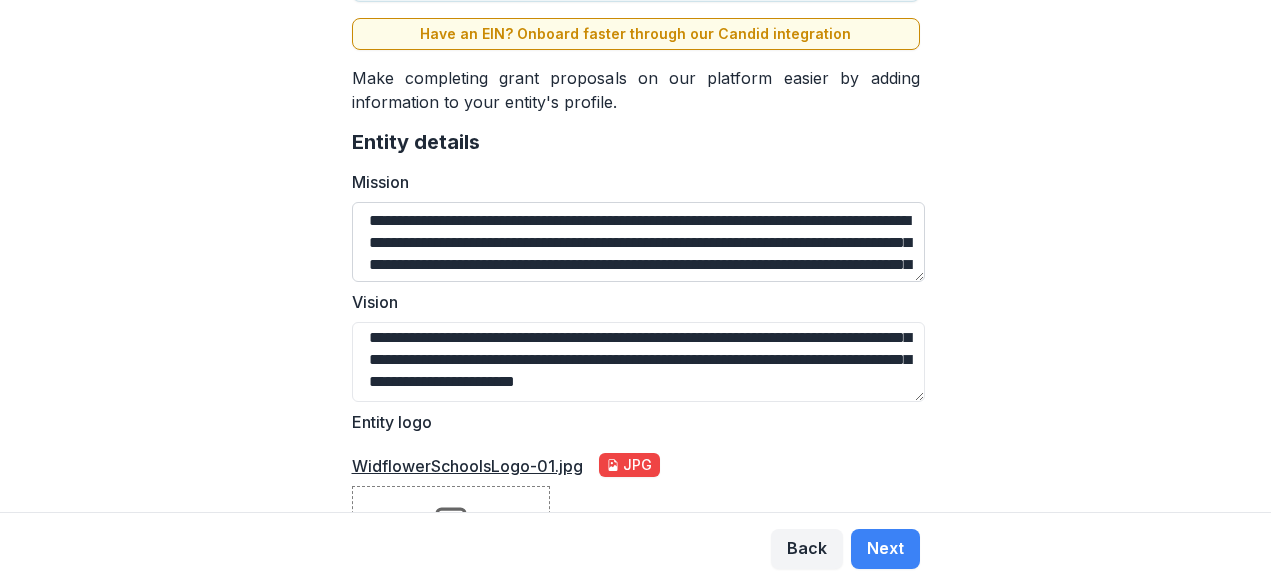 type on "**********" 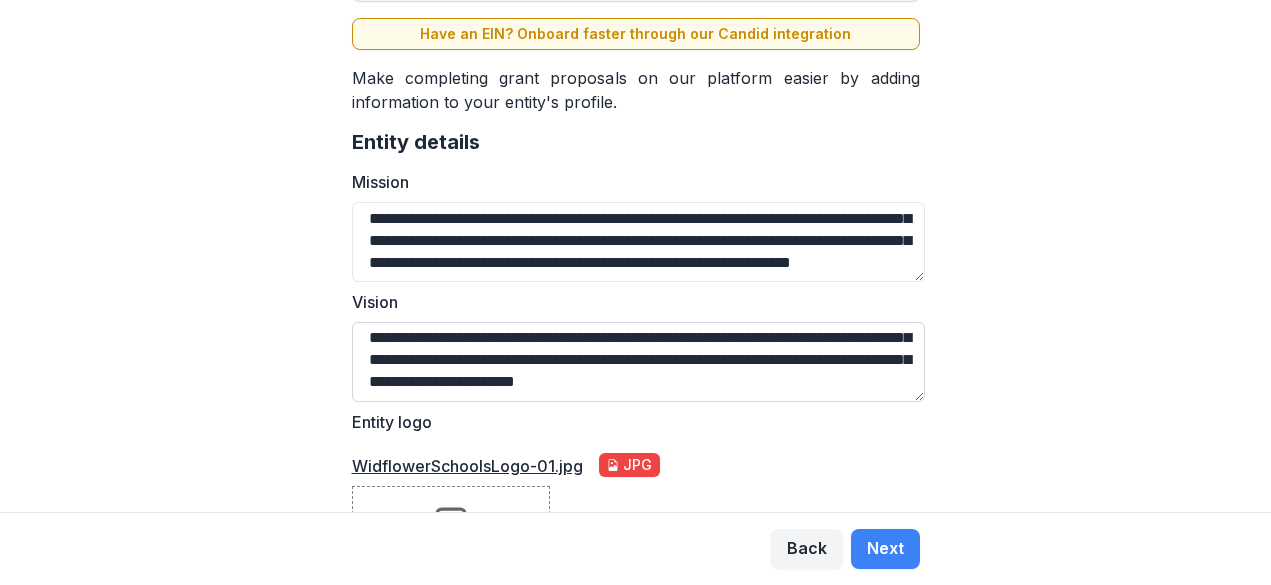 scroll, scrollTop: 101, scrollLeft: 0, axis: vertical 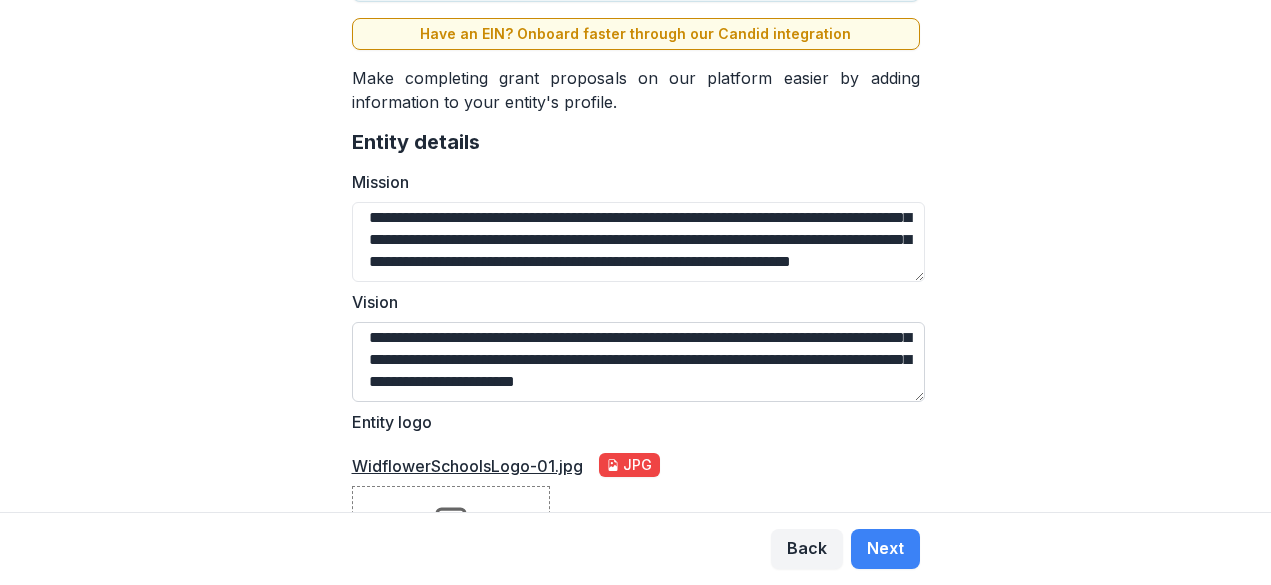 click on "Vision" at bounding box center (639, 362) 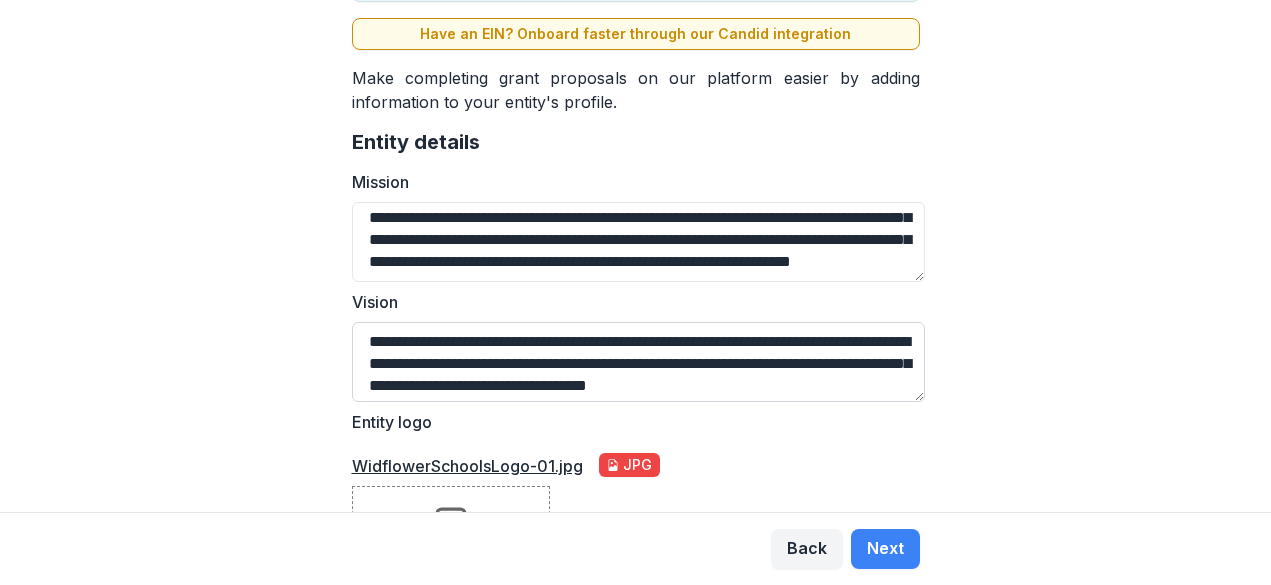 scroll, scrollTop: -1, scrollLeft: 0, axis: vertical 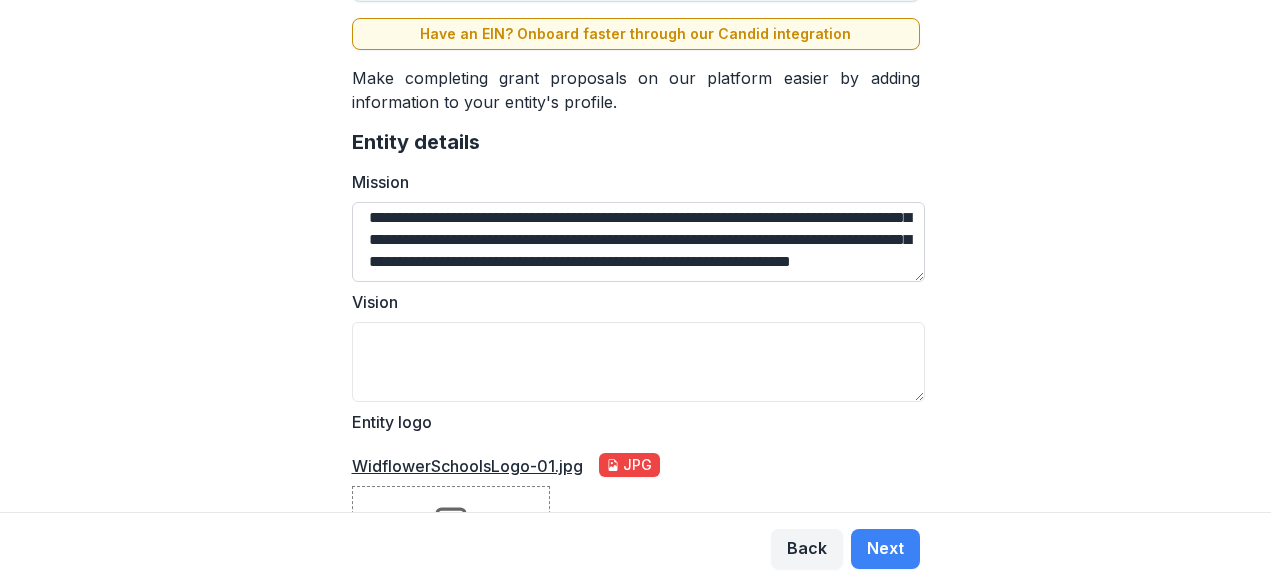 type 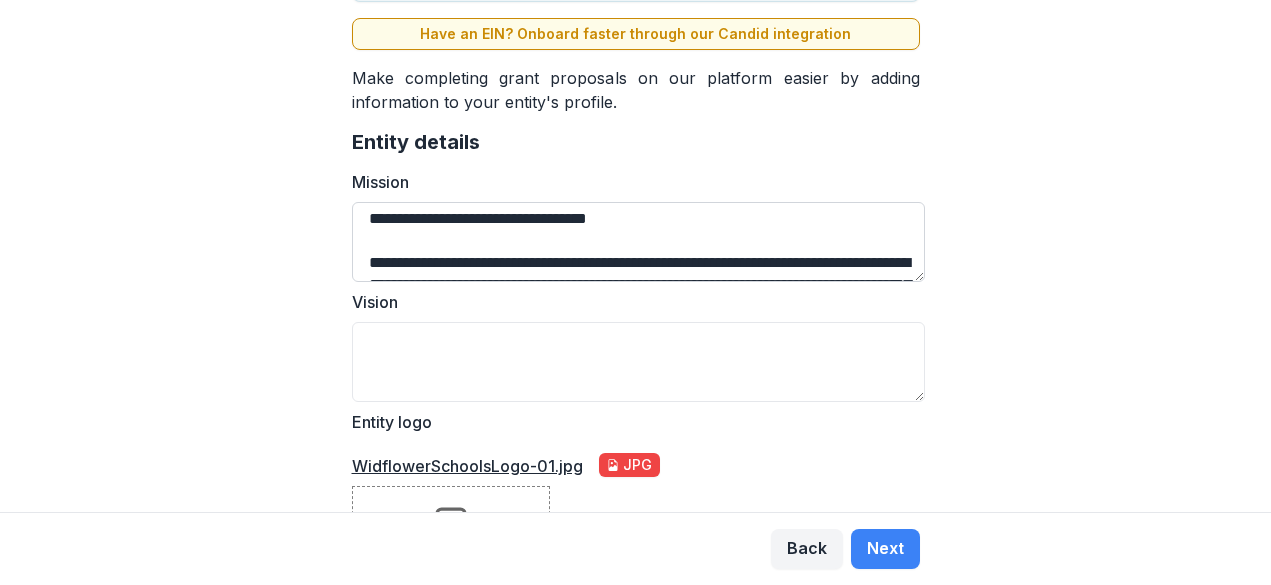 scroll, scrollTop: 48, scrollLeft: 0, axis: vertical 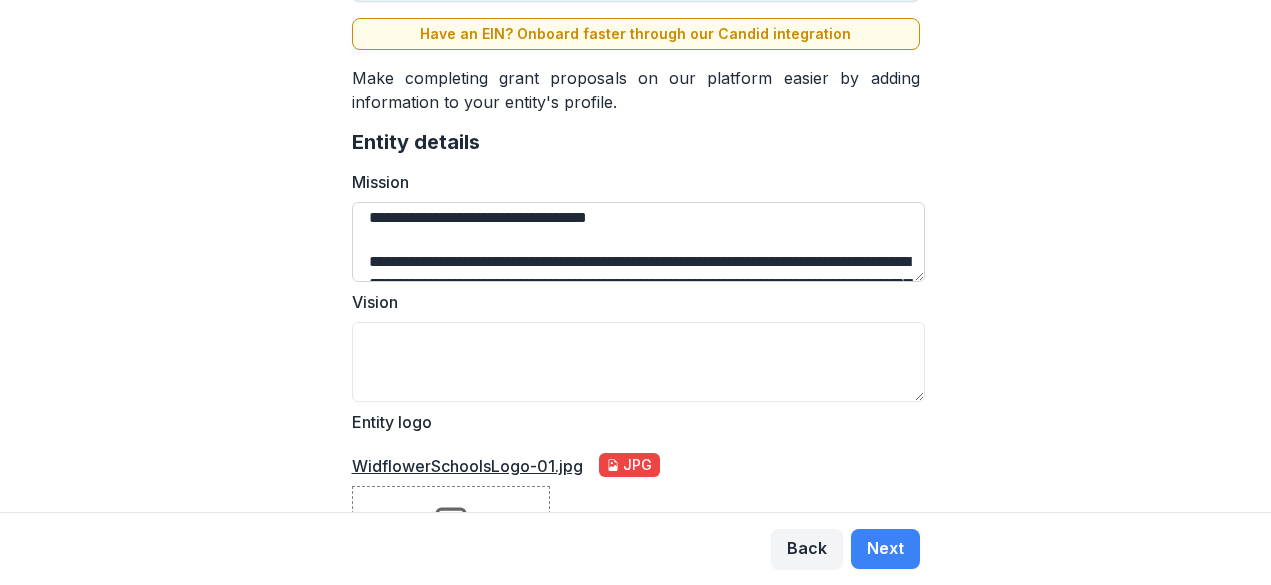 click on "Mission" at bounding box center (639, 242) 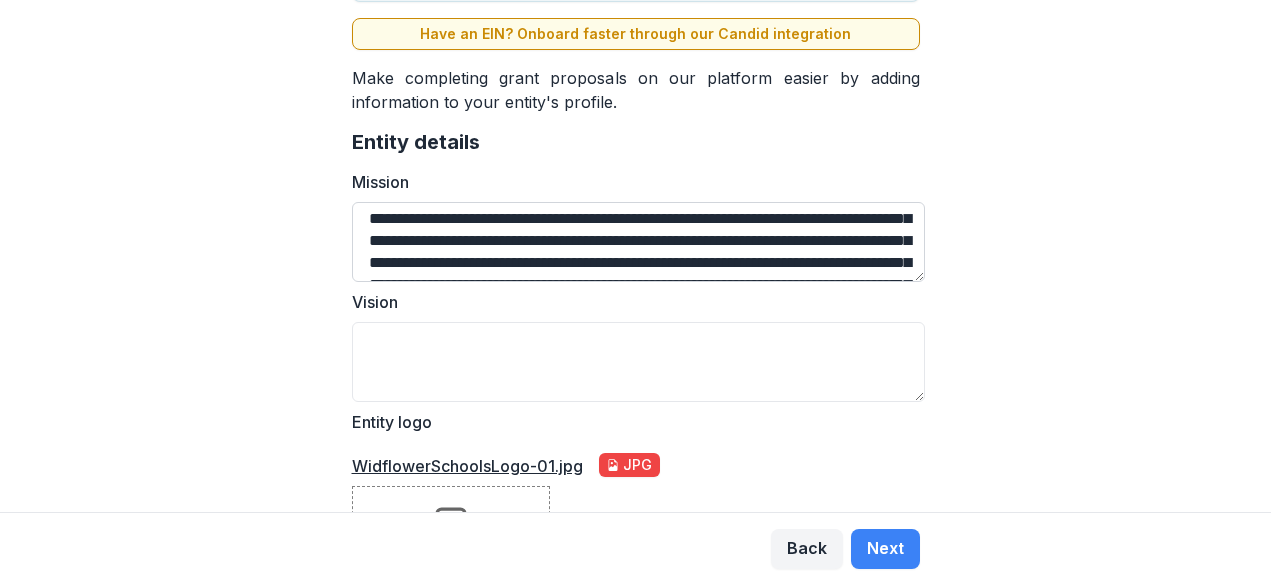 scroll, scrollTop: 247, scrollLeft: 0, axis: vertical 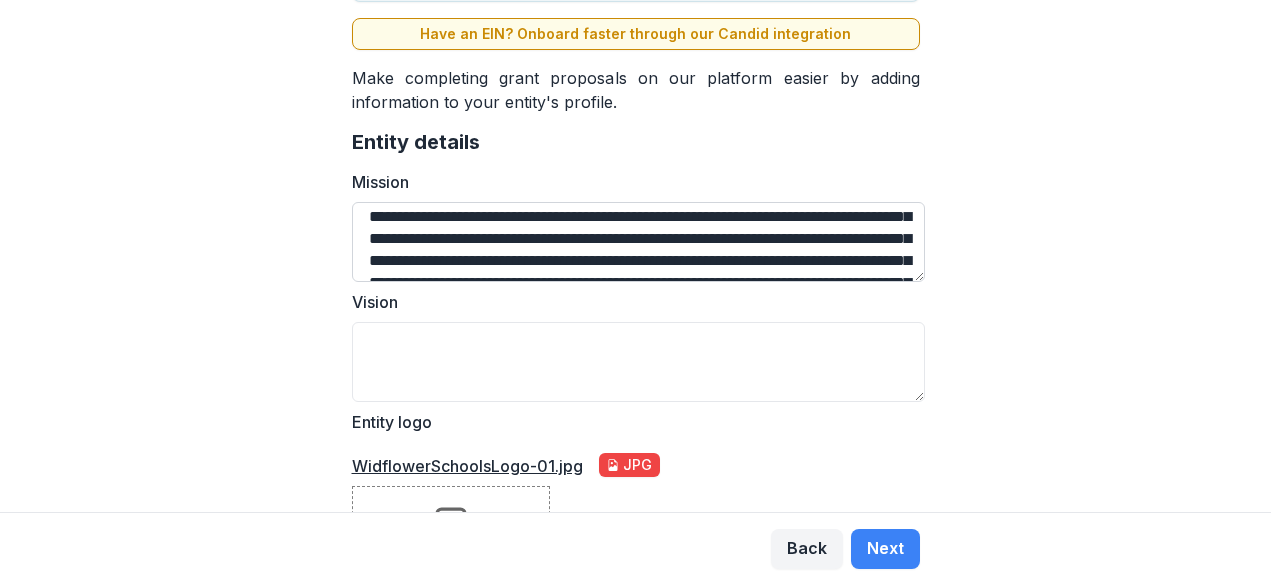 click on "Mission" at bounding box center (639, 242) 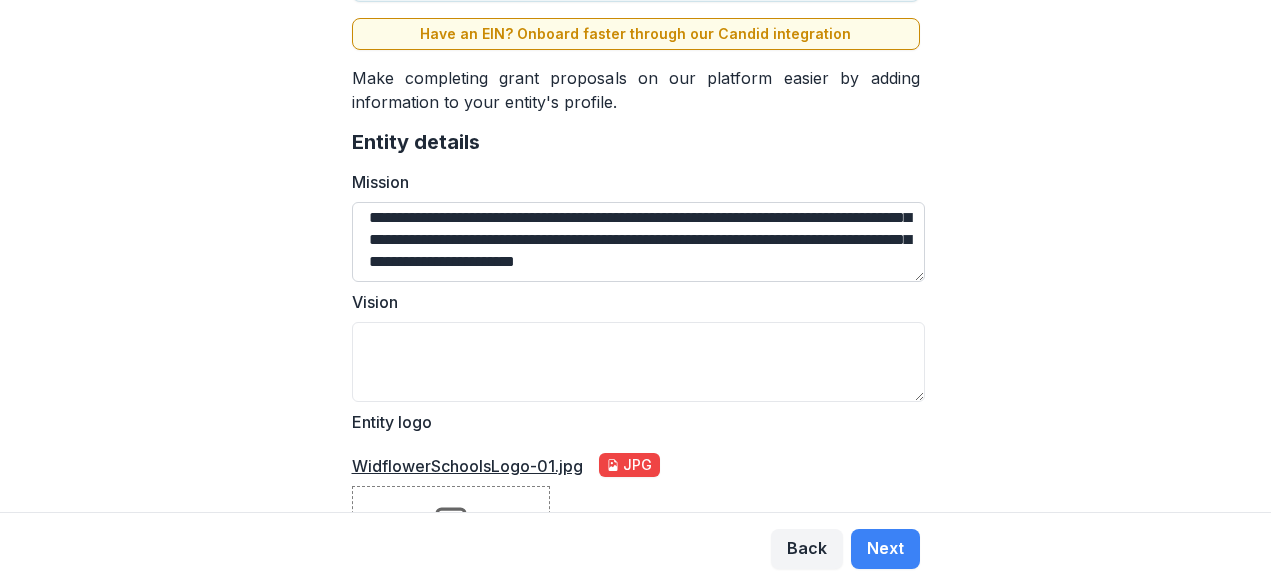 scroll, scrollTop: 435, scrollLeft: 0, axis: vertical 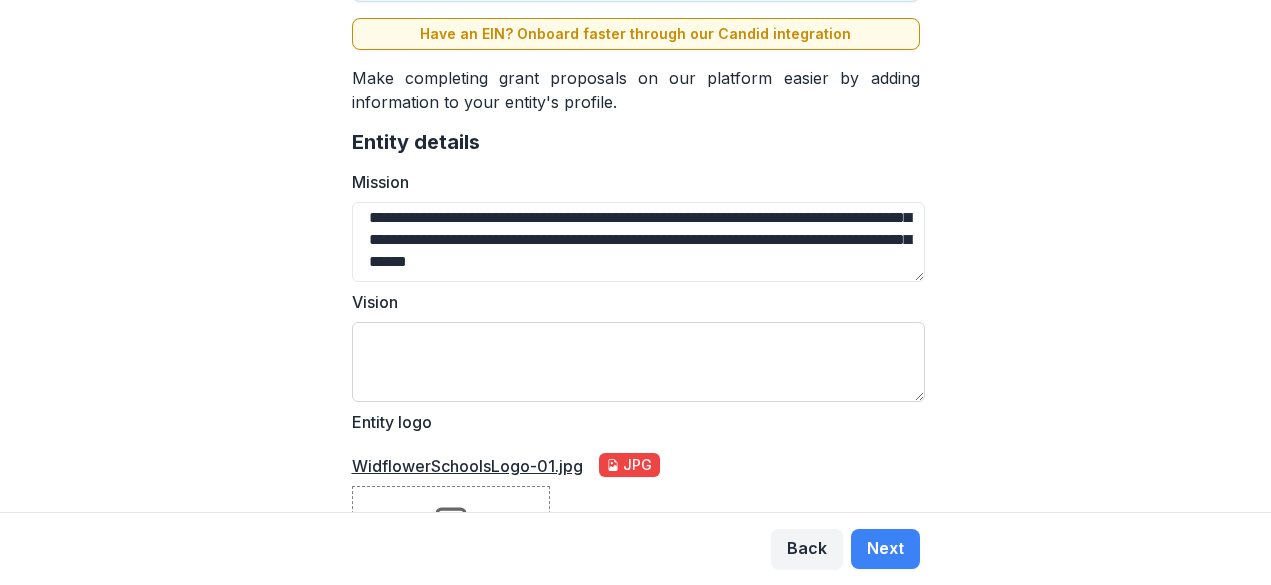 type on "**********" 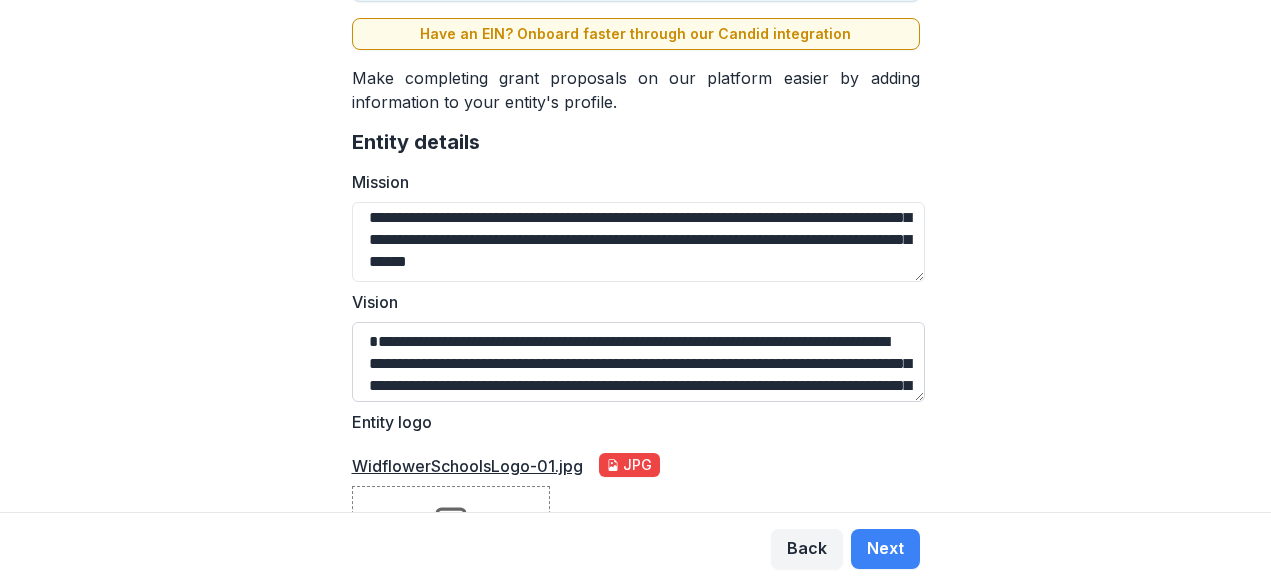 scroll, scrollTop: 0, scrollLeft: 0, axis: both 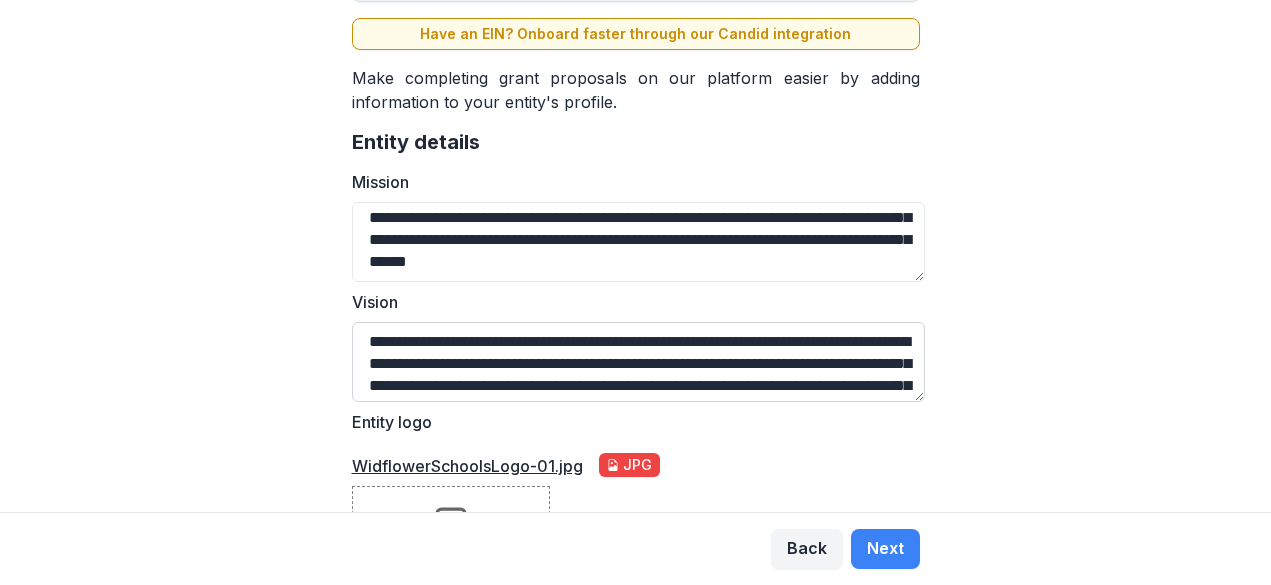 click on "**********" at bounding box center [639, 362] 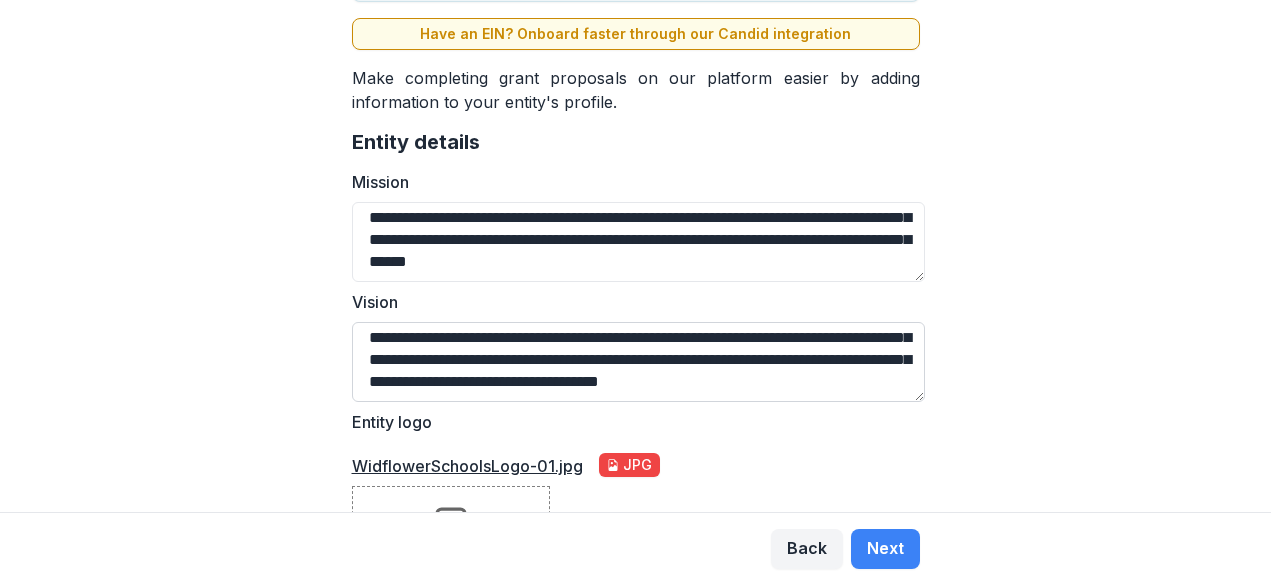 scroll, scrollTop: 24, scrollLeft: 0, axis: vertical 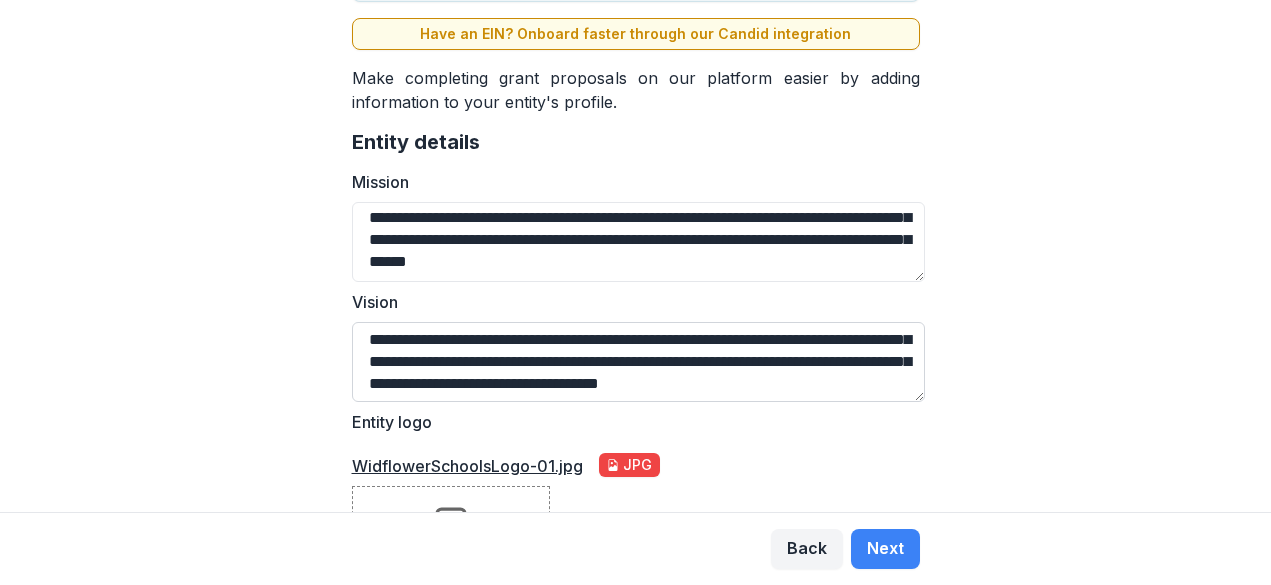 drag, startPoint x: 654, startPoint y: 329, endPoint x: 776, endPoint y: 328, distance: 122.0041 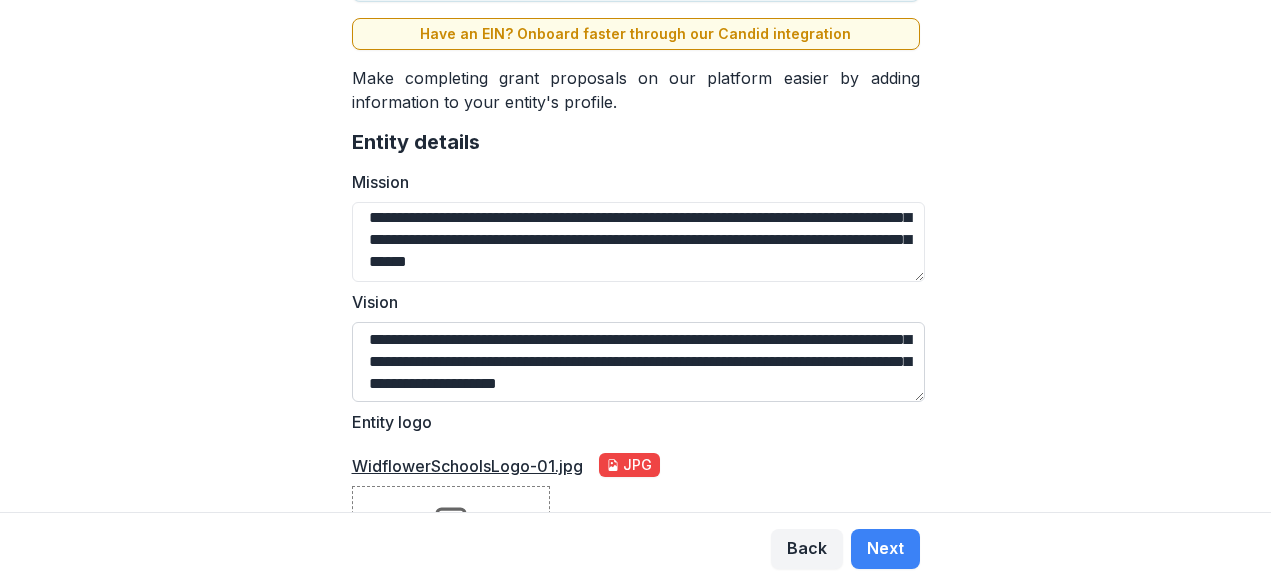 click on "**********" at bounding box center (639, 362) 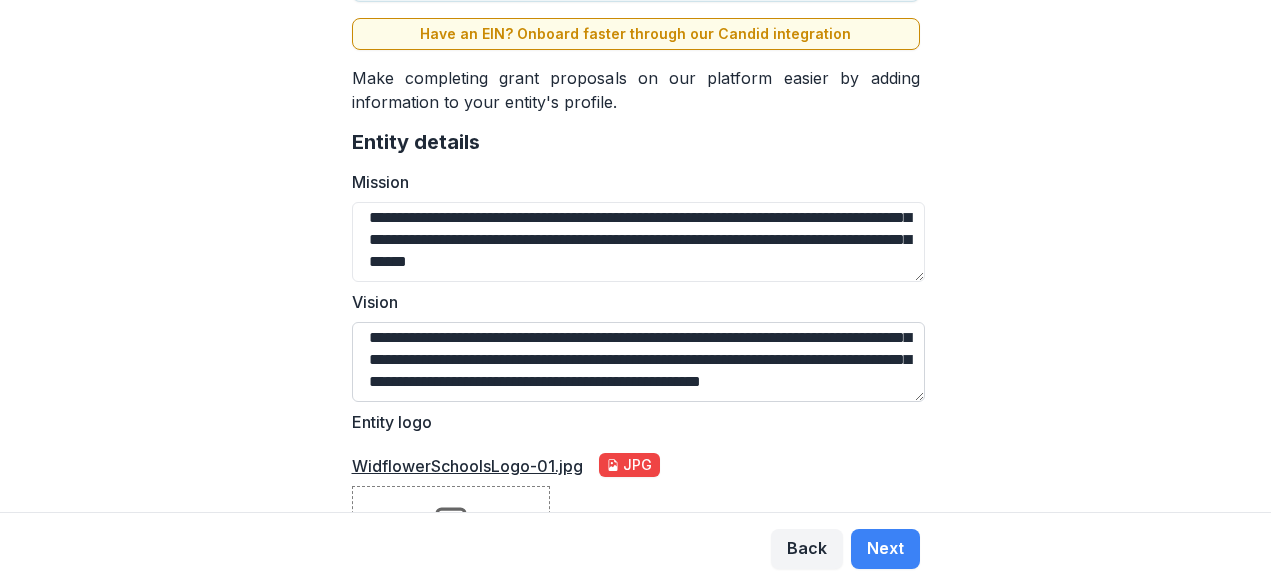 scroll, scrollTop: 48, scrollLeft: 0, axis: vertical 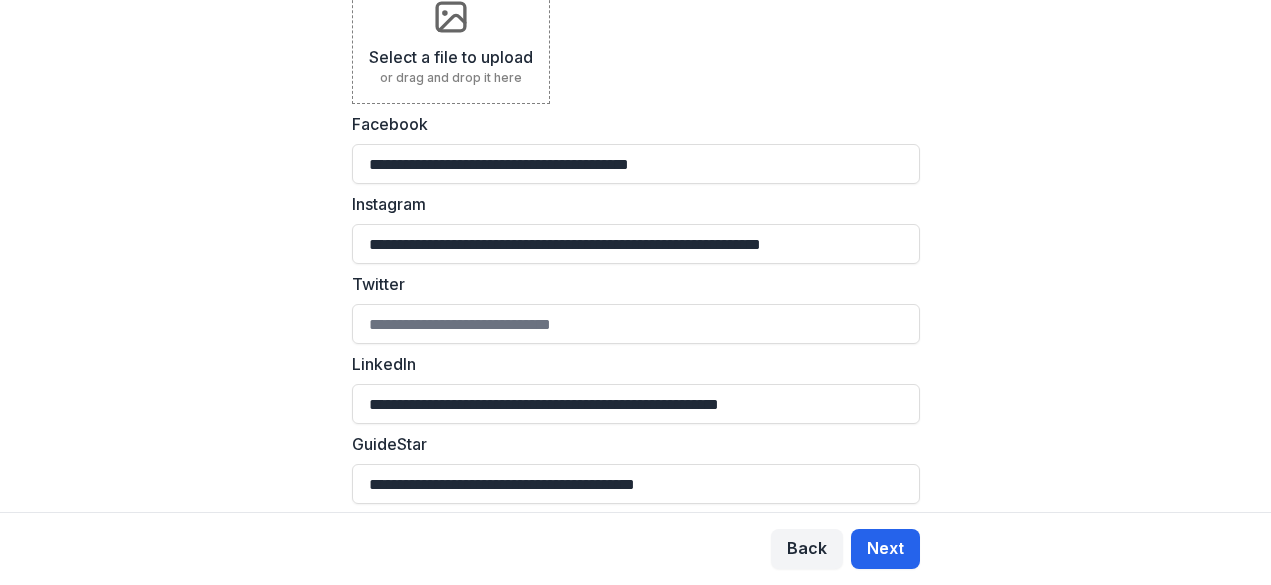 type on "**********" 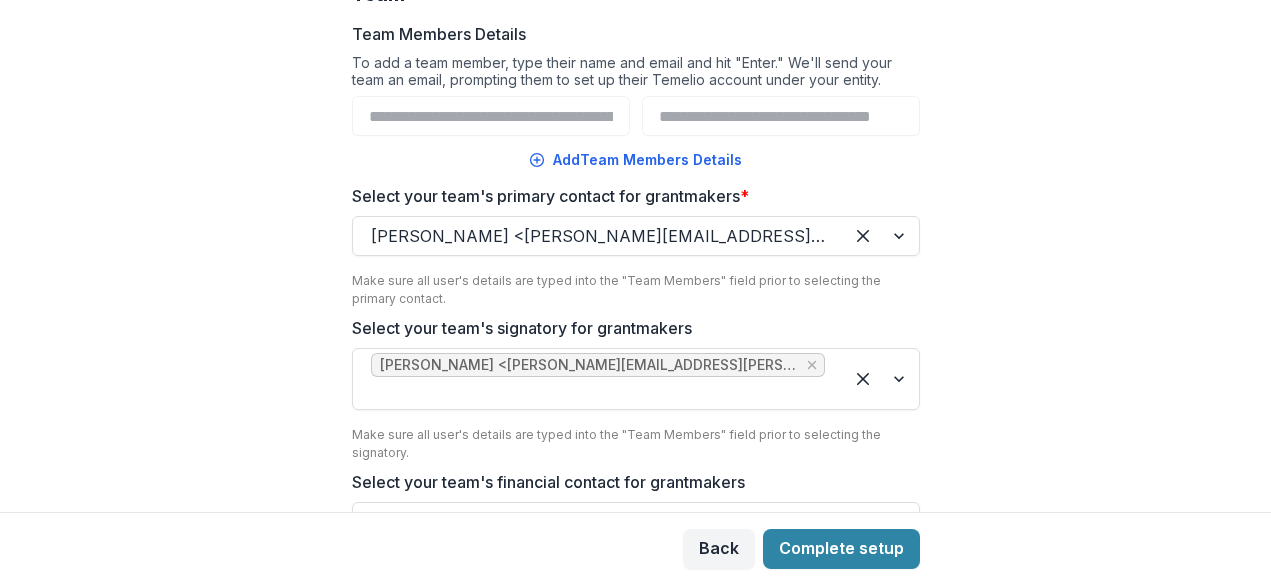 scroll, scrollTop: 373, scrollLeft: 0, axis: vertical 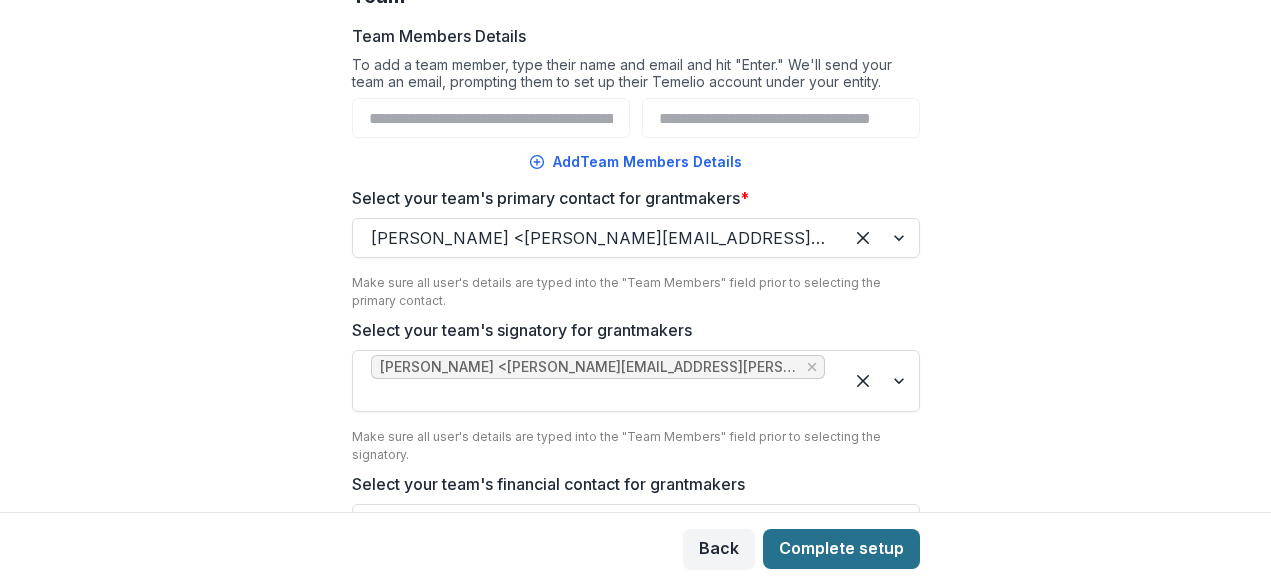 click on "Complete setup" at bounding box center (841, 549) 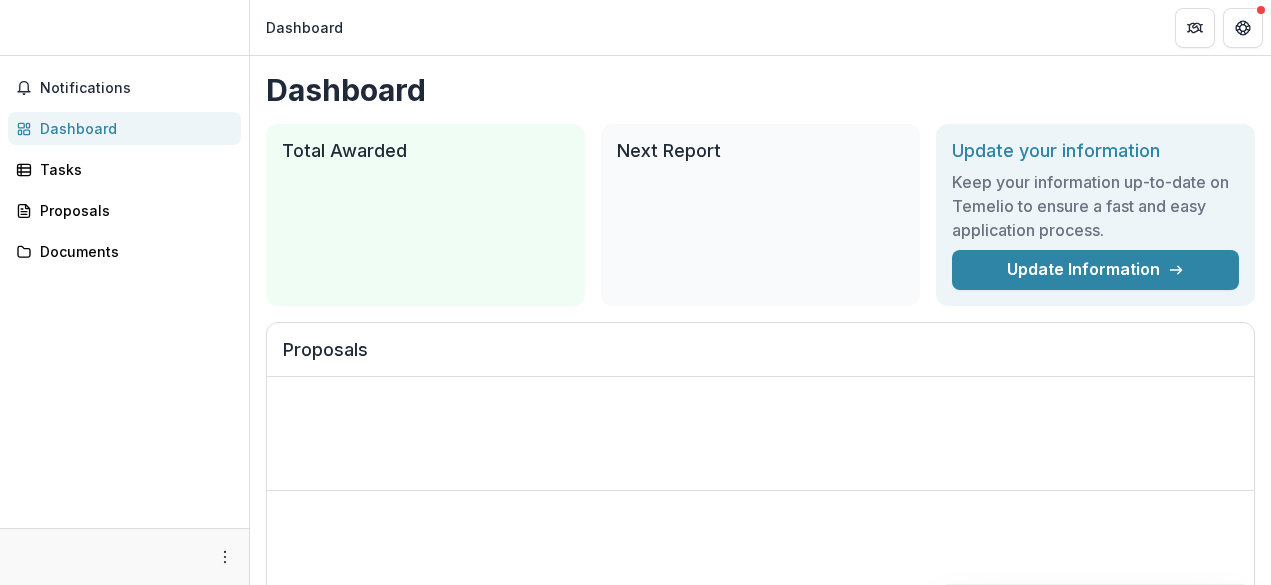scroll, scrollTop: 0, scrollLeft: 0, axis: both 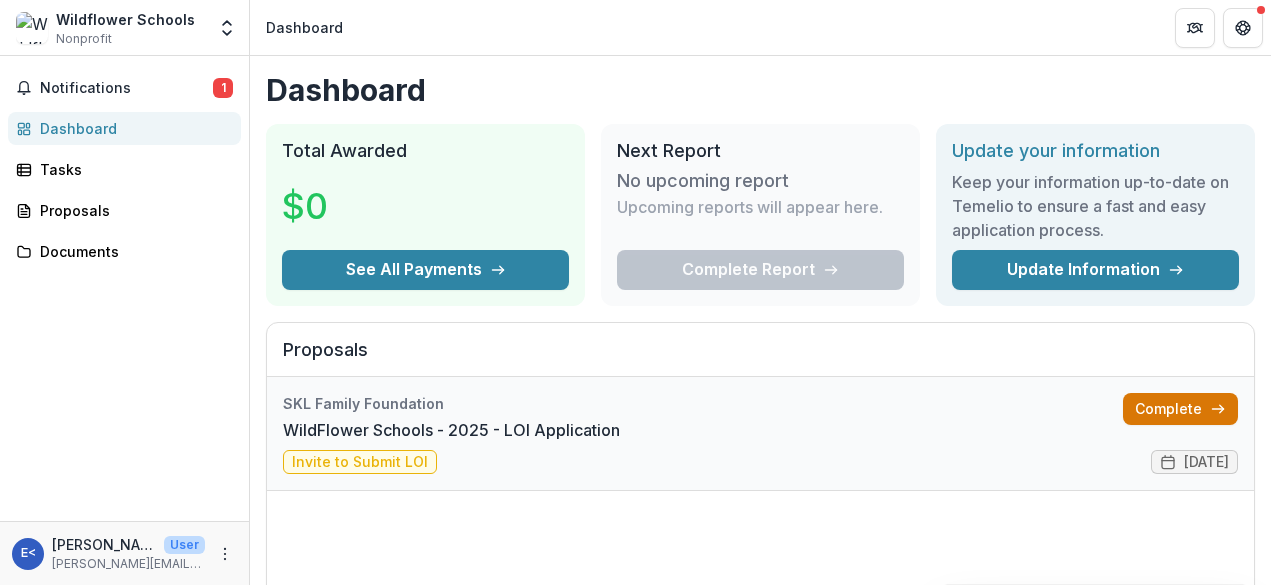 click on "Complete" at bounding box center [1180, 409] 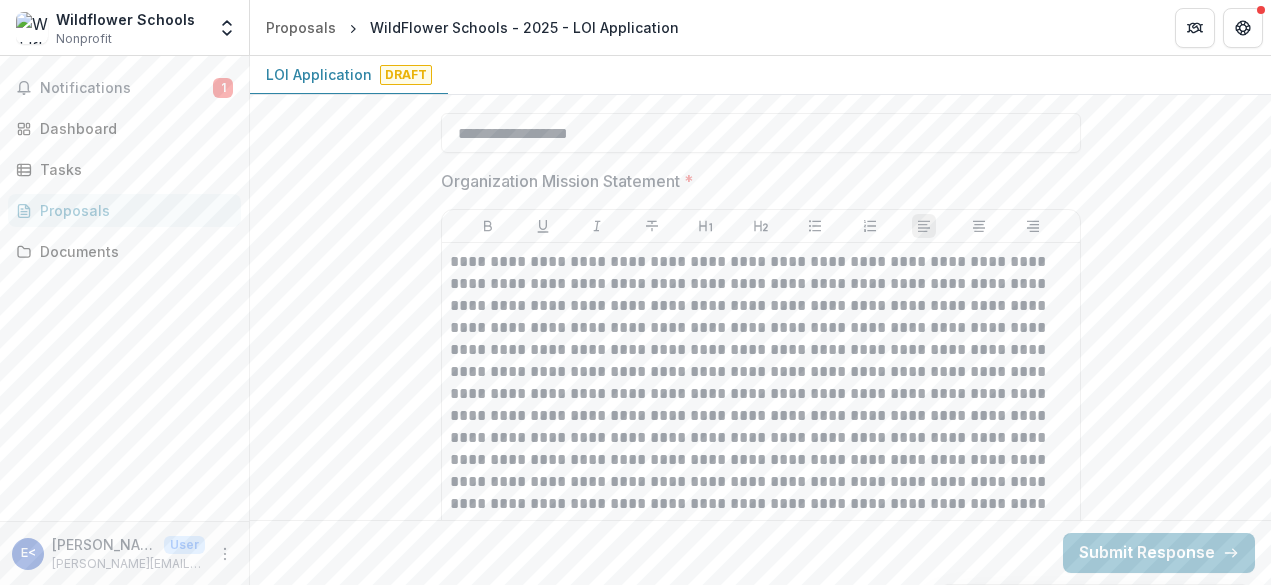scroll, scrollTop: 576, scrollLeft: 0, axis: vertical 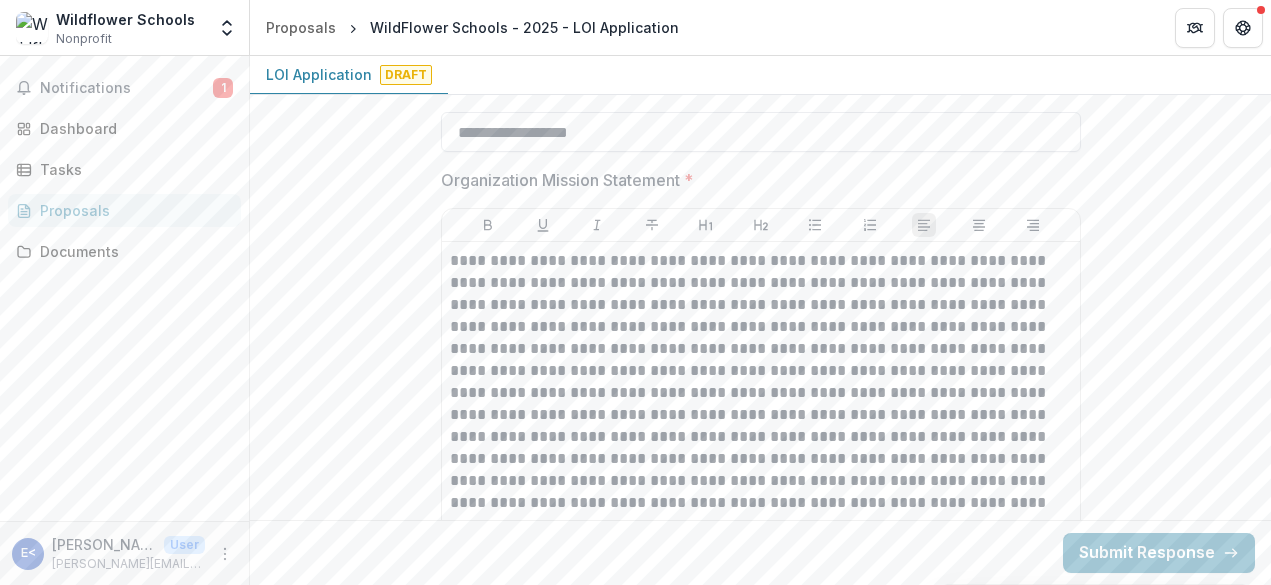 click on "**********" at bounding box center [761, 132] 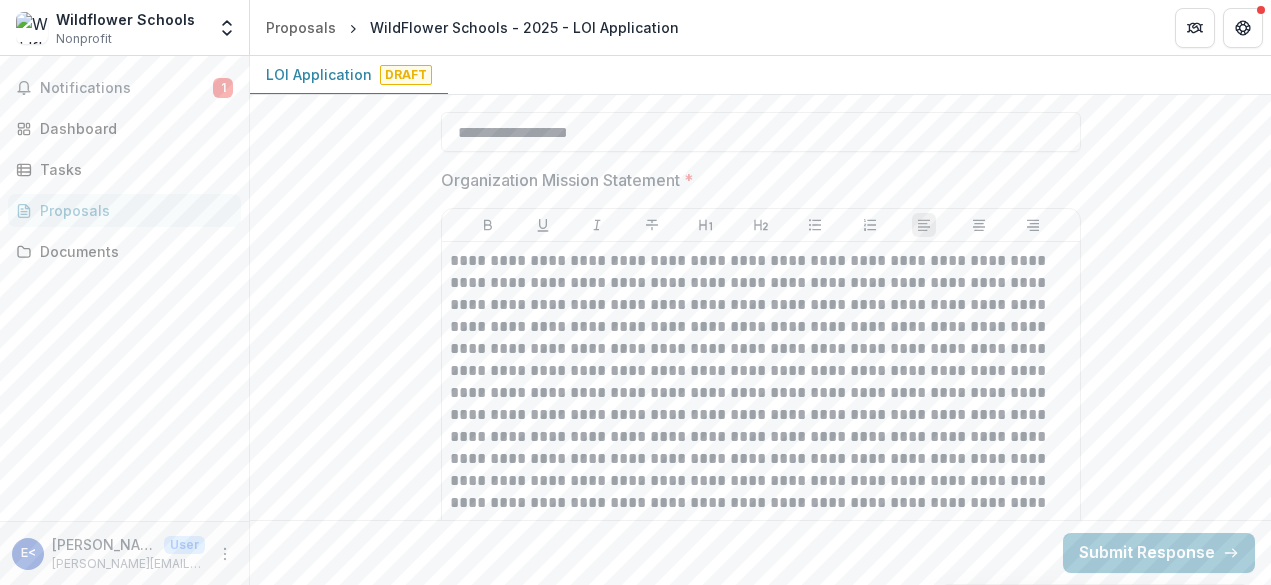 type on "**********" 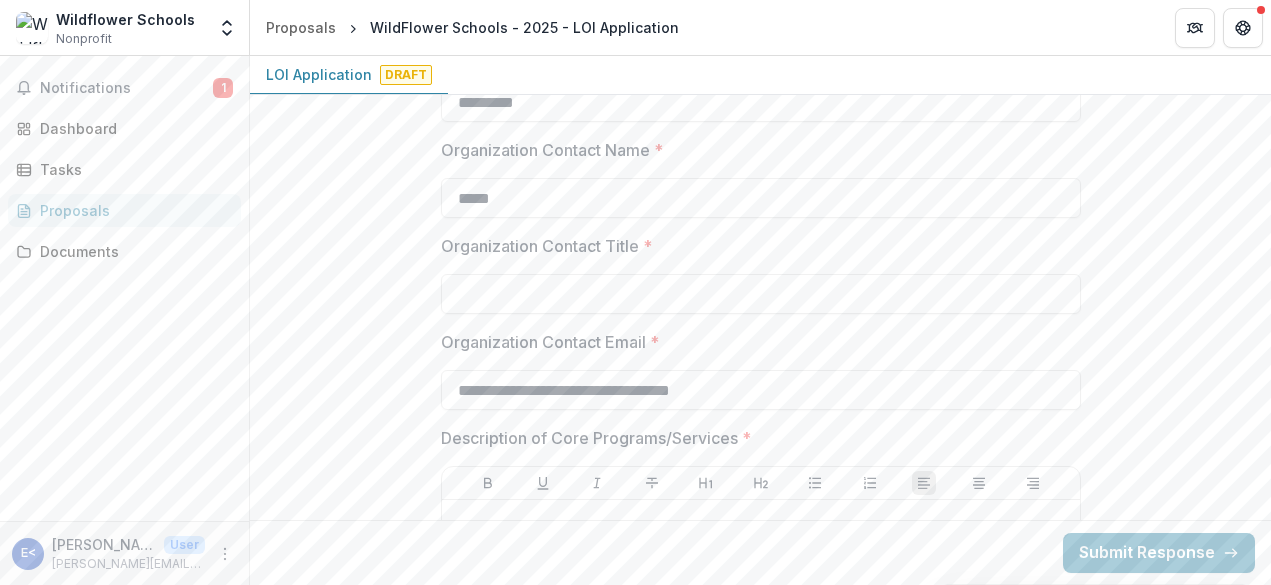 scroll, scrollTop: 1270, scrollLeft: 0, axis: vertical 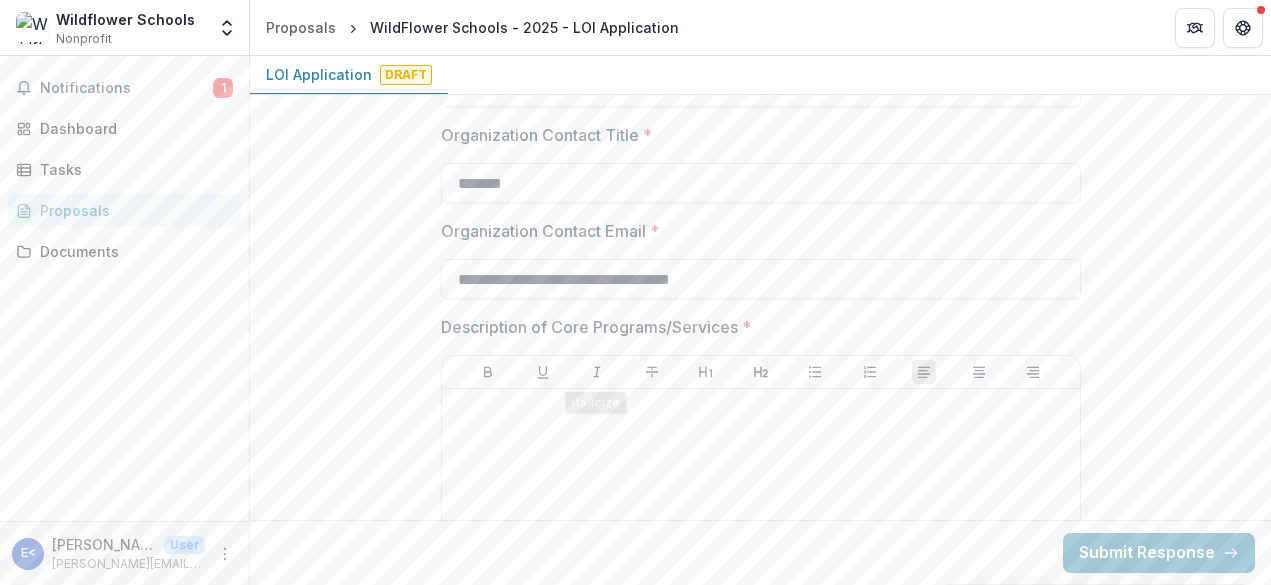 type on "*******" 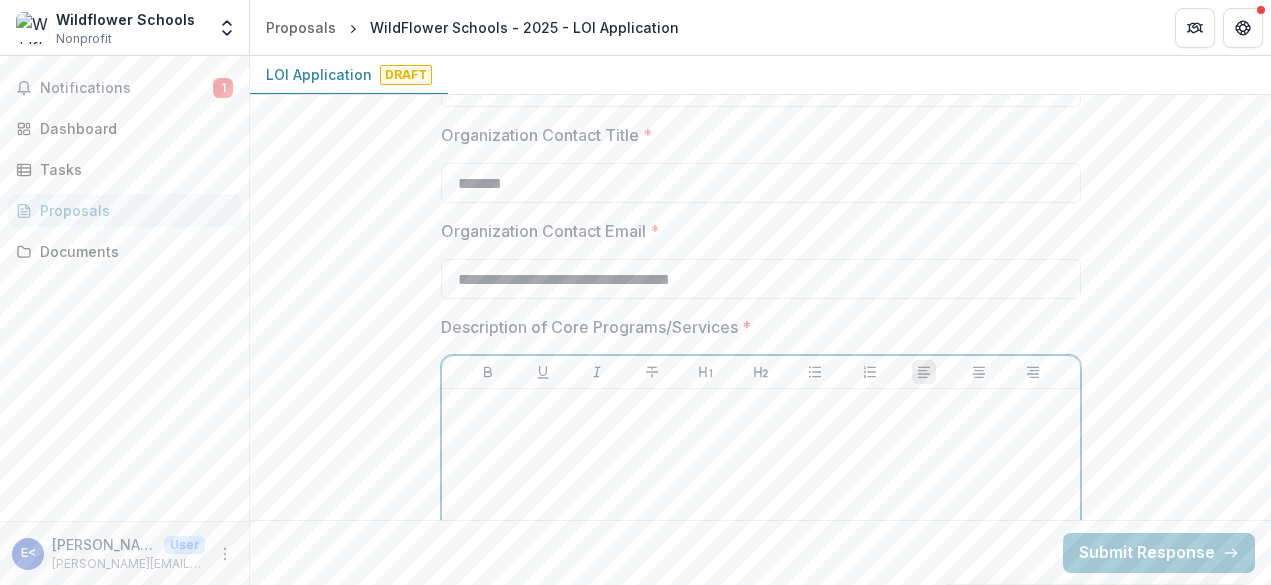 click at bounding box center (761, 547) 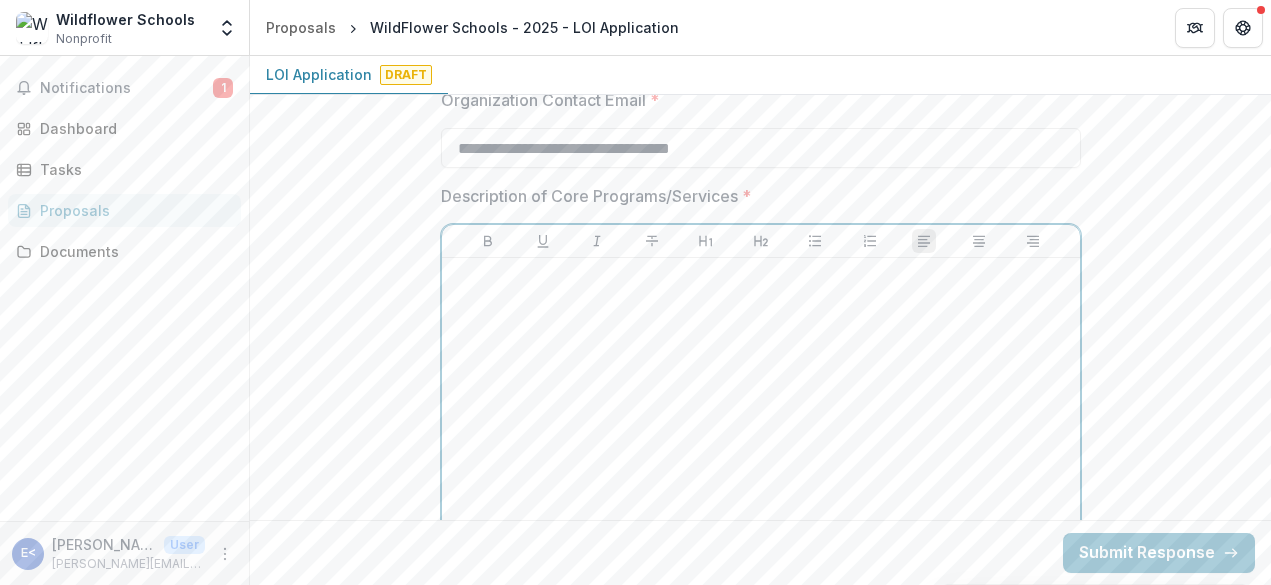 scroll, scrollTop: 1507, scrollLeft: 0, axis: vertical 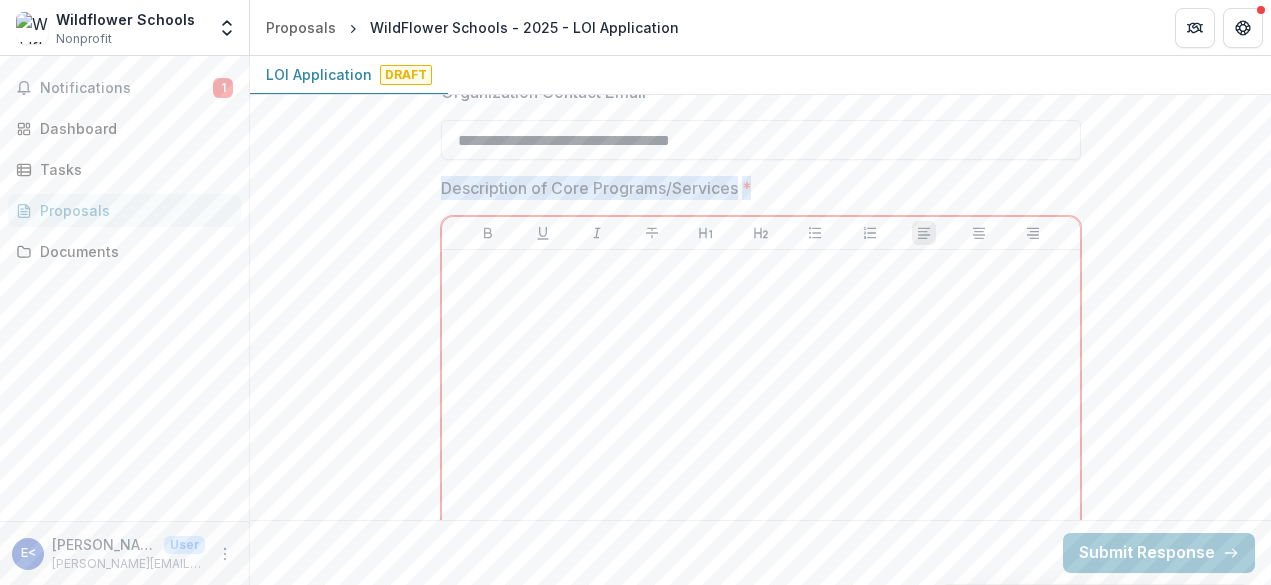 drag, startPoint x: 745, startPoint y: 185, endPoint x: 440, endPoint y: 188, distance: 305.01474 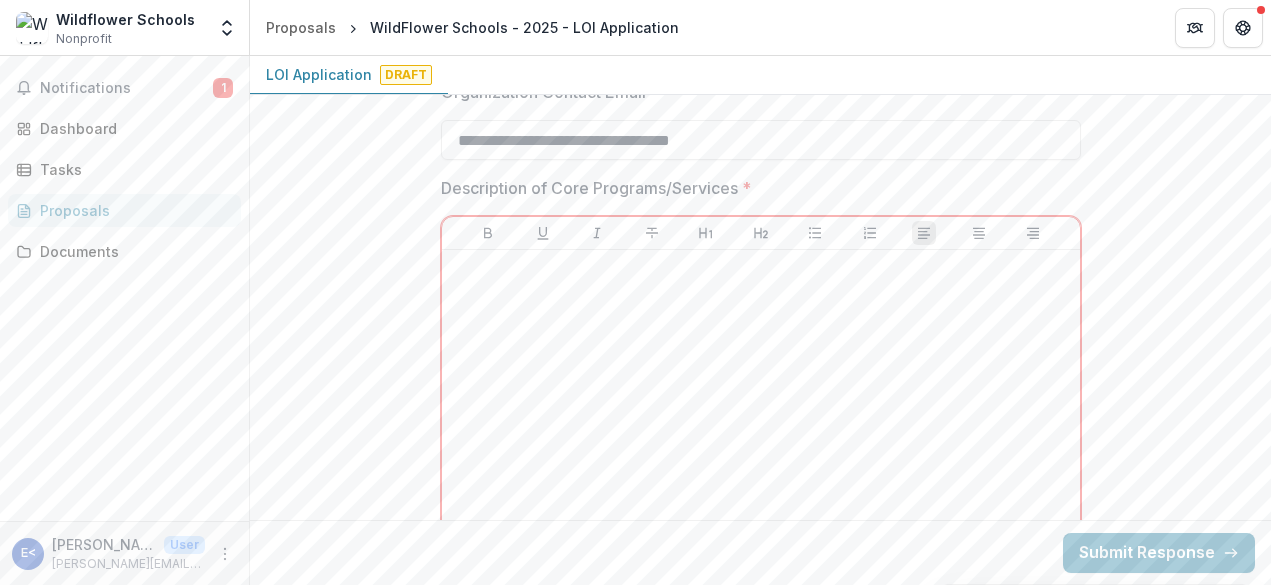 click on "Description of Core Programs/Services *" at bounding box center (755, 188) 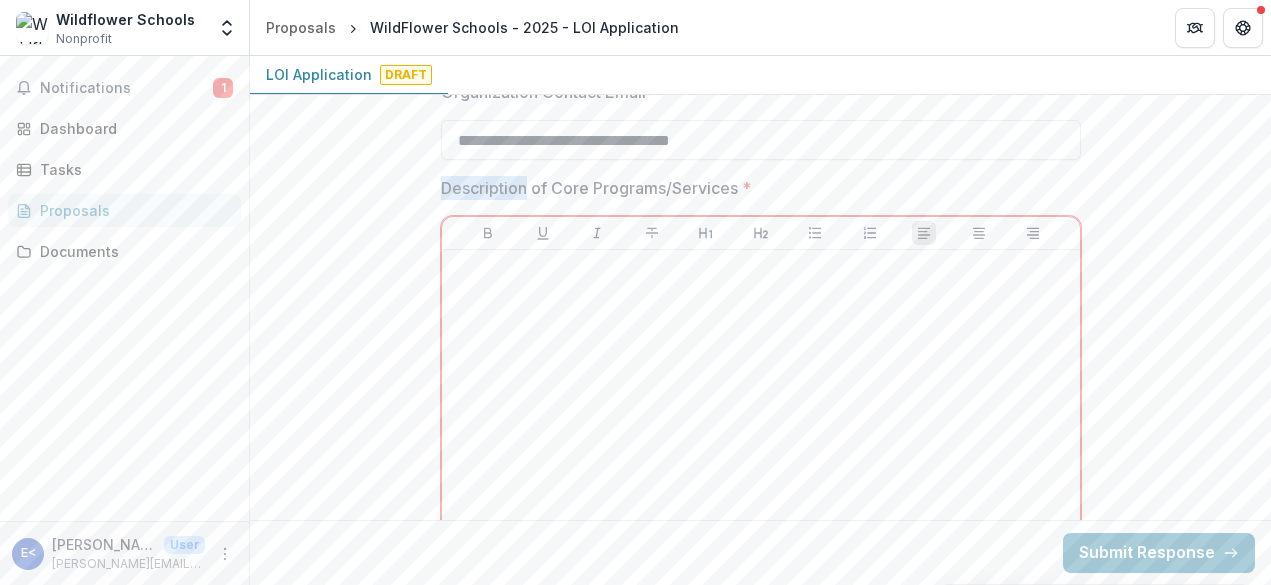 click on "Description of Core Programs/Services *" at bounding box center (755, 188) 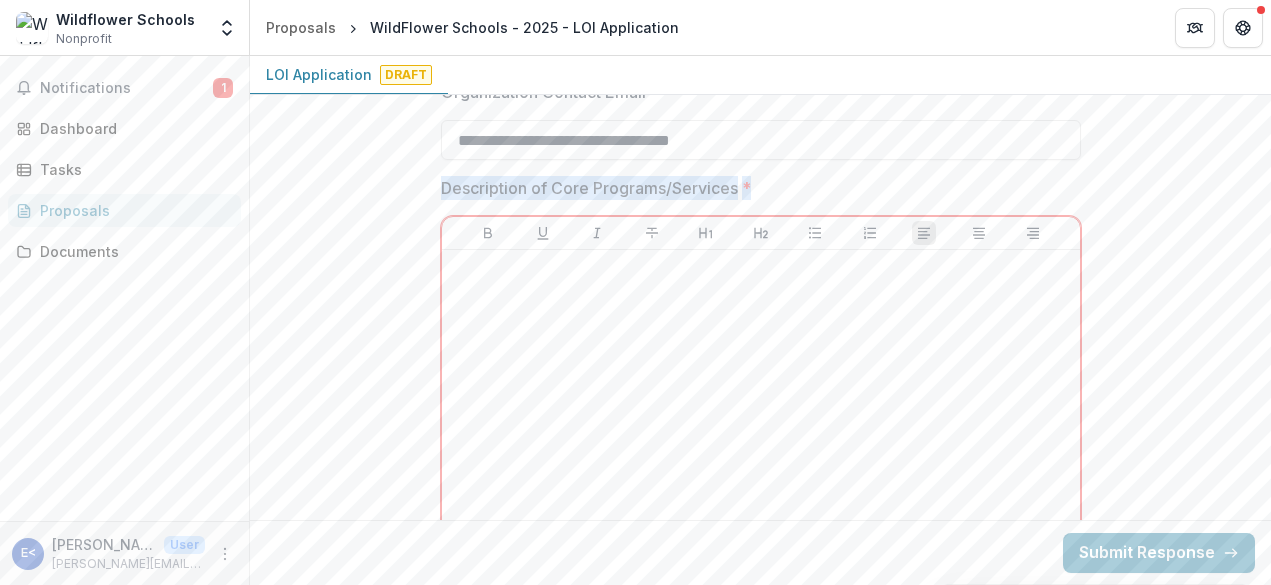 click on "Description of Core Programs/Services *" at bounding box center (755, 188) 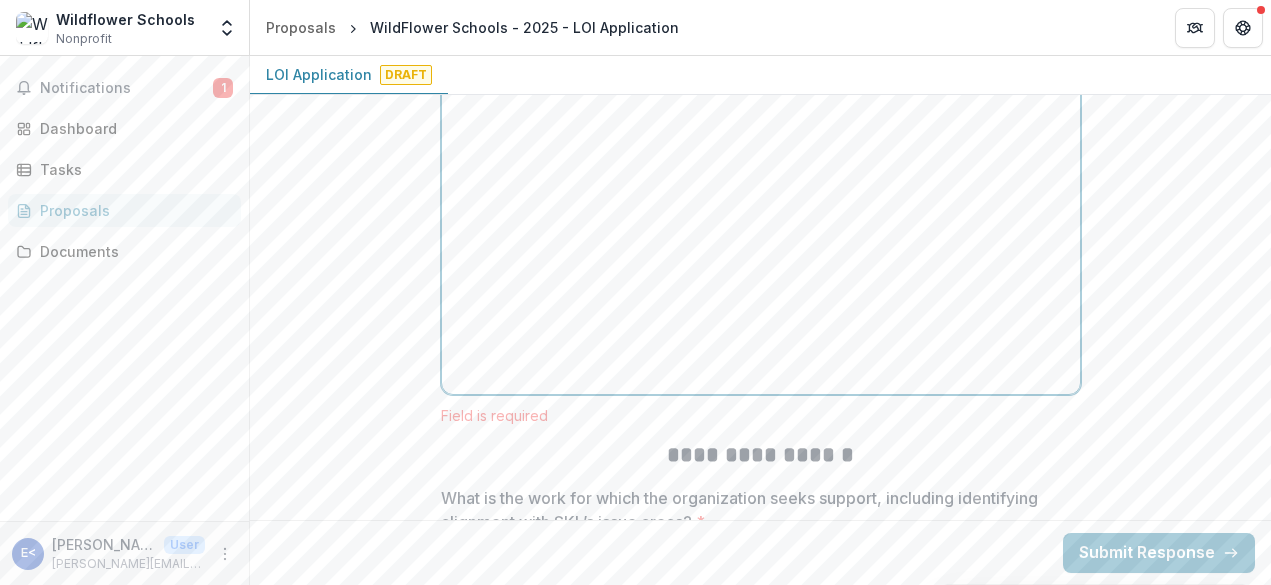 click at bounding box center [761, 236] 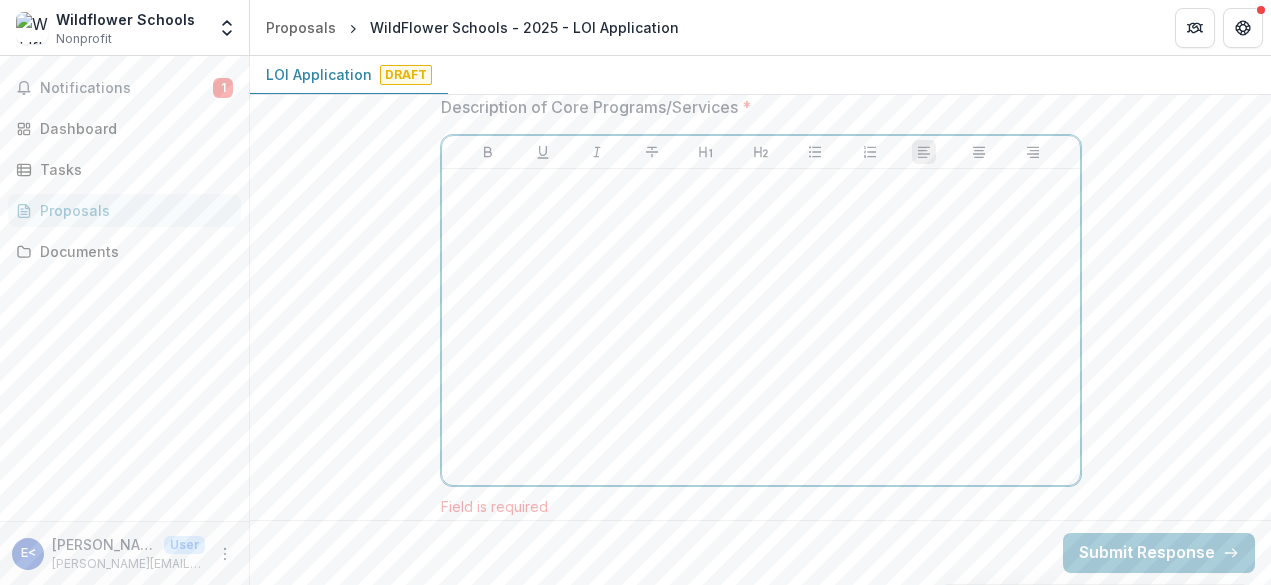scroll, scrollTop: 1625, scrollLeft: 0, axis: vertical 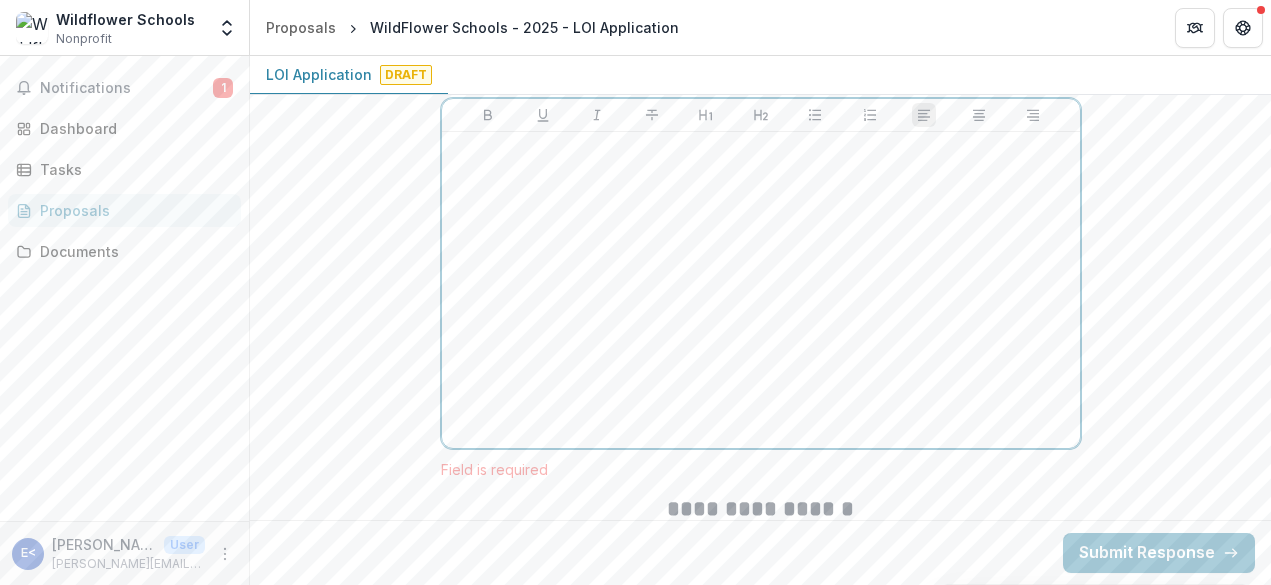 click at bounding box center [761, 290] 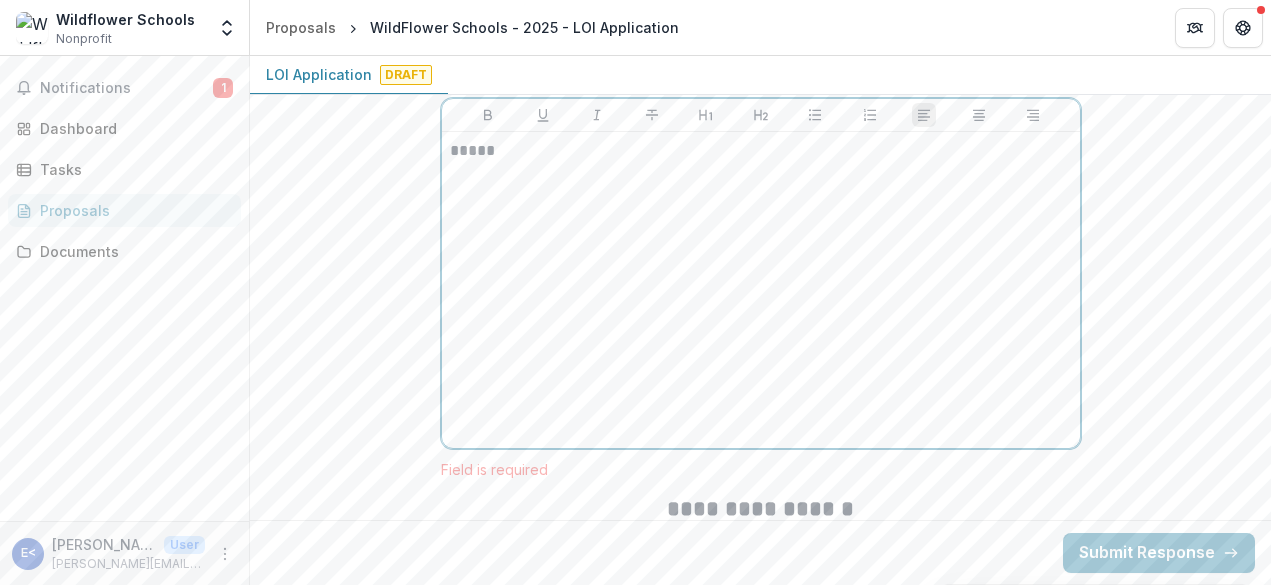 drag, startPoint x: 701, startPoint y: 303, endPoint x: 385, endPoint y: 152, distance: 350.2242 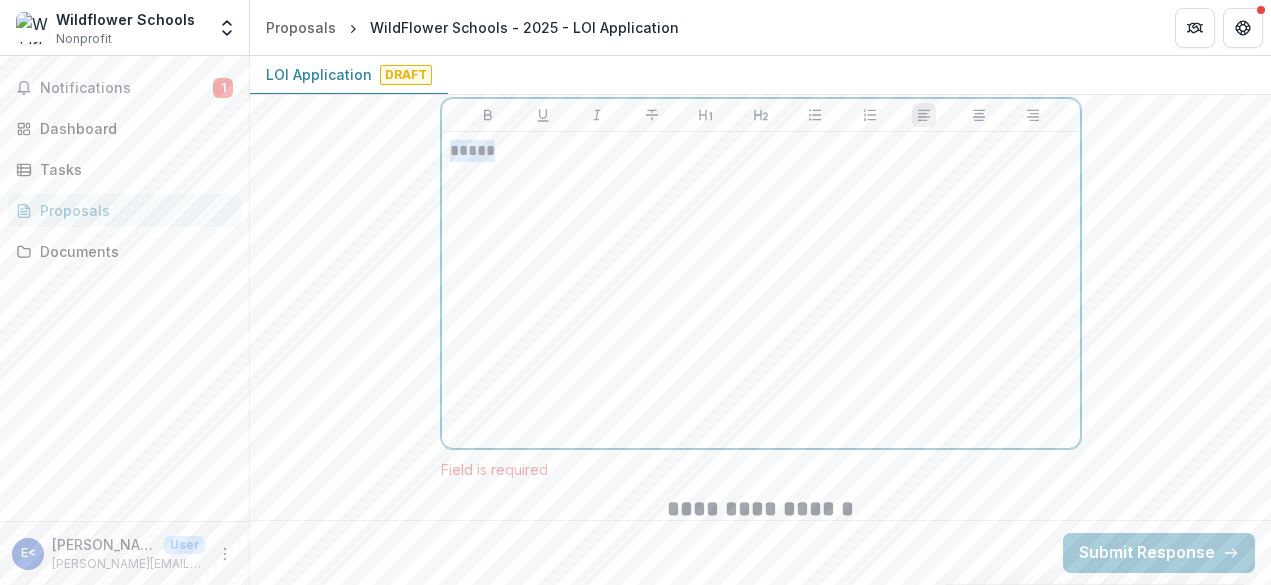 click on "*****" at bounding box center (761, 151) 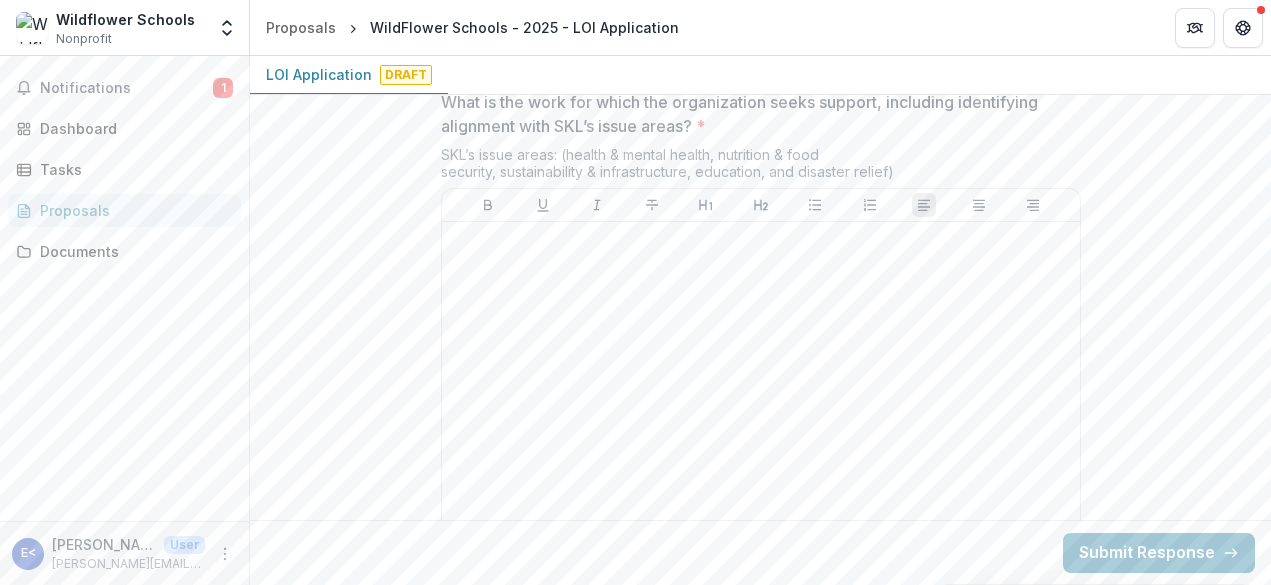 scroll, scrollTop: 2043, scrollLeft: 0, axis: vertical 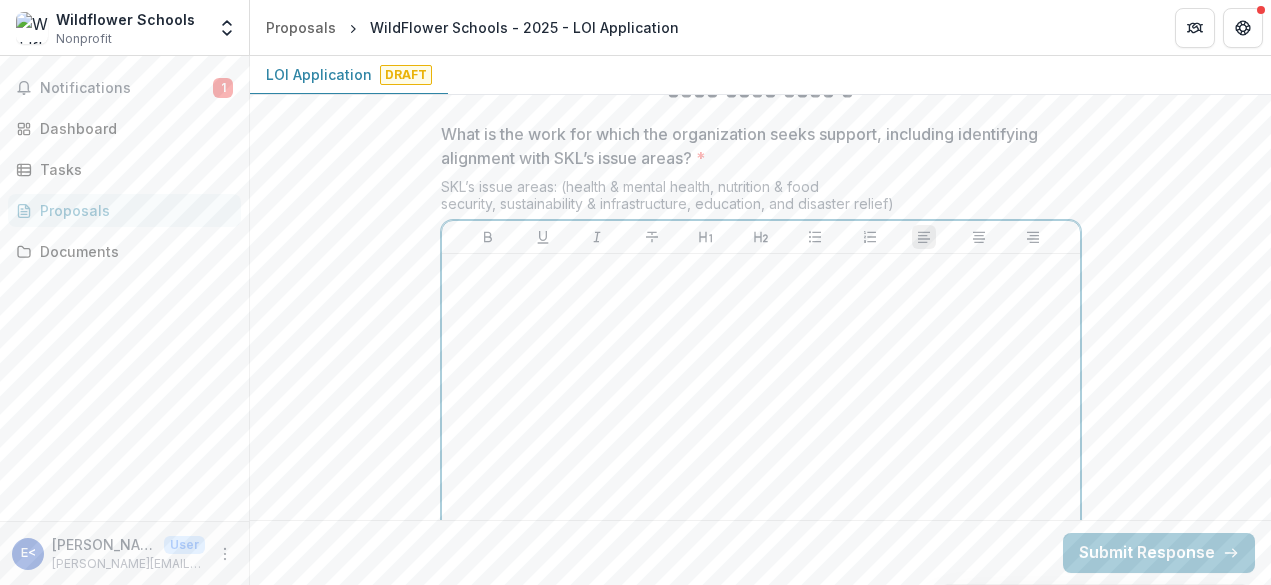 click at bounding box center (761, 412) 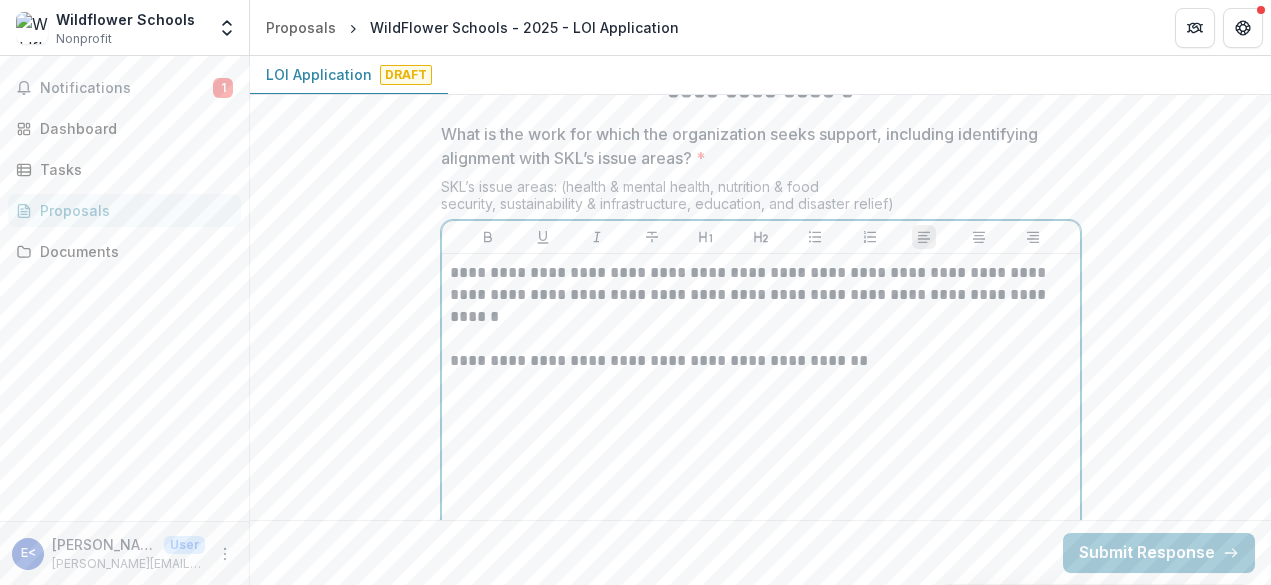 click on "**********" at bounding box center [761, 306] 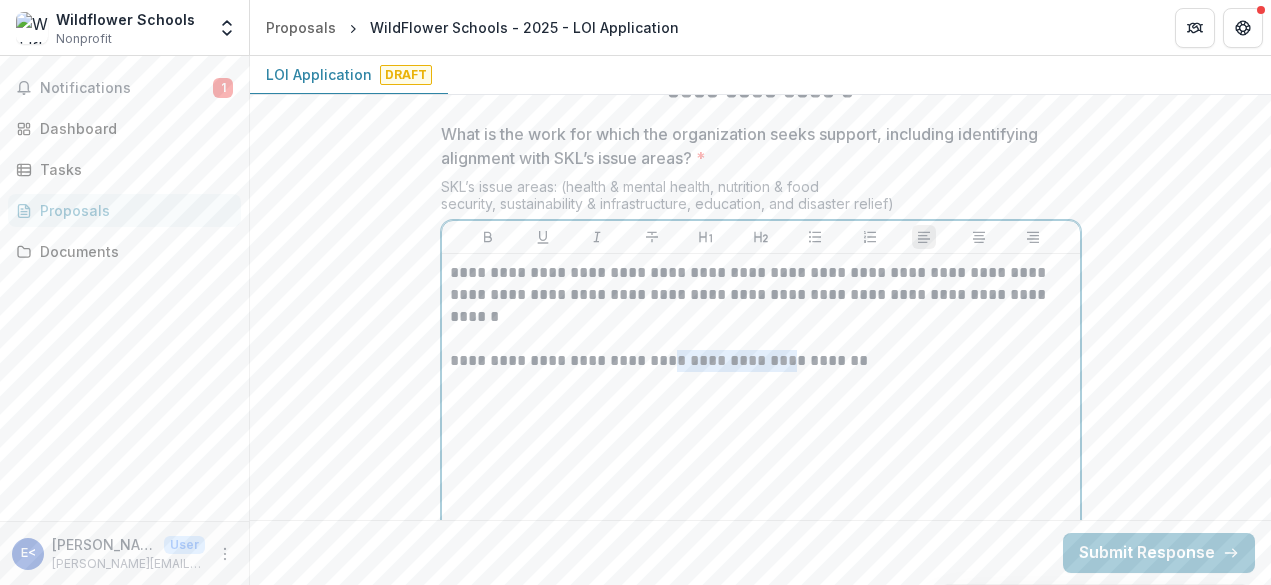 click on "**********" at bounding box center (761, 306) 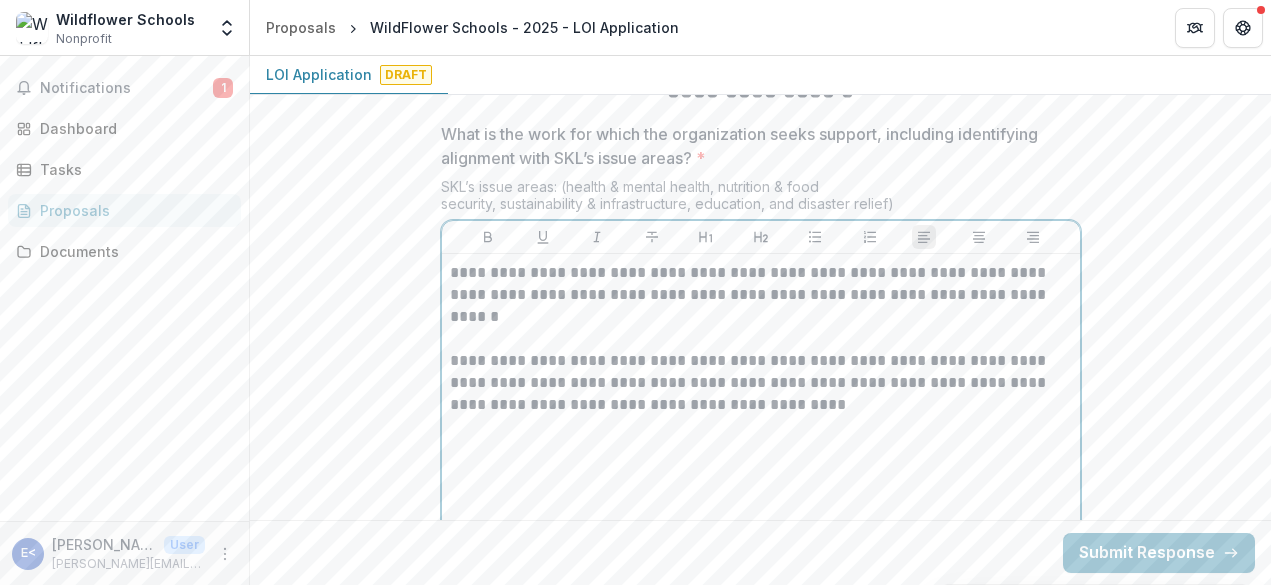click on "**********" at bounding box center (761, 328) 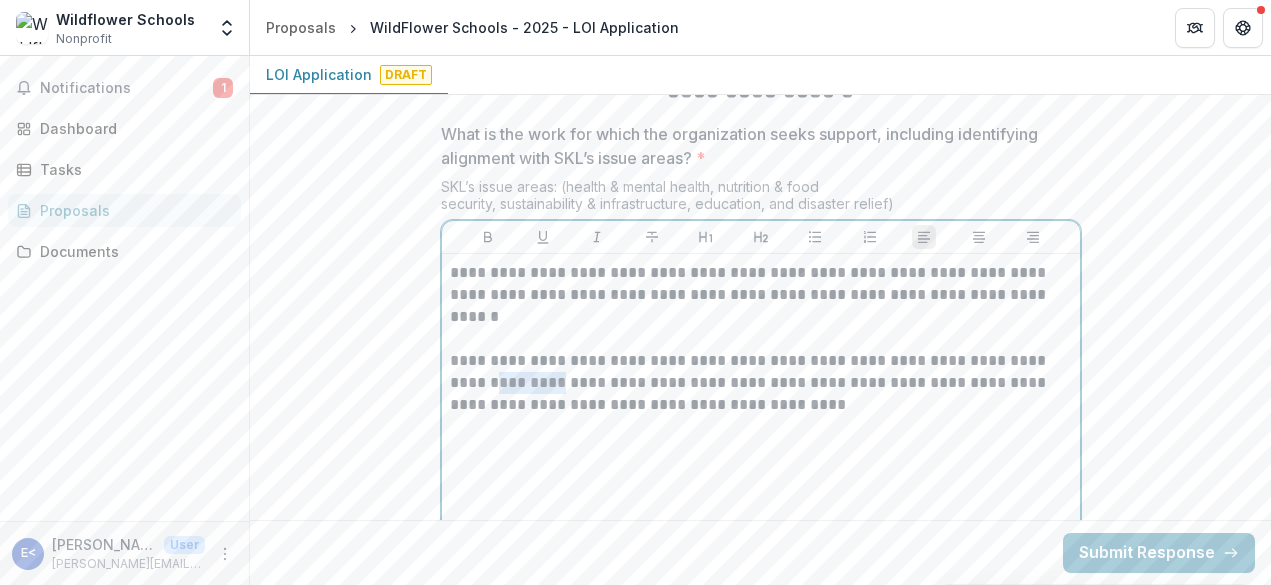 click on "**********" at bounding box center (761, 328) 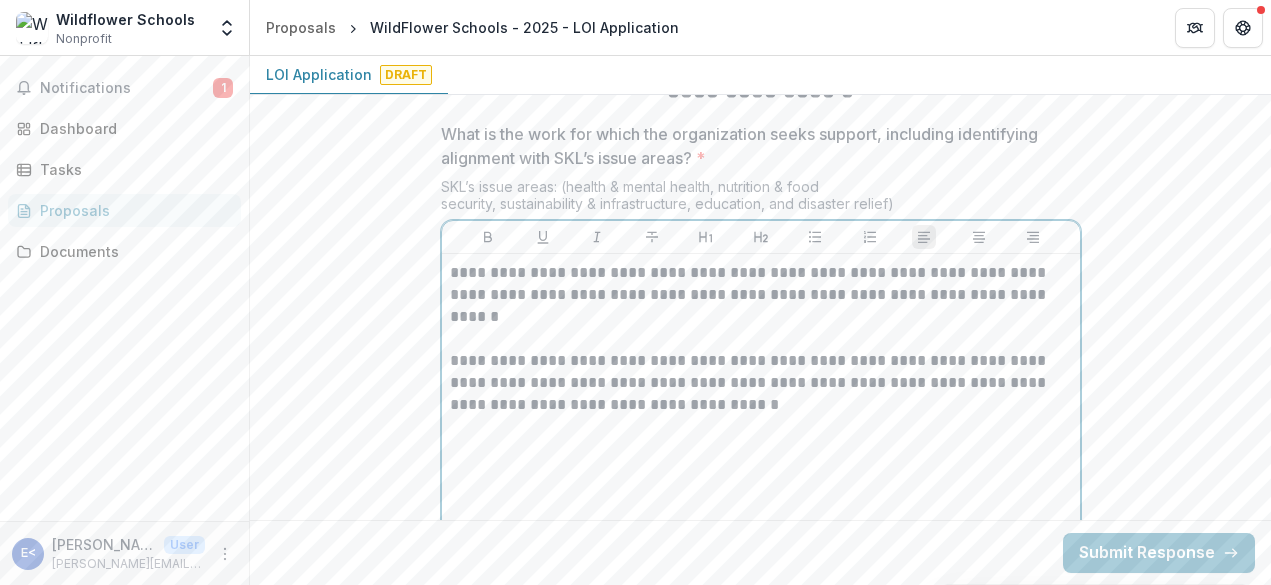 click on "**********" at bounding box center [761, 328] 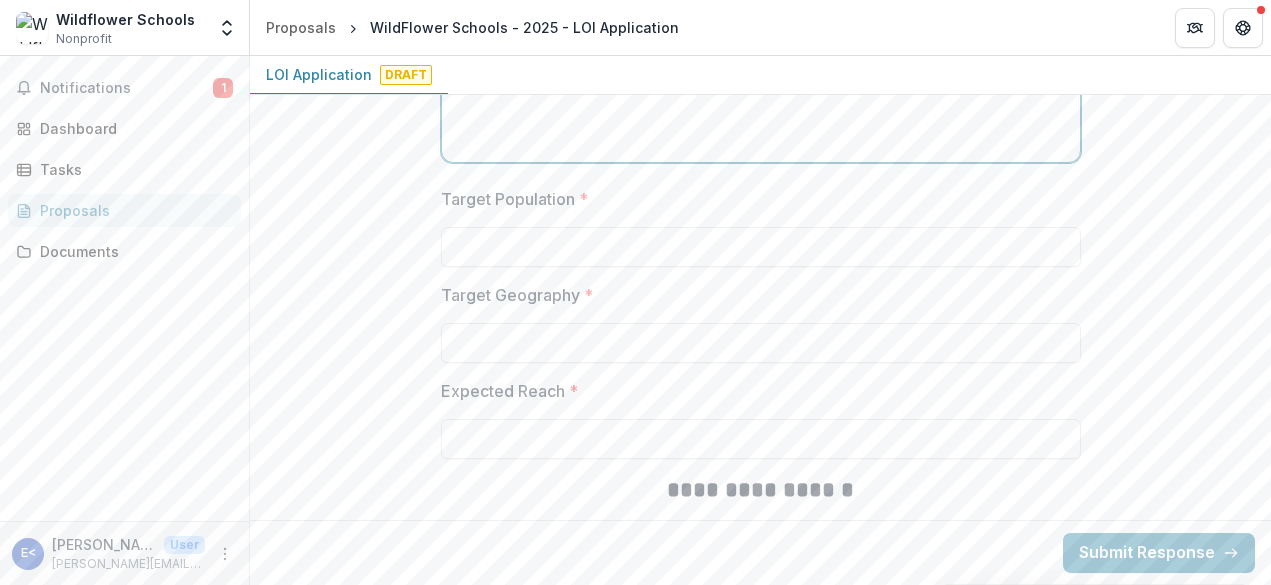 scroll, scrollTop: 2475, scrollLeft: 0, axis: vertical 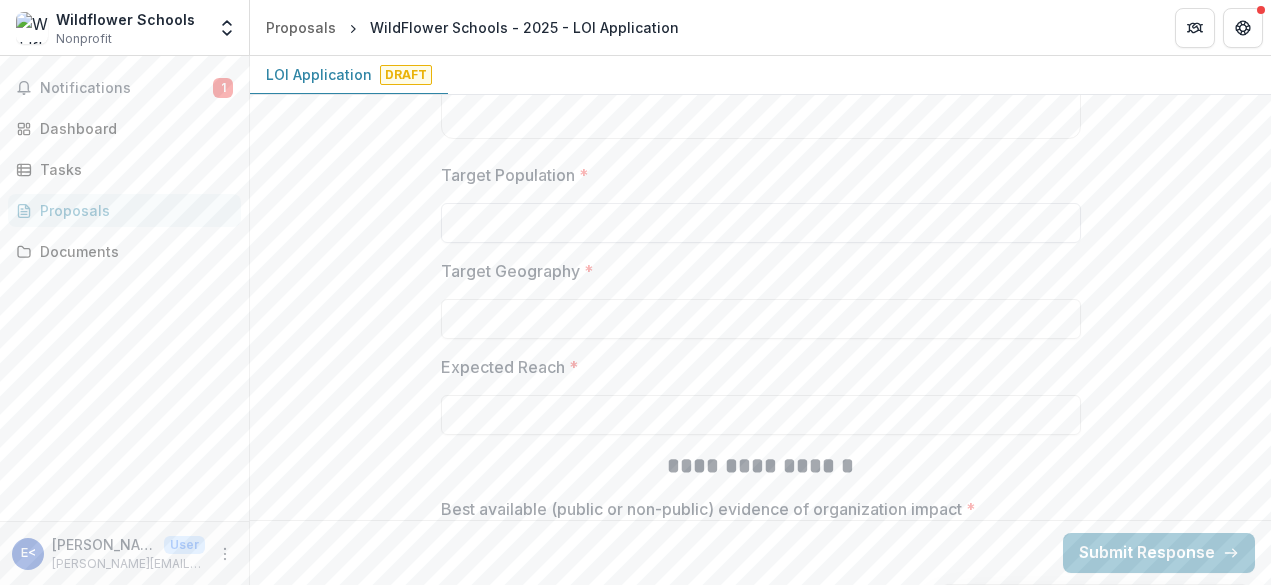 click on "Target Population *" at bounding box center (761, 223) 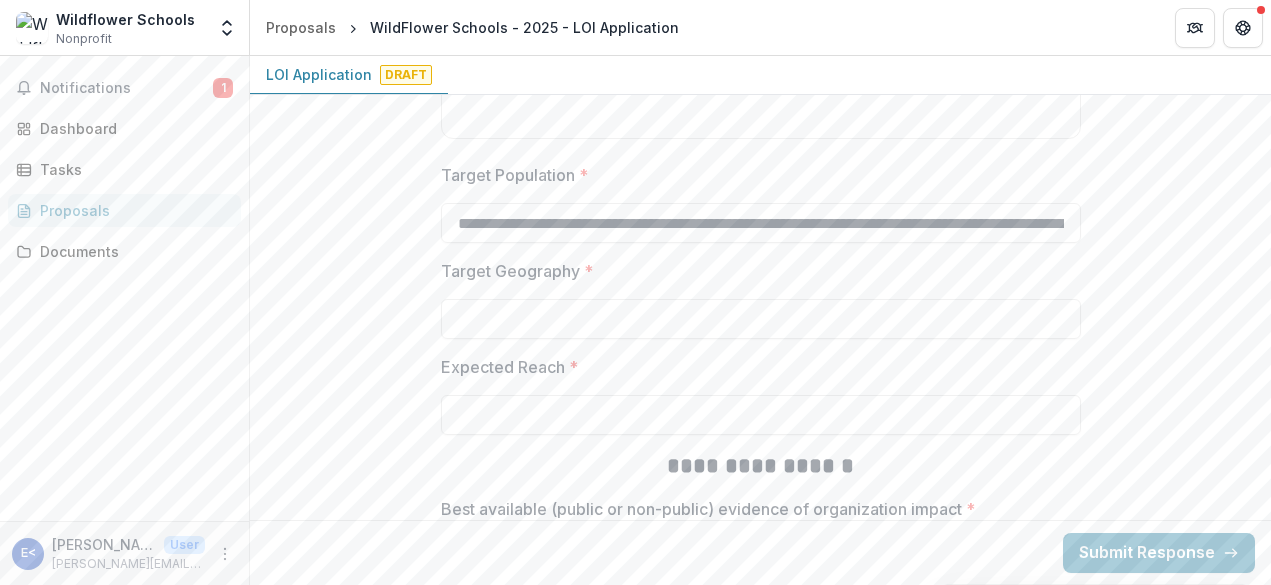 drag, startPoint x: 640, startPoint y: 217, endPoint x: 1253, endPoint y: 230, distance: 613.1378 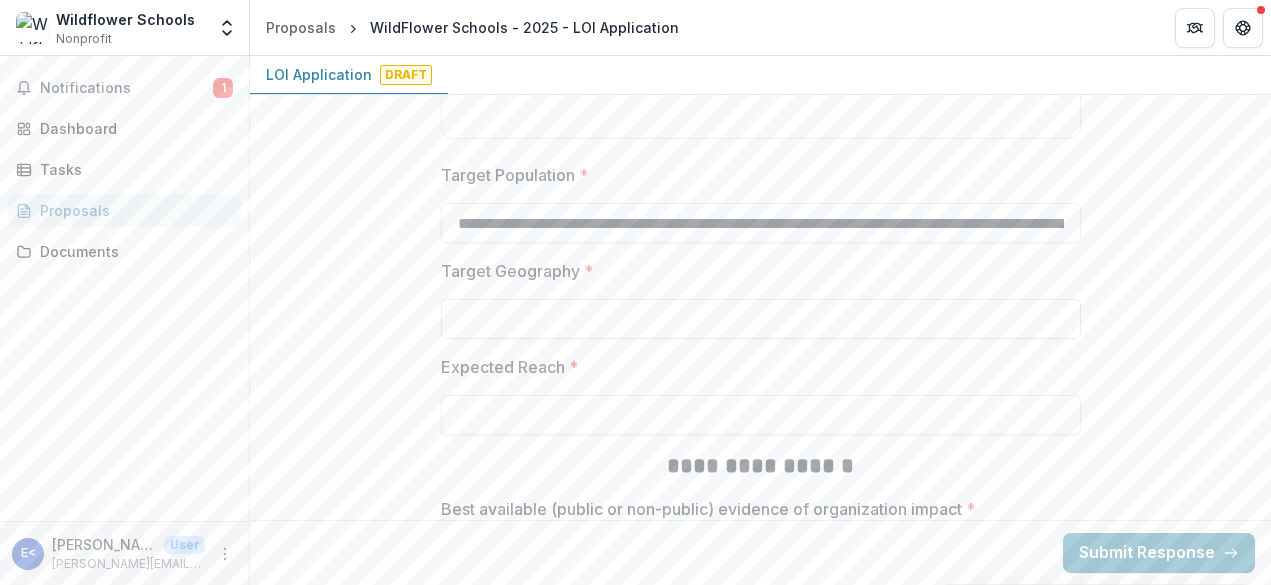 type on "**********" 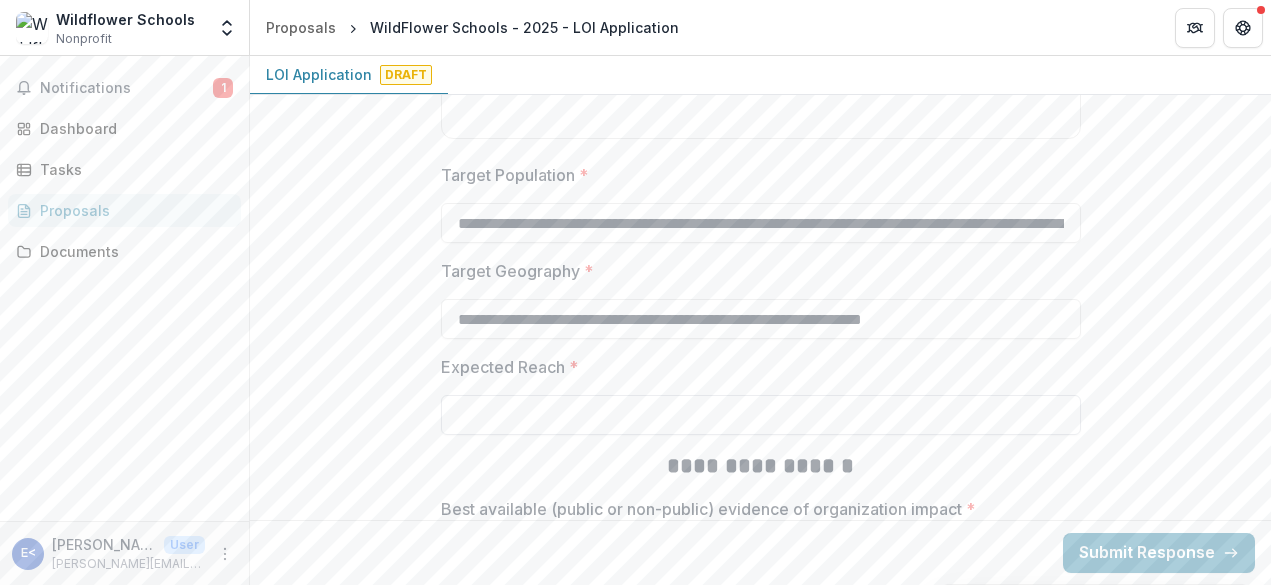 type on "**********" 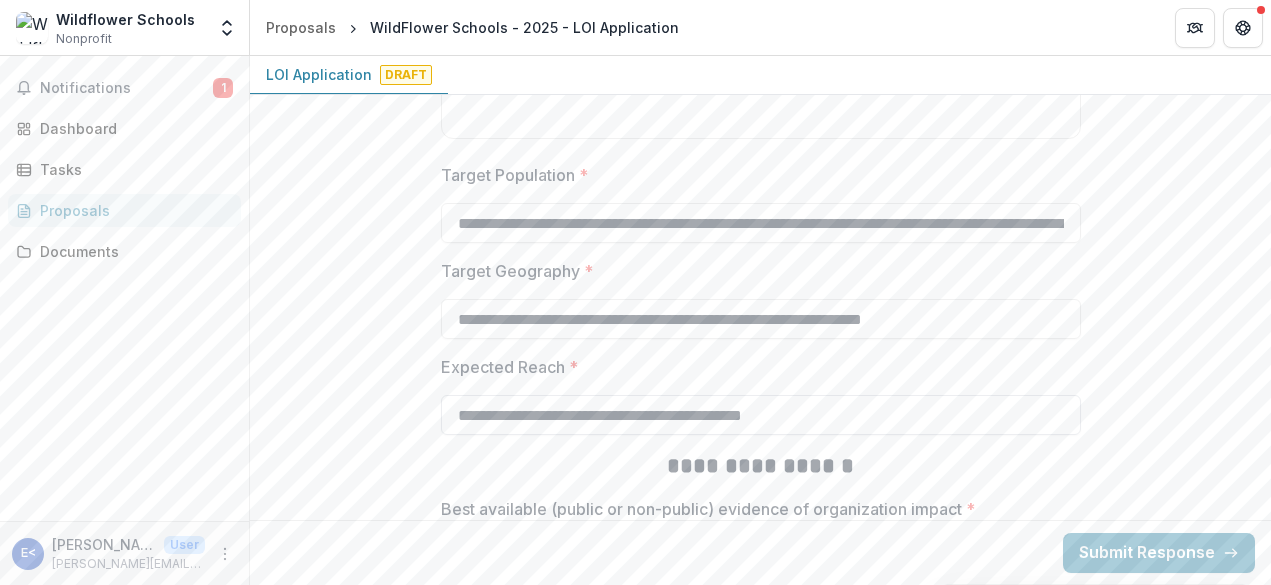 click on "**********" at bounding box center (761, 415) 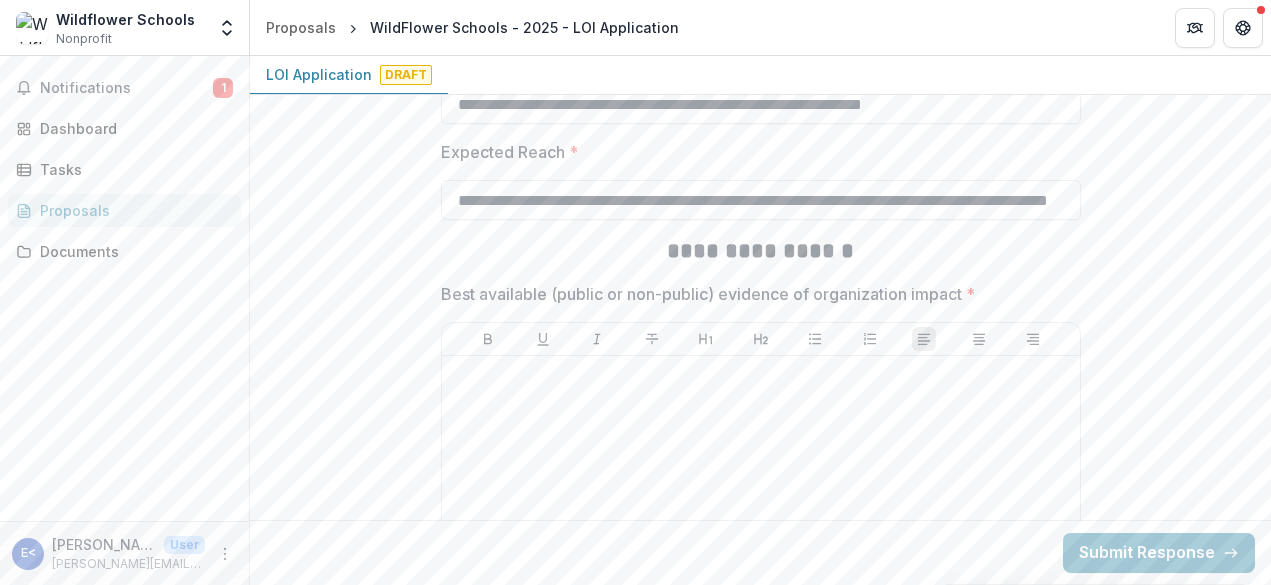 scroll, scrollTop: 2696, scrollLeft: 0, axis: vertical 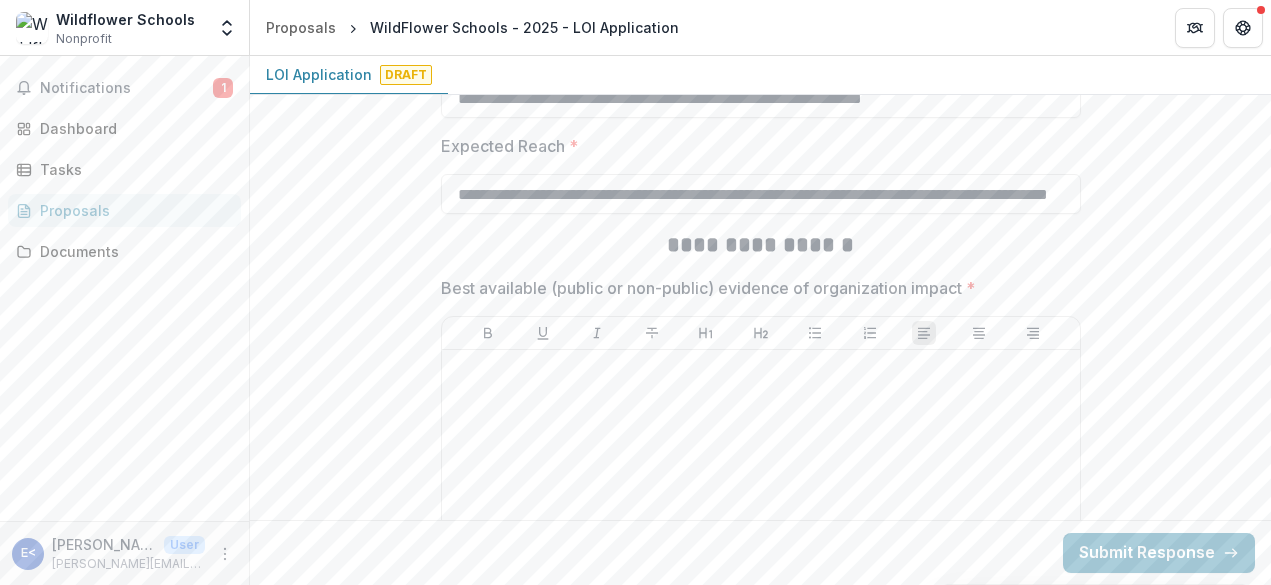 type on "**********" 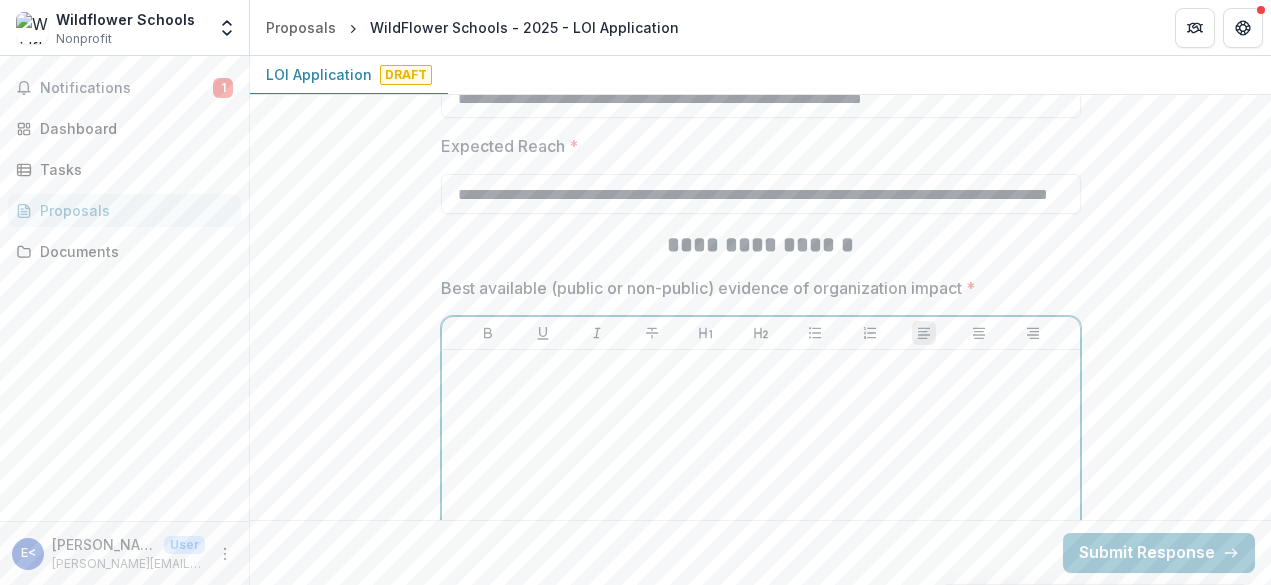 click at bounding box center (761, 508) 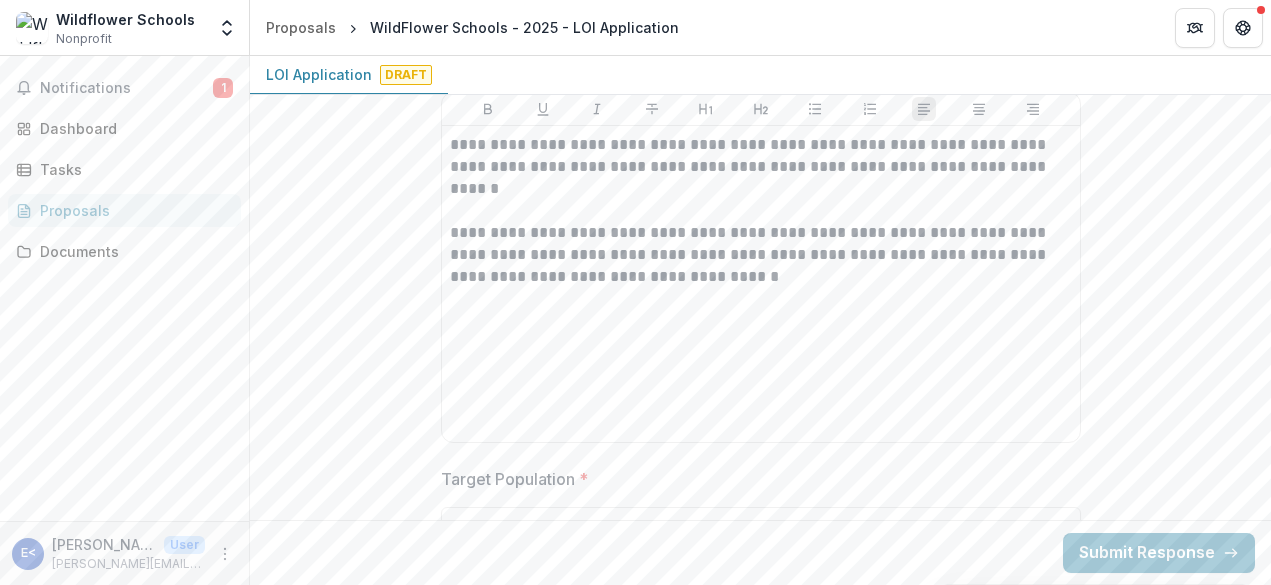 scroll, scrollTop: 2167, scrollLeft: 0, axis: vertical 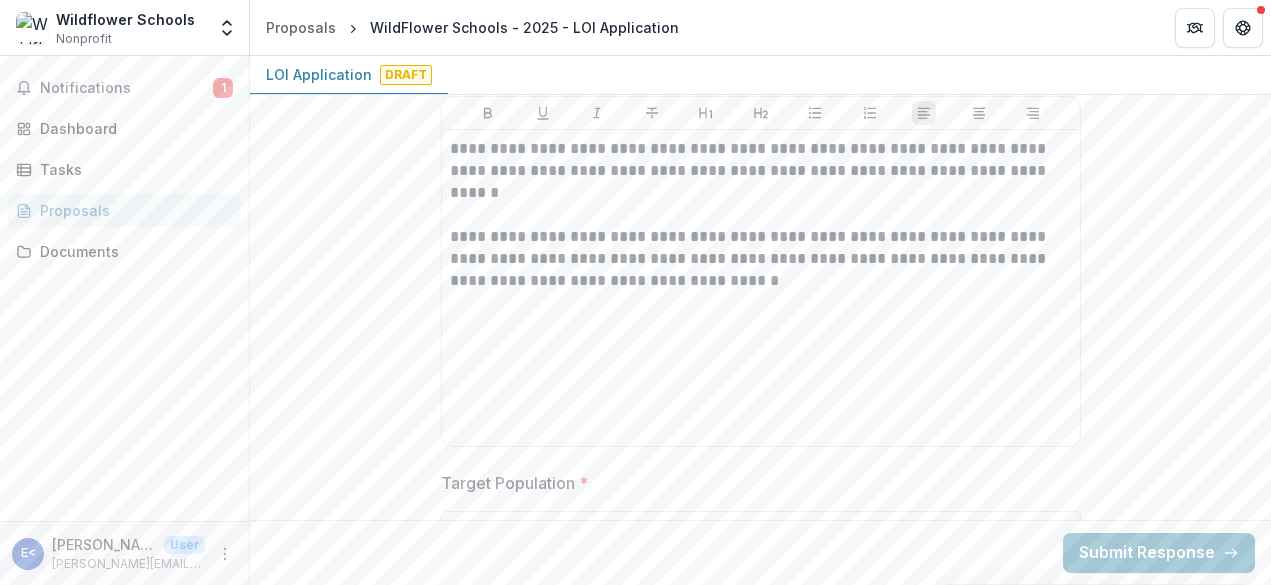click on "**********" at bounding box center [760, 1042] 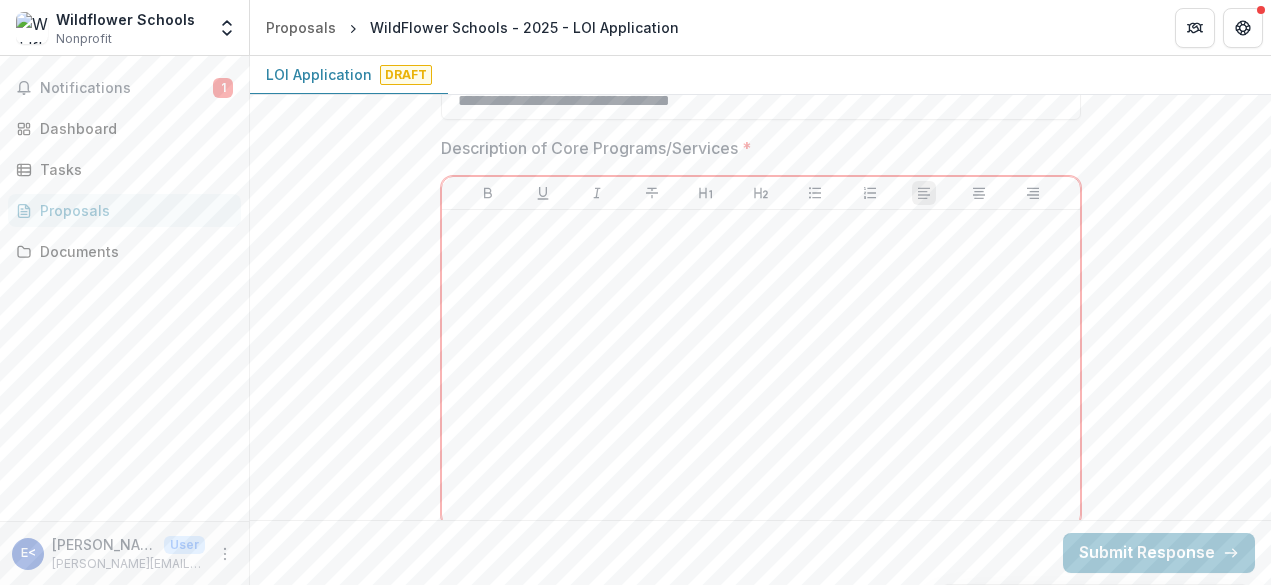 scroll, scrollTop: 1669, scrollLeft: 0, axis: vertical 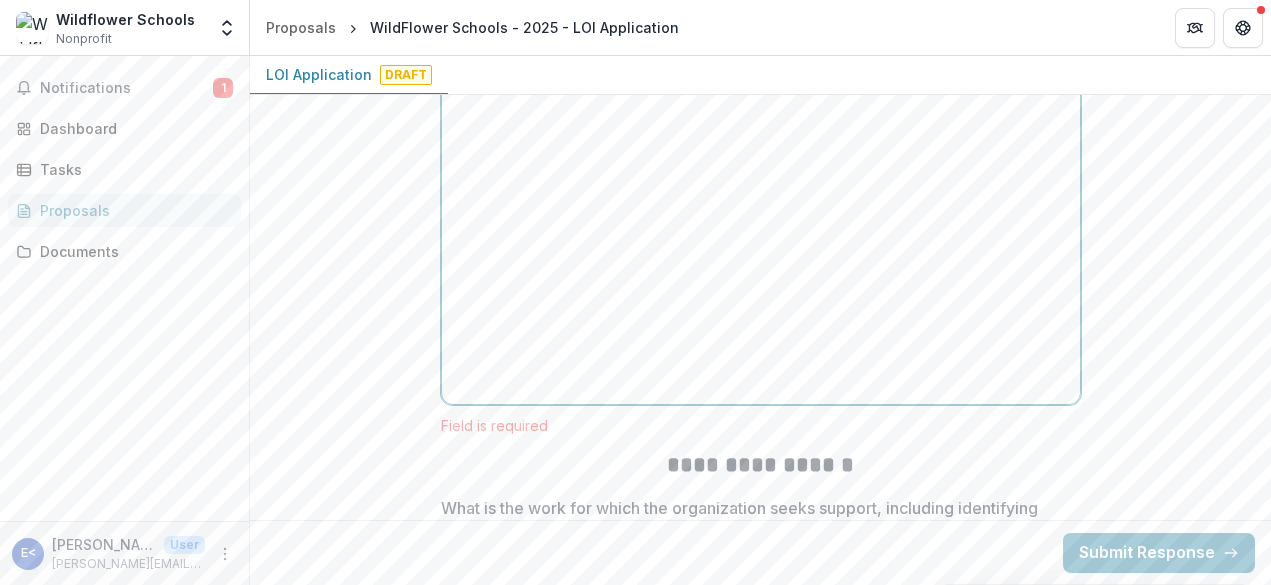 click at bounding box center [761, 246] 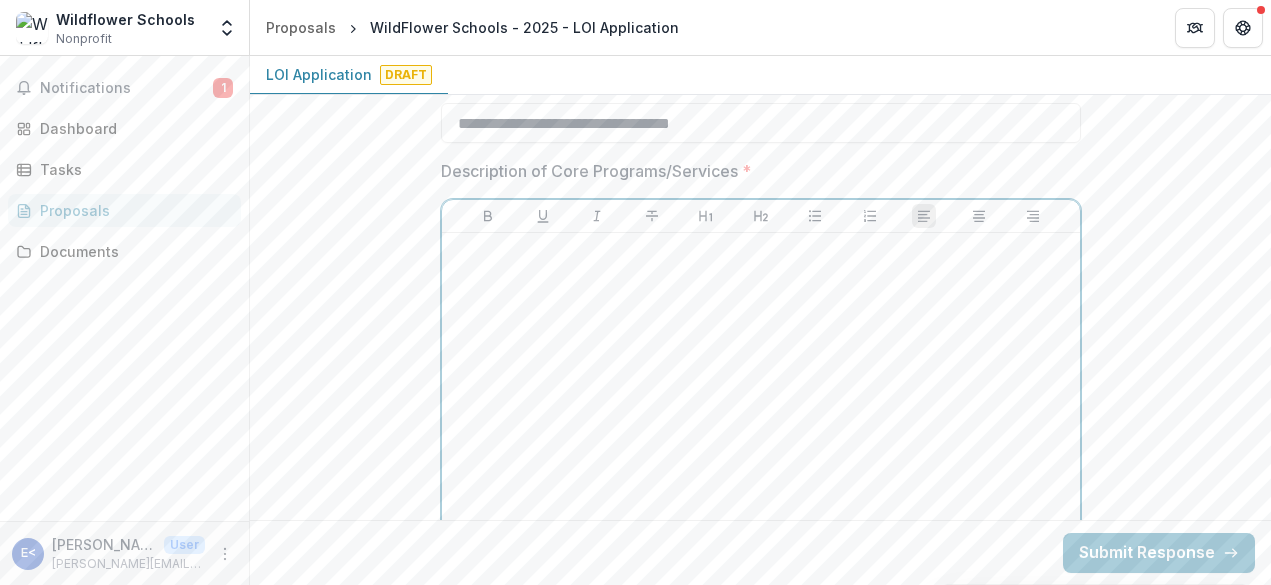 scroll, scrollTop: 1528, scrollLeft: 0, axis: vertical 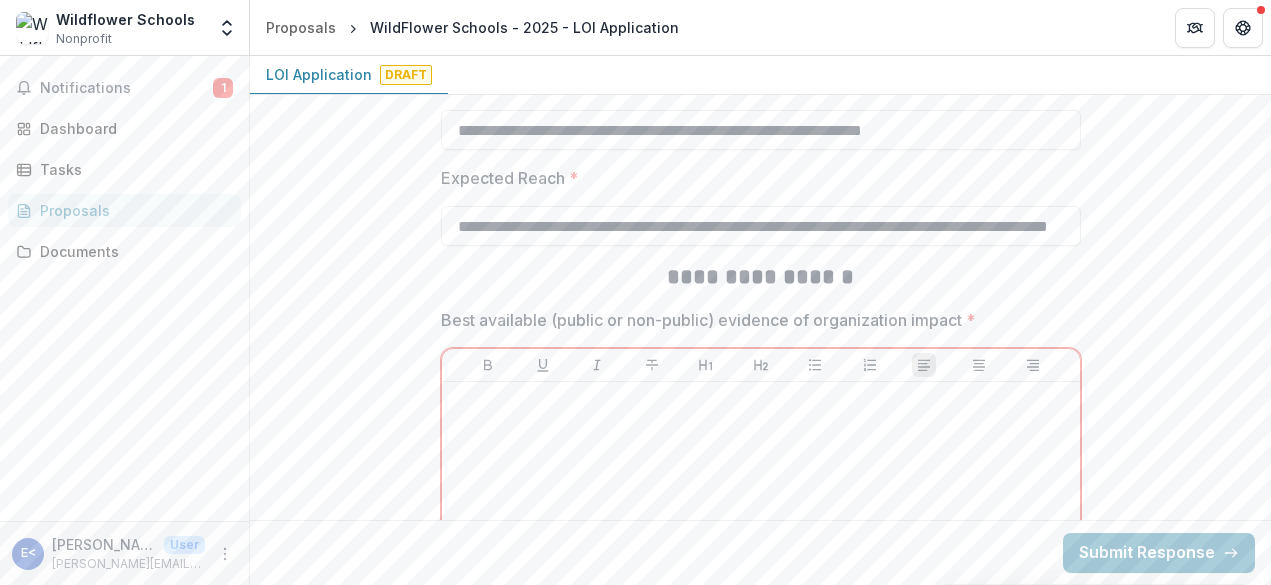 click on "Best available (public or non-public) evidence of organization impact *" at bounding box center (755, 320) 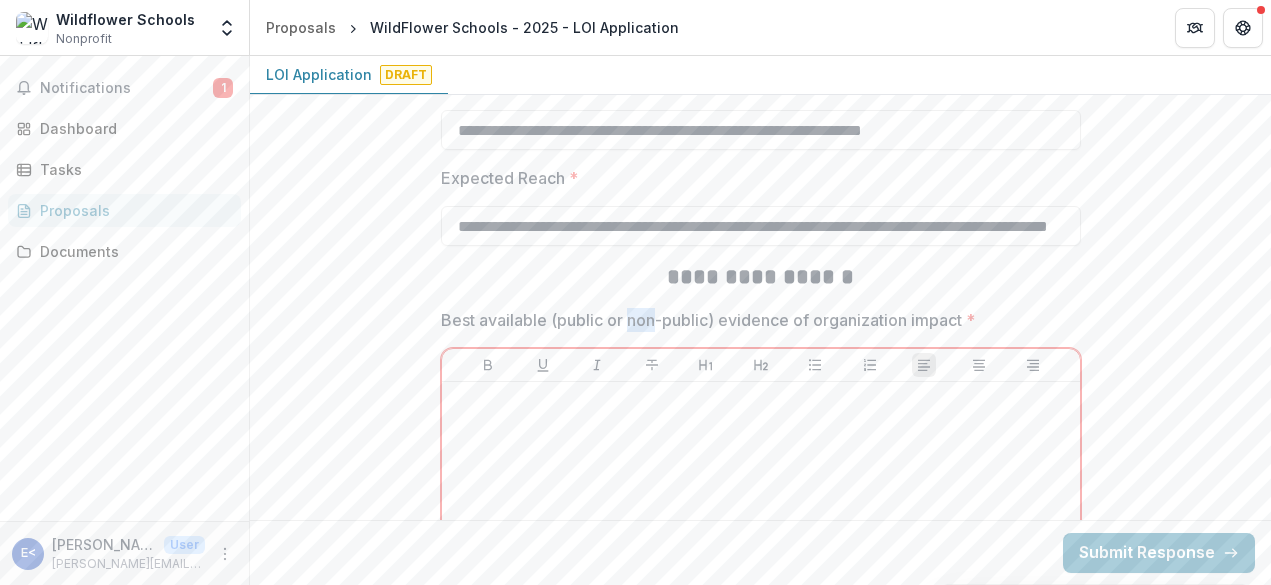 click on "Best available (public or non-public) evidence of organization impact *" at bounding box center [755, 320] 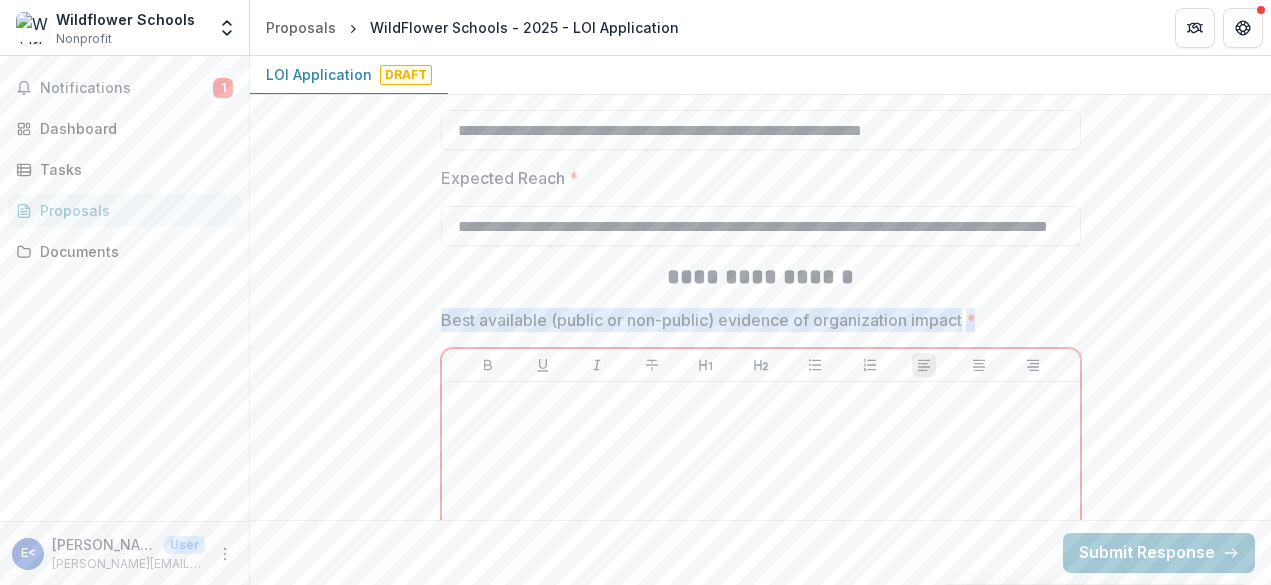 click on "Best available (public or non-public) evidence of organization impact *" at bounding box center (755, 320) 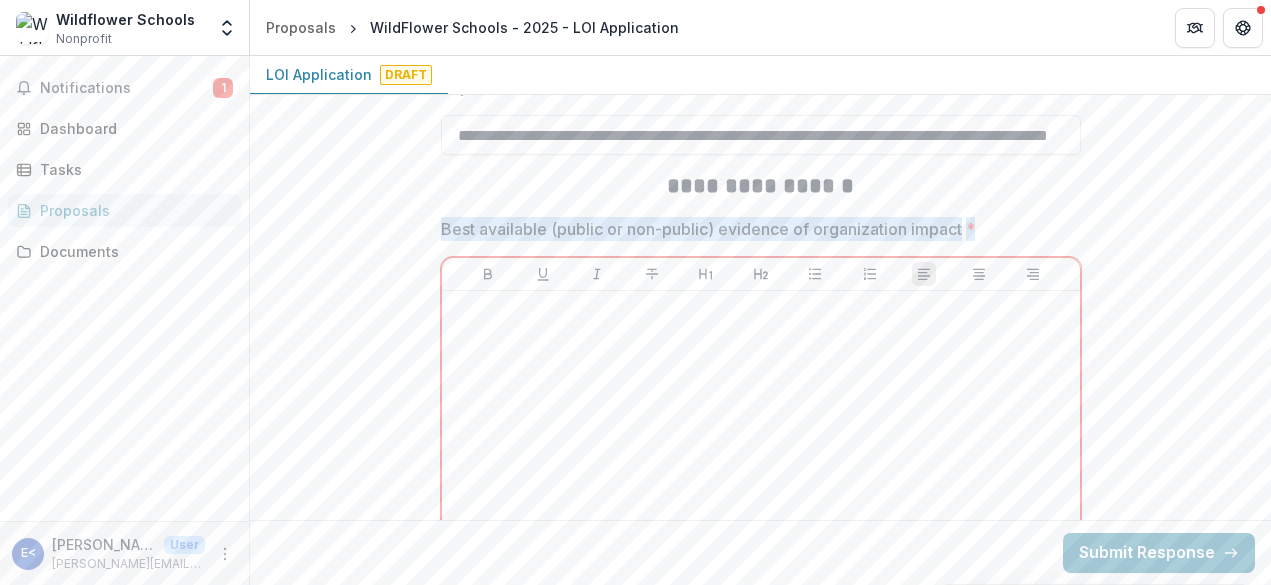 scroll, scrollTop: 2812, scrollLeft: 0, axis: vertical 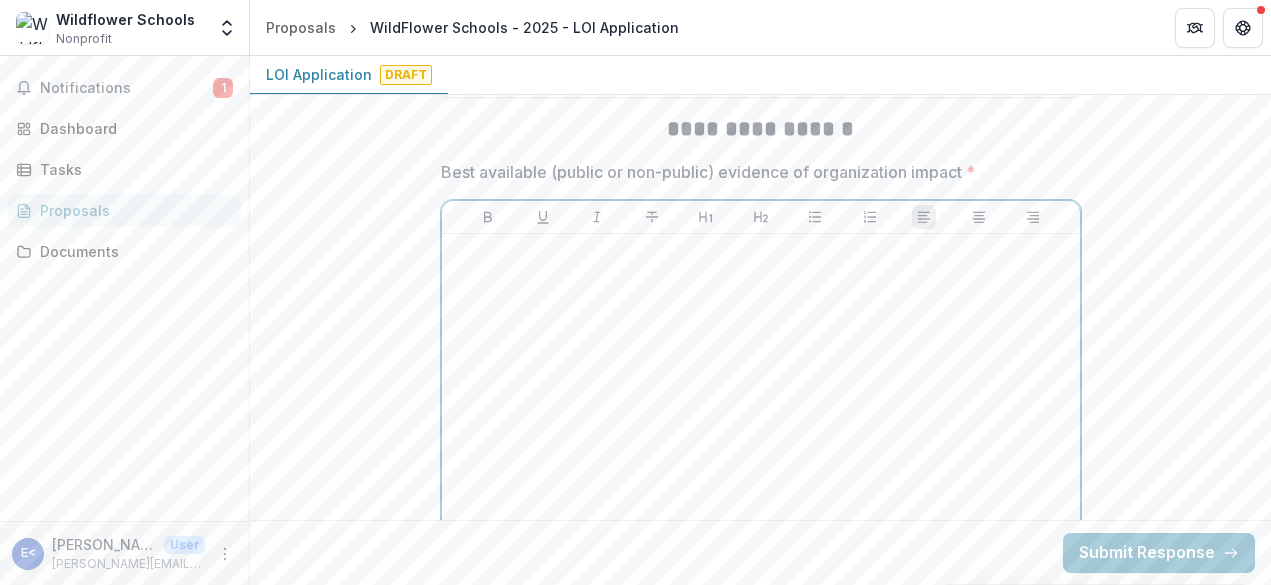 click at bounding box center (761, 392) 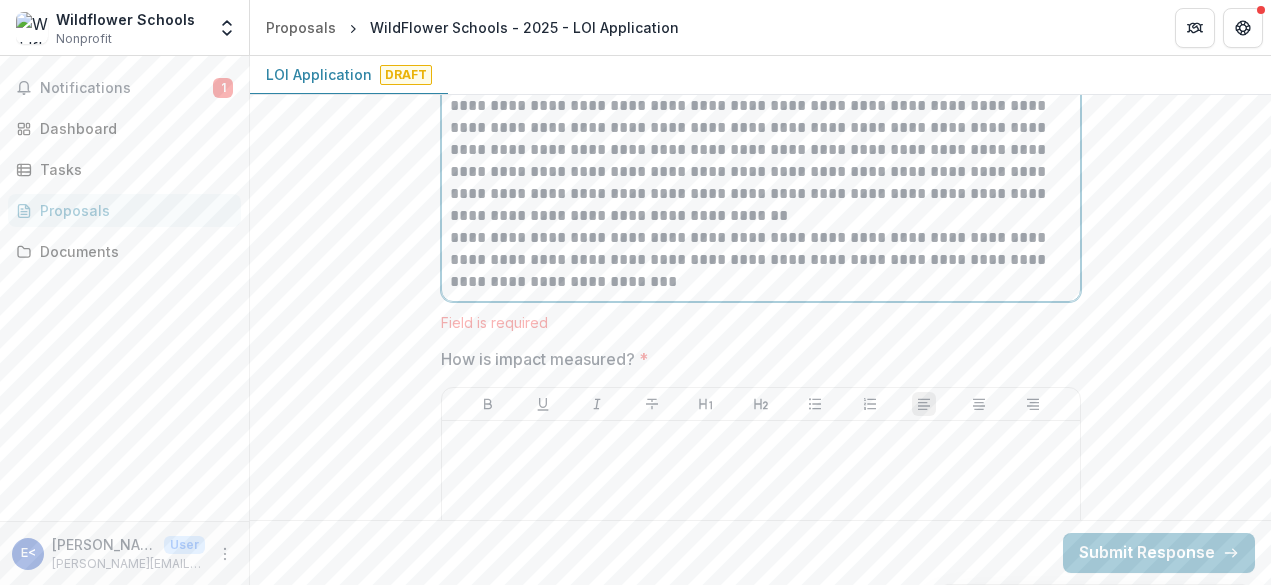 scroll, scrollTop: 4598, scrollLeft: 0, axis: vertical 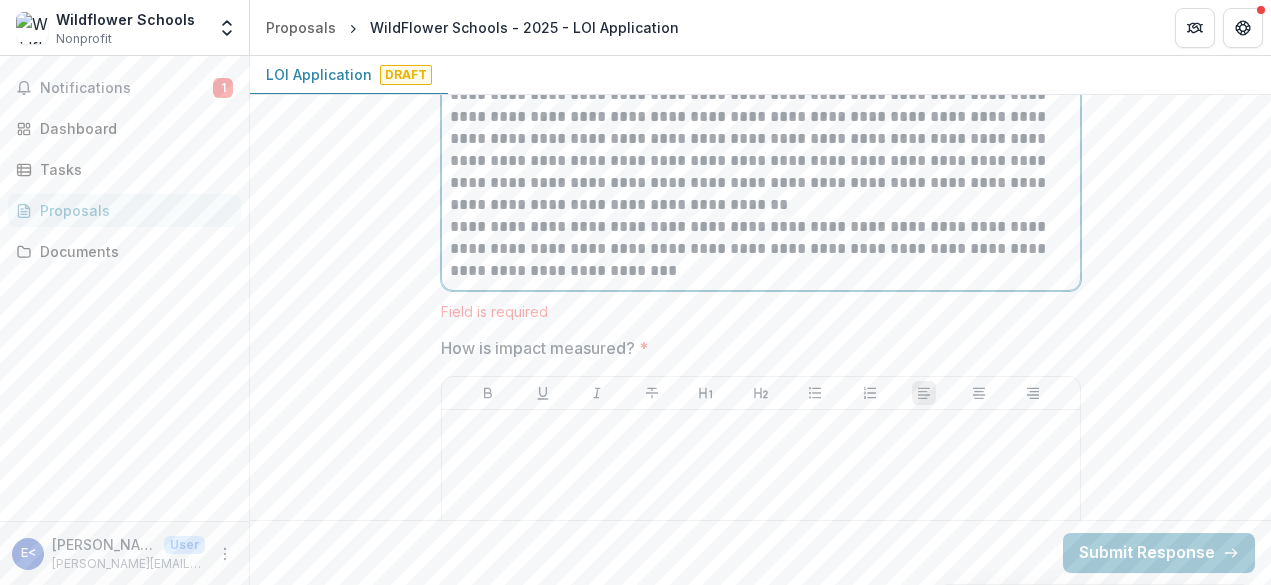 click on "**********" at bounding box center [761, 128] 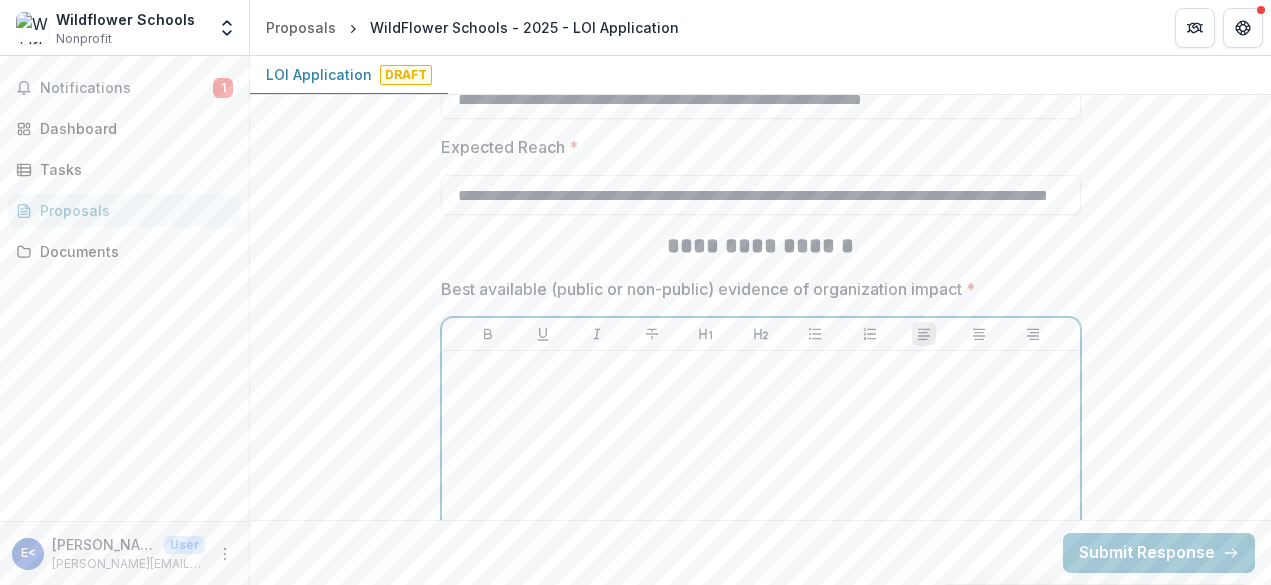 scroll, scrollTop: 2668, scrollLeft: 0, axis: vertical 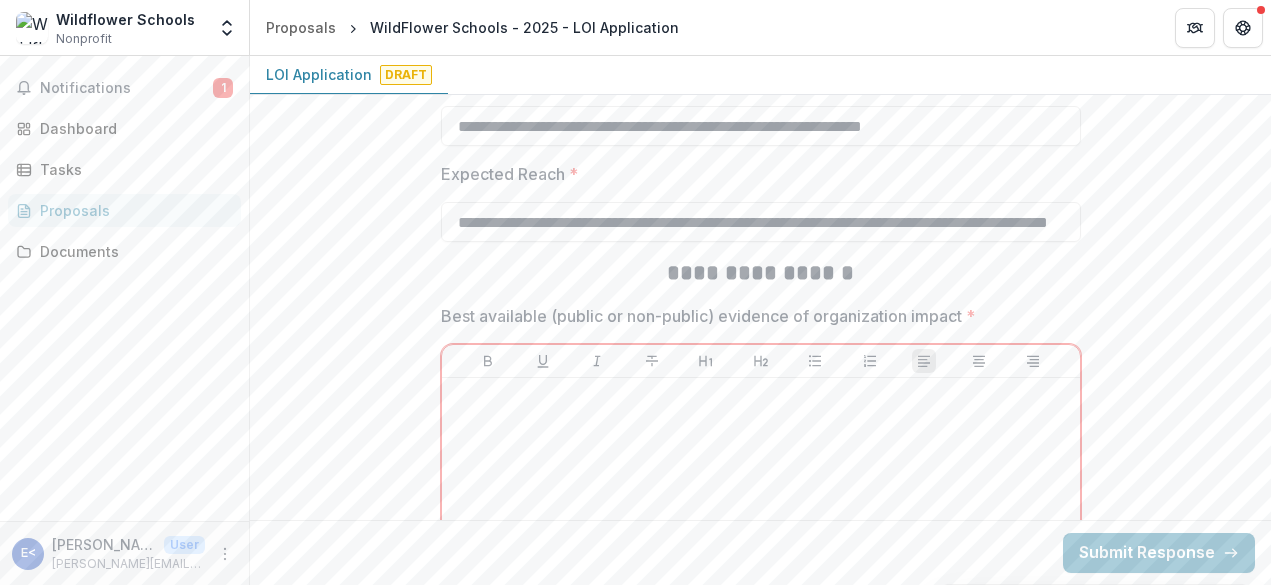 click on "Best available (public or non-public) evidence of organization impact *" at bounding box center (755, 316) 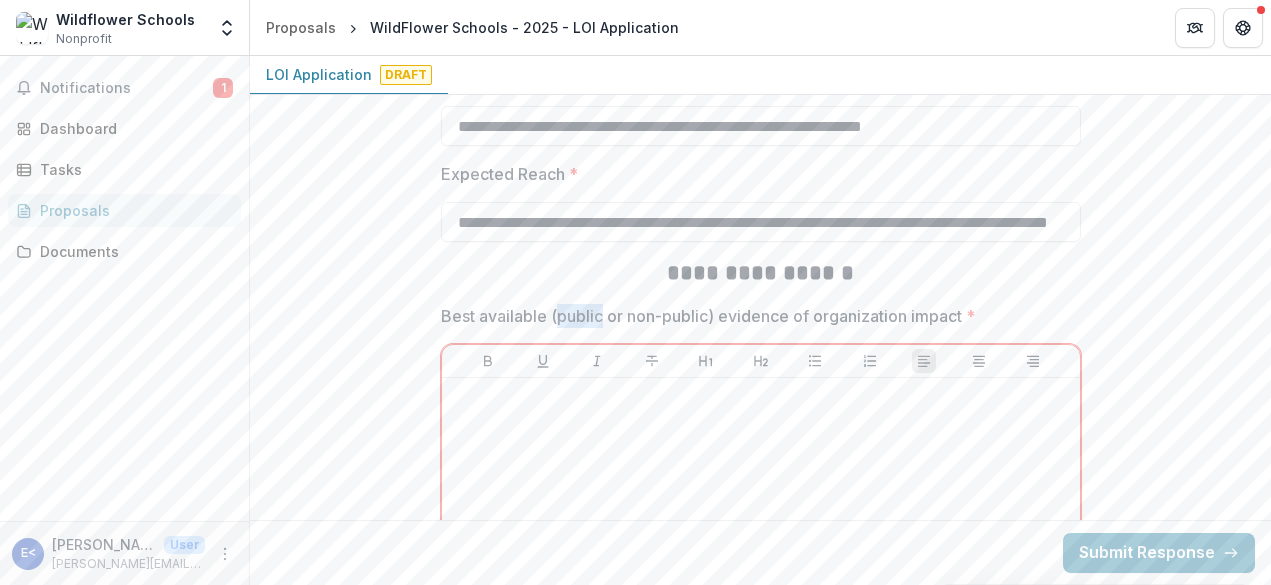 click on "Best available (public or non-public) evidence of organization impact *" at bounding box center [755, 316] 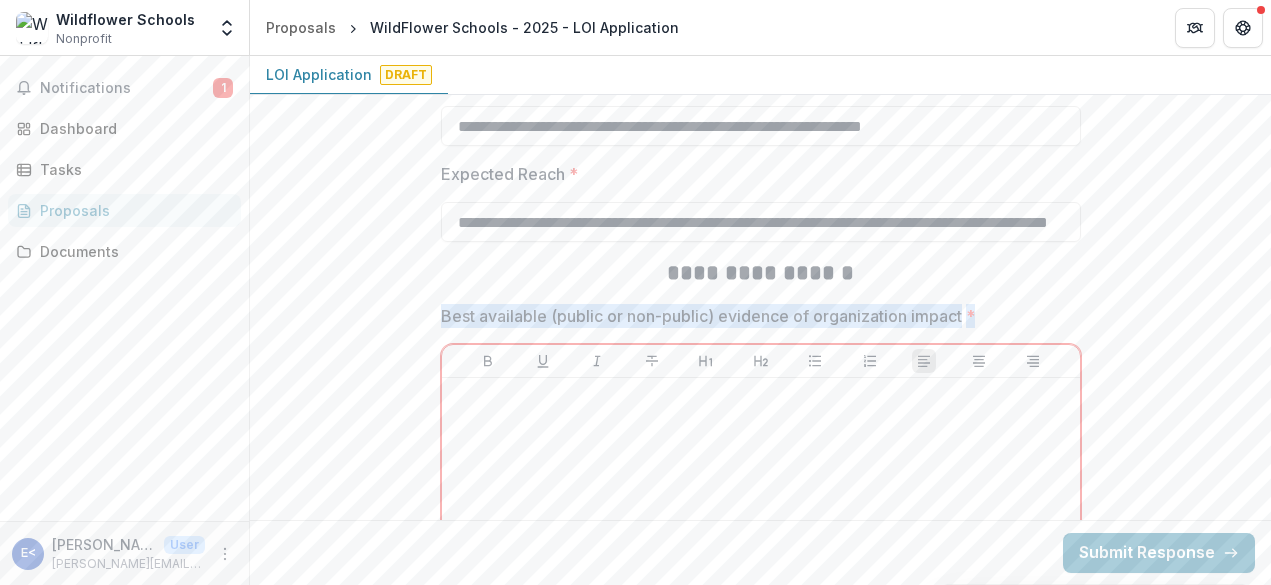 click on "Best available (public or non-public) evidence of organization impact *" at bounding box center (755, 316) 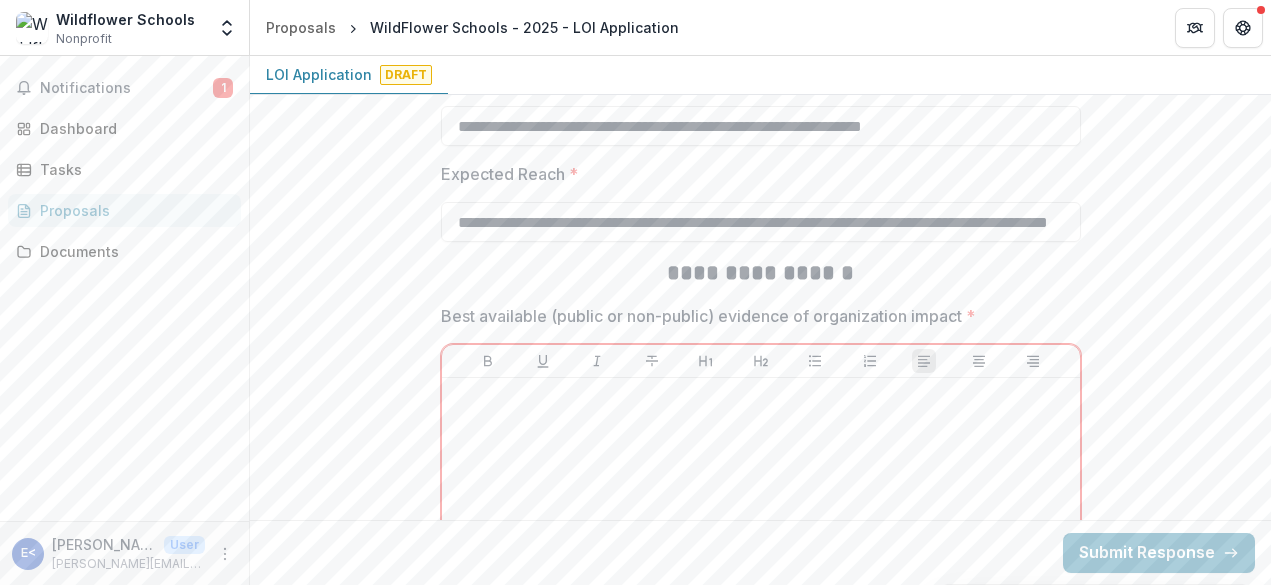click on "Best available (public or non-public) evidence of organization impact *" at bounding box center (755, 316) 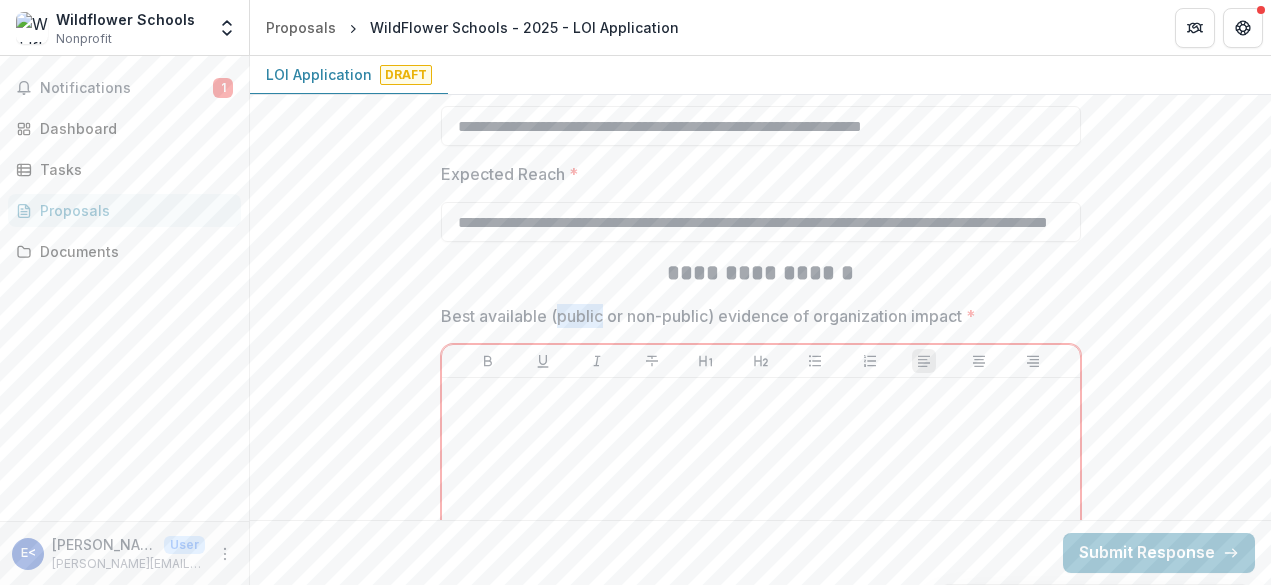 click on "Best available (public or non-public) evidence of organization impact *" at bounding box center [755, 316] 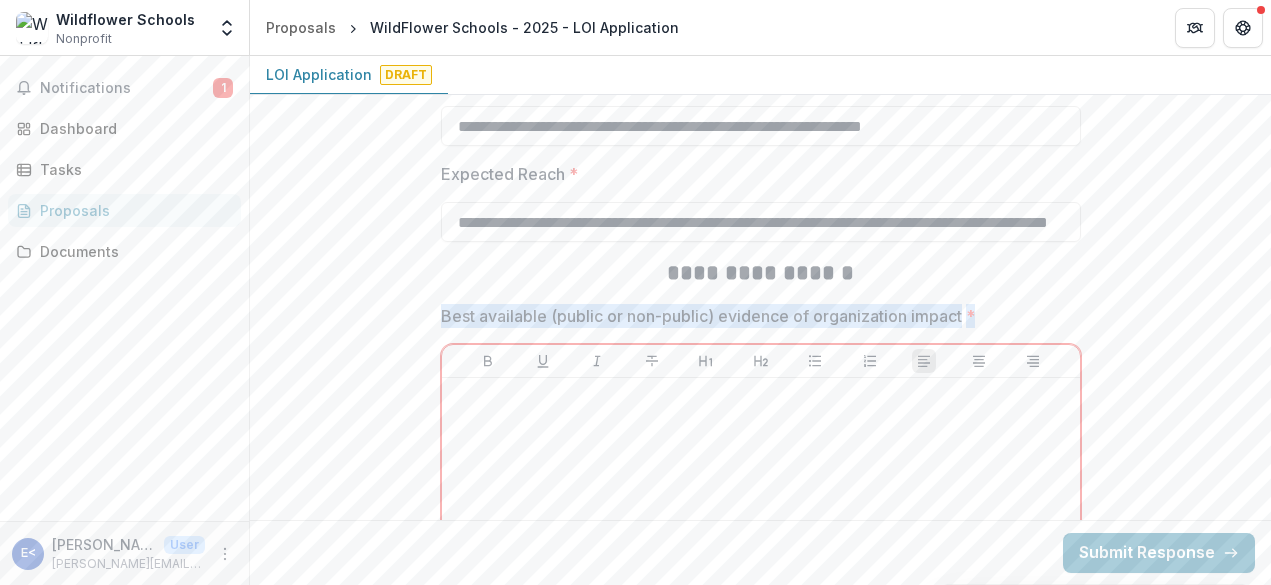 click on "Best available (public or non-public) evidence of organization impact *" at bounding box center (755, 316) 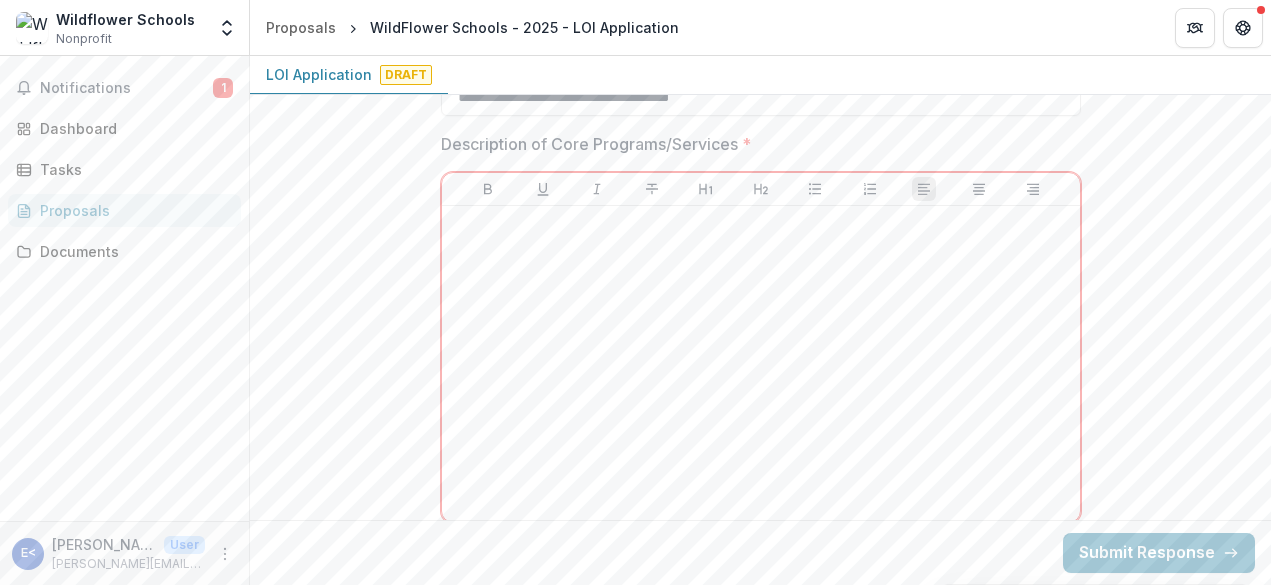 scroll, scrollTop: 1553, scrollLeft: 0, axis: vertical 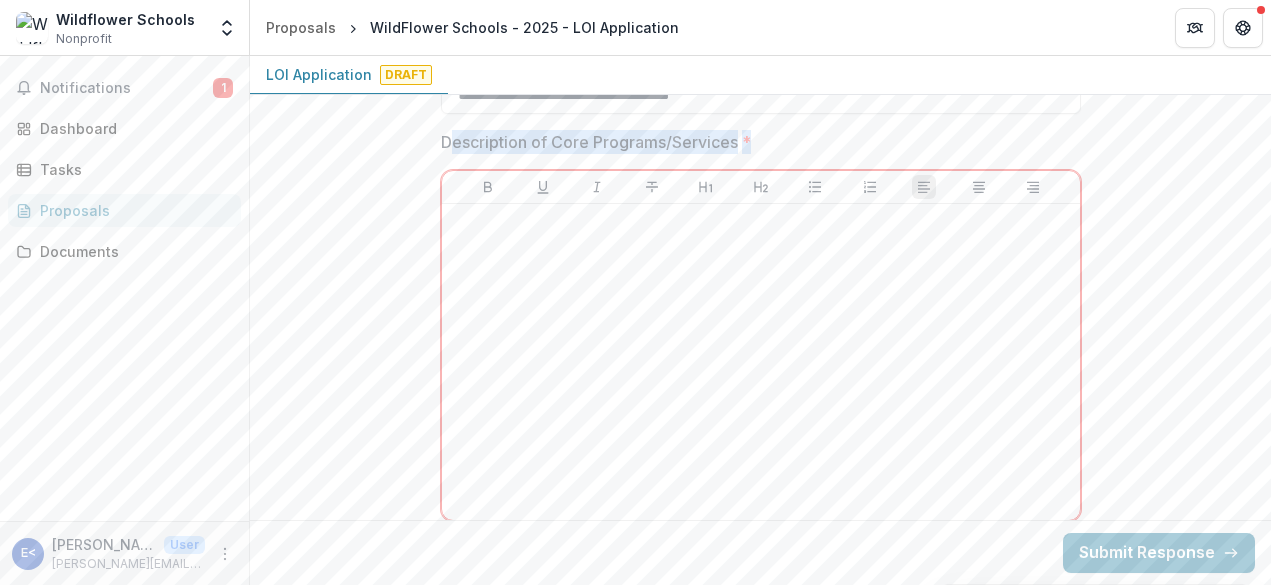 drag, startPoint x: 808, startPoint y: 142, endPoint x: 448, endPoint y: 143, distance: 360.0014 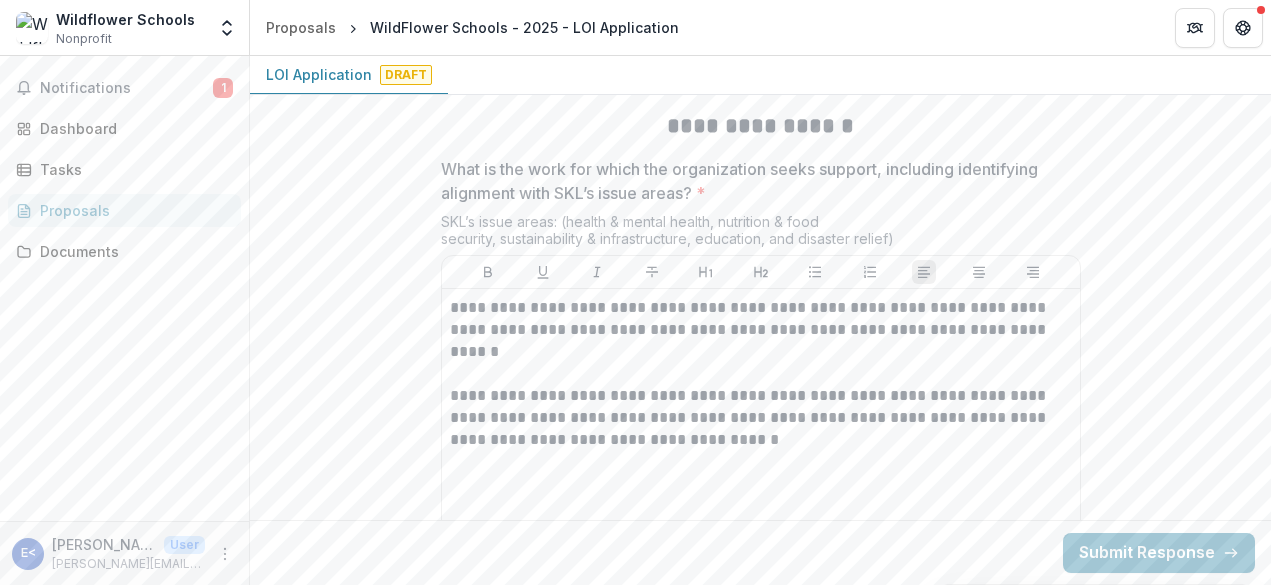 scroll, scrollTop: 1999, scrollLeft: 0, axis: vertical 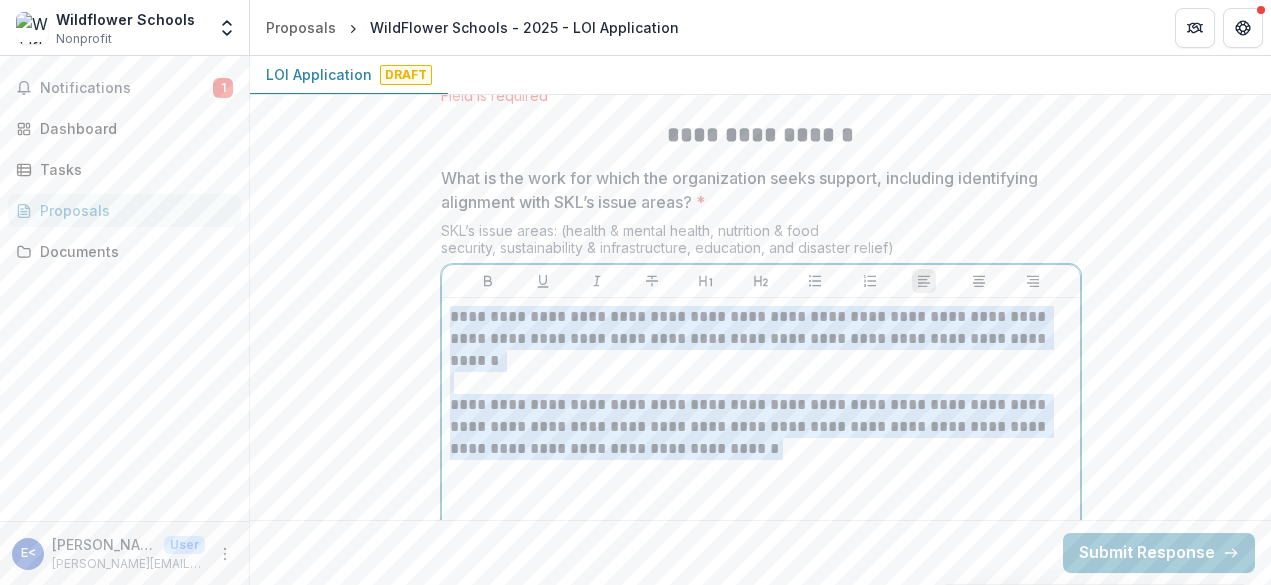 drag, startPoint x: 700, startPoint y: 434, endPoint x: 438, endPoint y: 170, distance: 371.94086 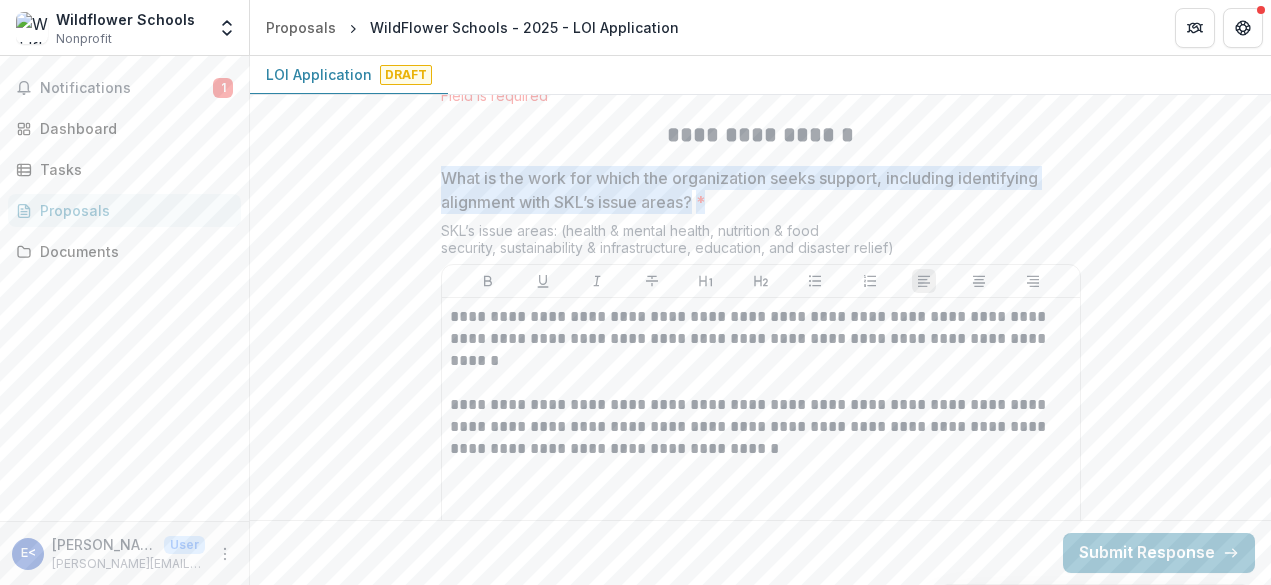 drag, startPoint x: 438, startPoint y: 170, endPoint x: 760, endPoint y: 194, distance: 322.89316 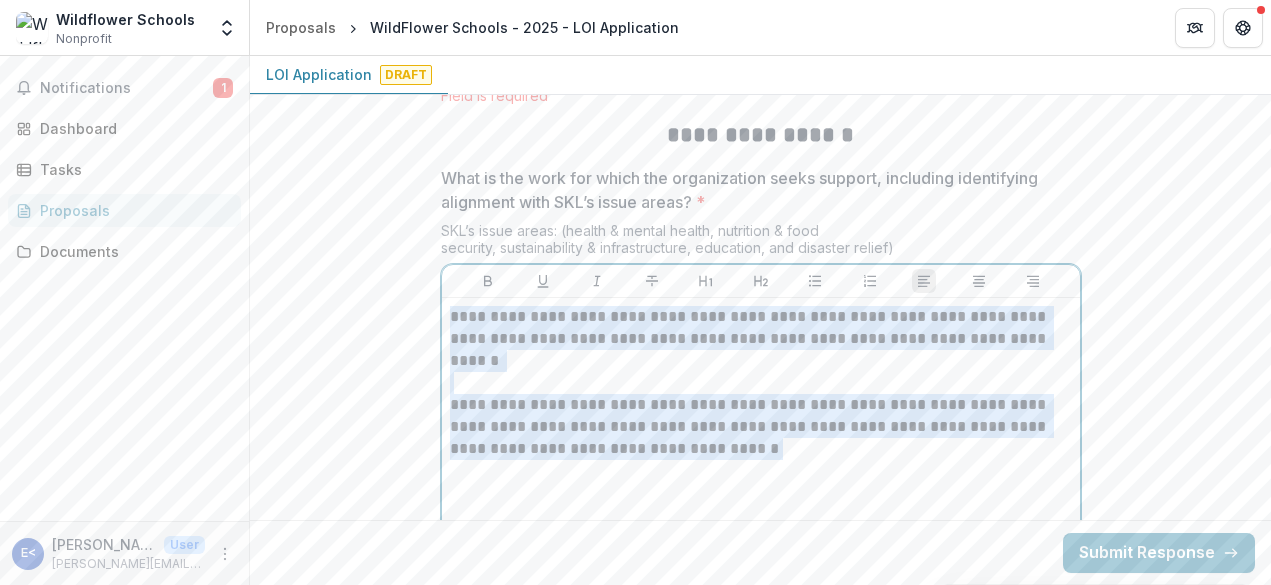 copy on "What is the work for which the organization seeks support, including identifying alignment with SKL’s issue areas? *" 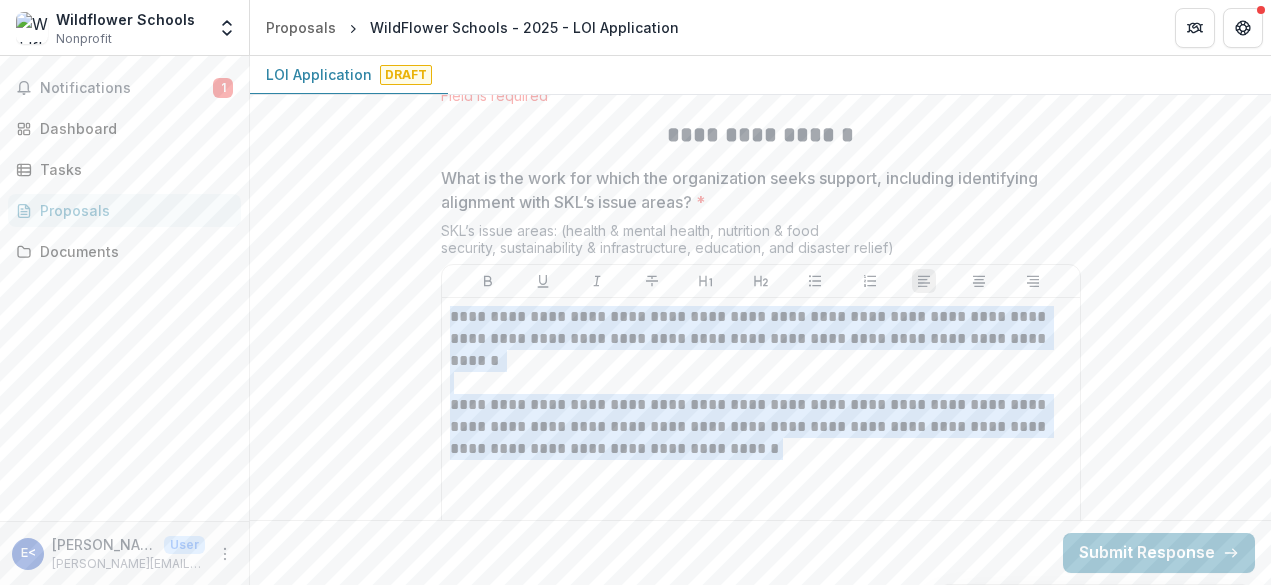 click on "What is the work for which the organization seeks support, including identifying alignment with SKL’s issue areas? *" at bounding box center [755, 190] 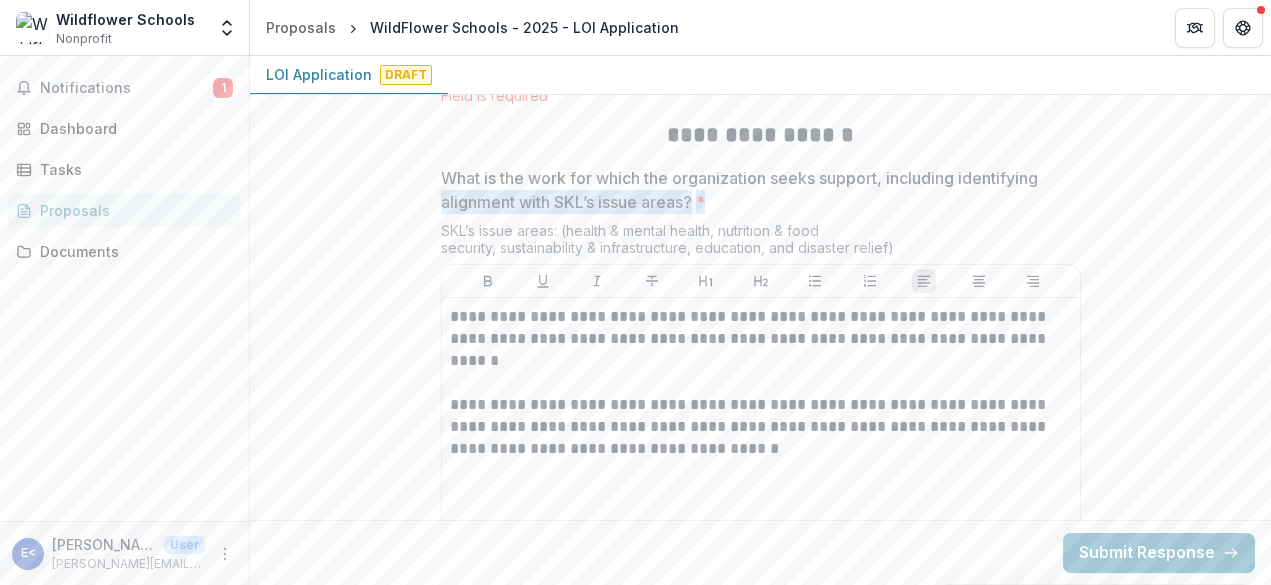 drag, startPoint x: 721, startPoint y: 199, endPoint x: 403, endPoint y: 195, distance: 318.02515 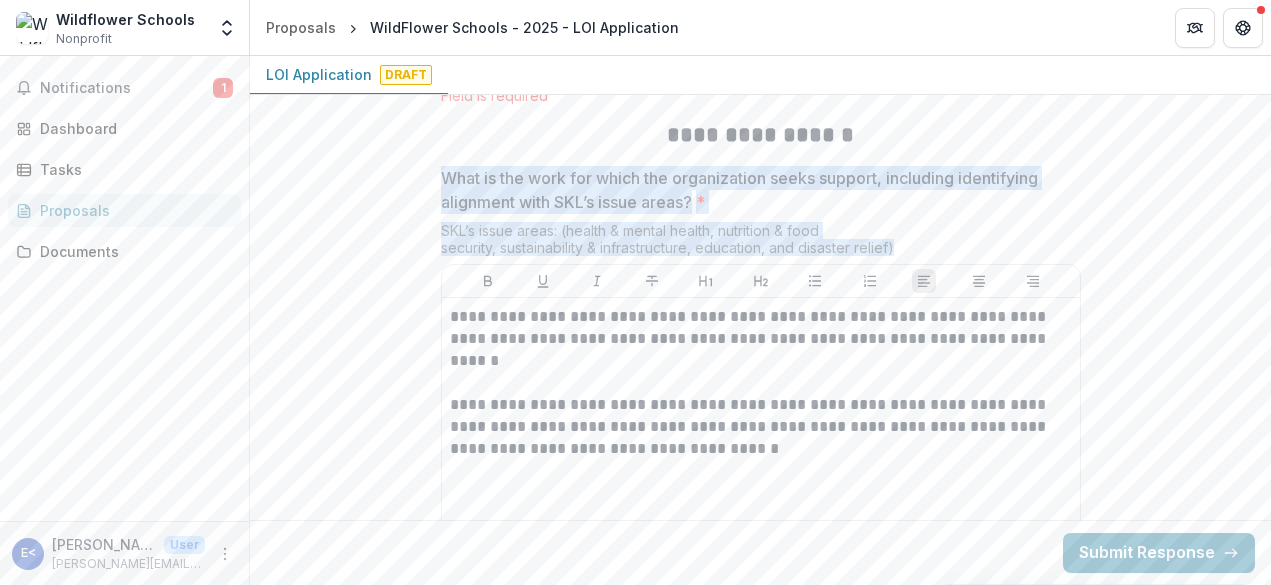 drag, startPoint x: 915, startPoint y: 245, endPoint x: 433, endPoint y: 182, distance: 486.0998 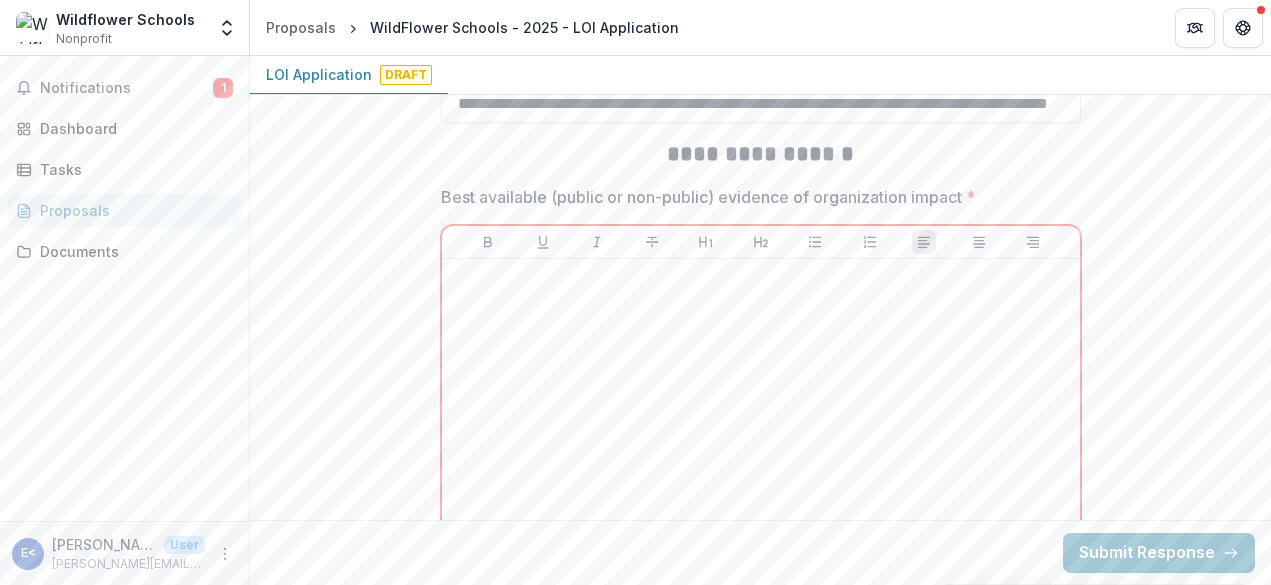 scroll, scrollTop: 2802, scrollLeft: 0, axis: vertical 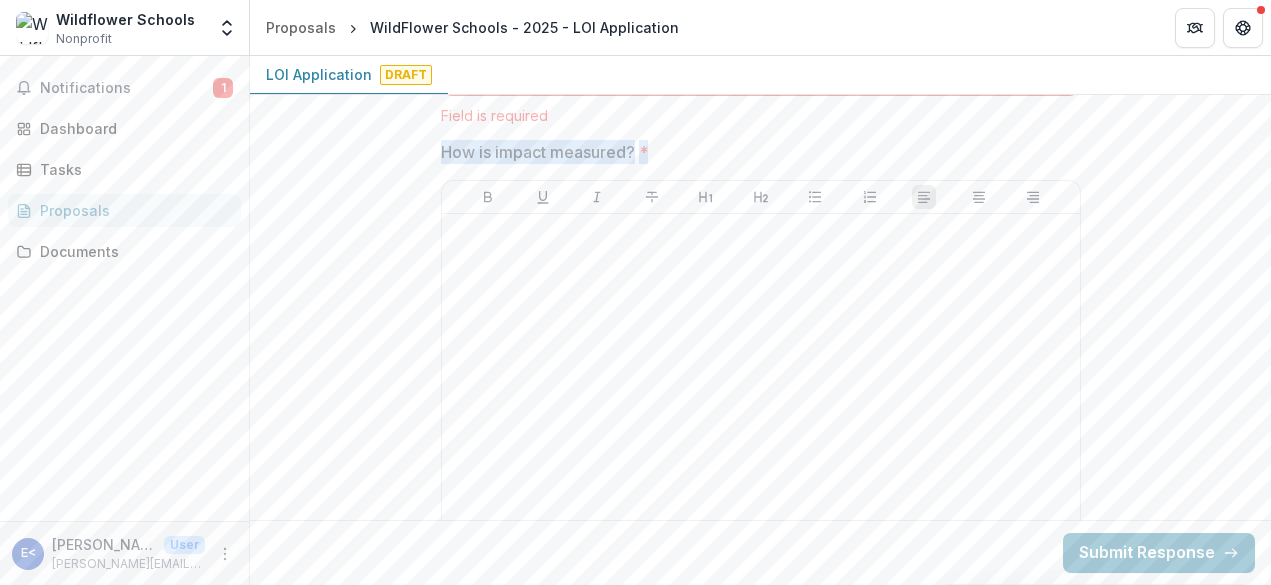drag, startPoint x: 672, startPoint y: 145, endPoint x: 435, endPoint y: 157, distance: 237.3036 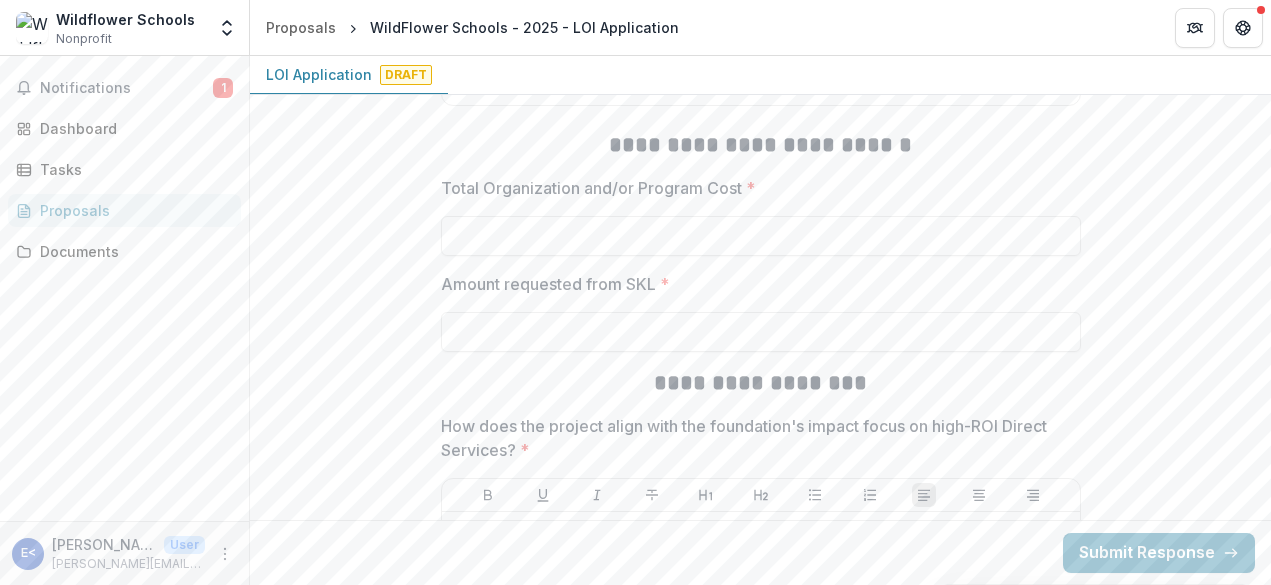 scroll, scrollTop: 3691, scrollLeft: 0, axis: vertical 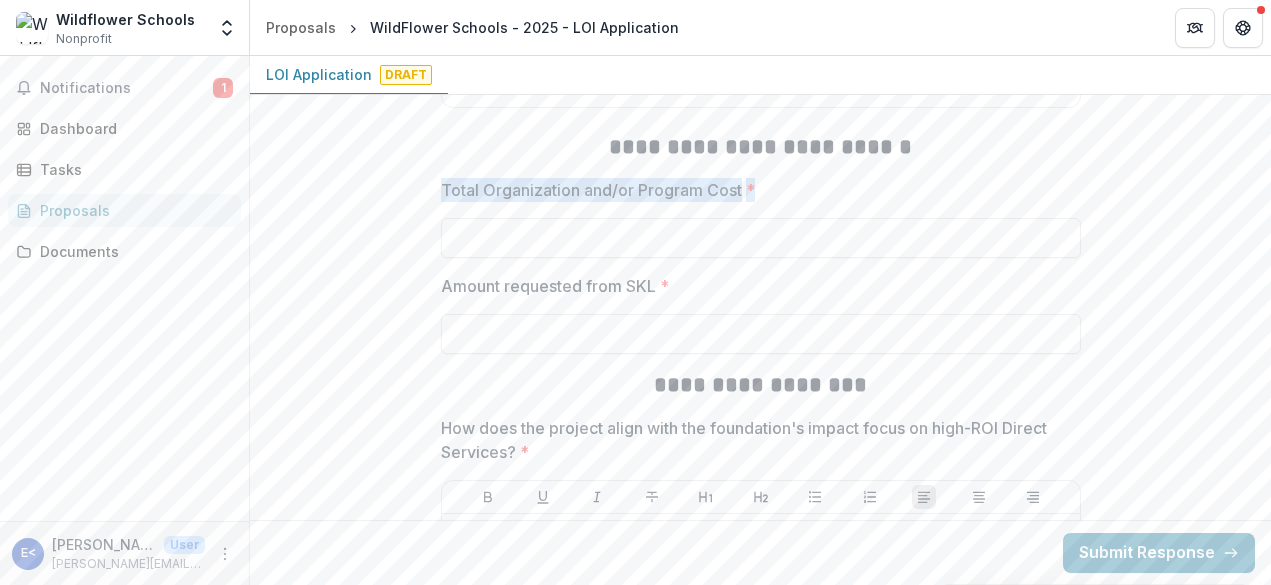 drag, startPoint x: 785, startPoint y: 190, endPoint x: 452, endPoint y: 172, distance: 333.48615 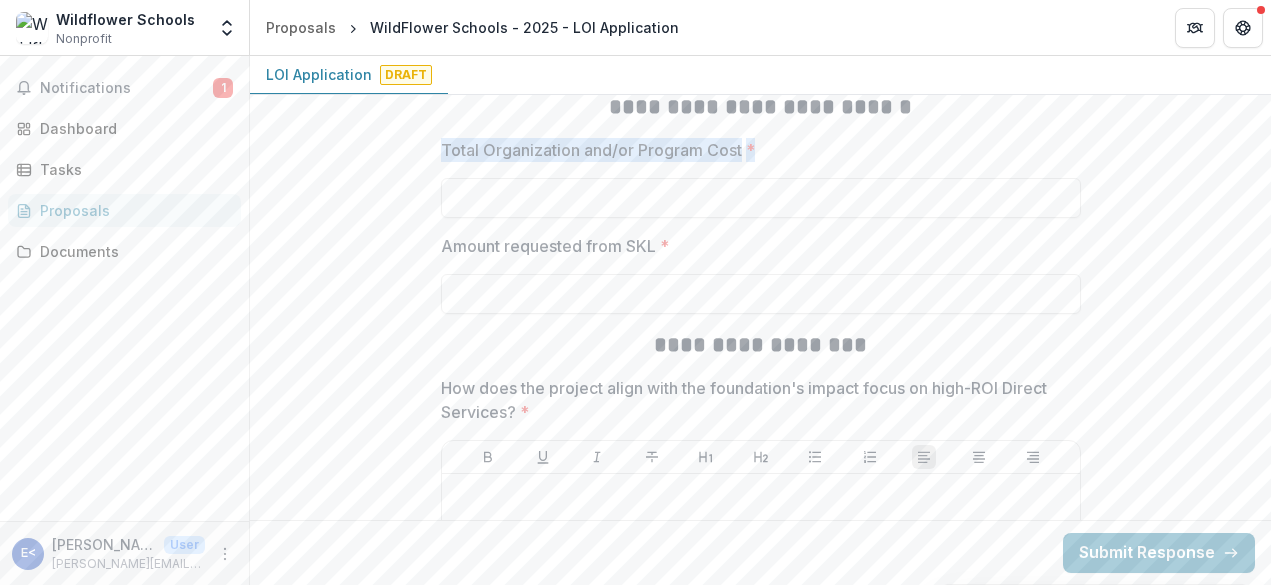 scroll, scrollTop: 3735, scrollLeft: 0, axis: vertical 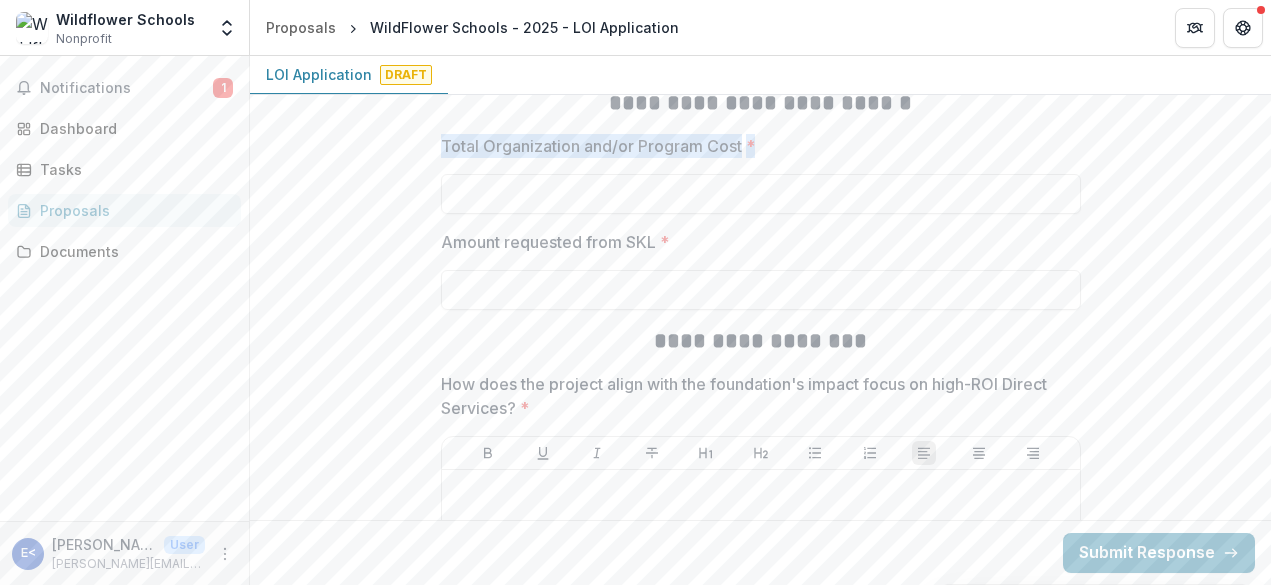 copy on "Total Organization and/or Program Cost *" 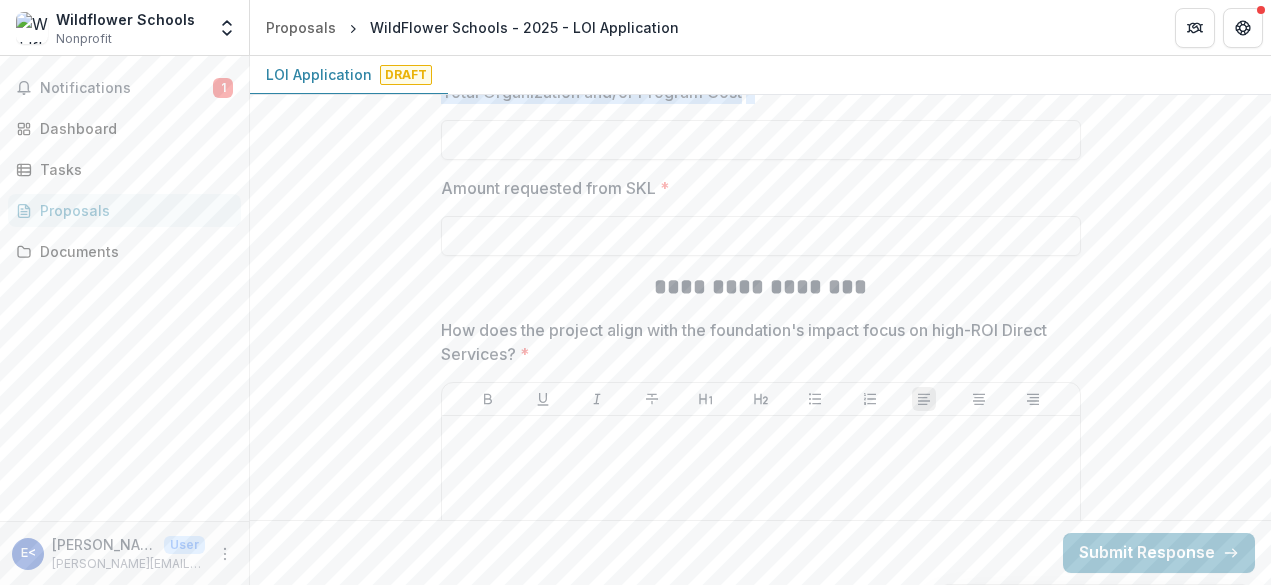 scroll, scrollTop: 3797, scrollLeft: 0, axis: vertical 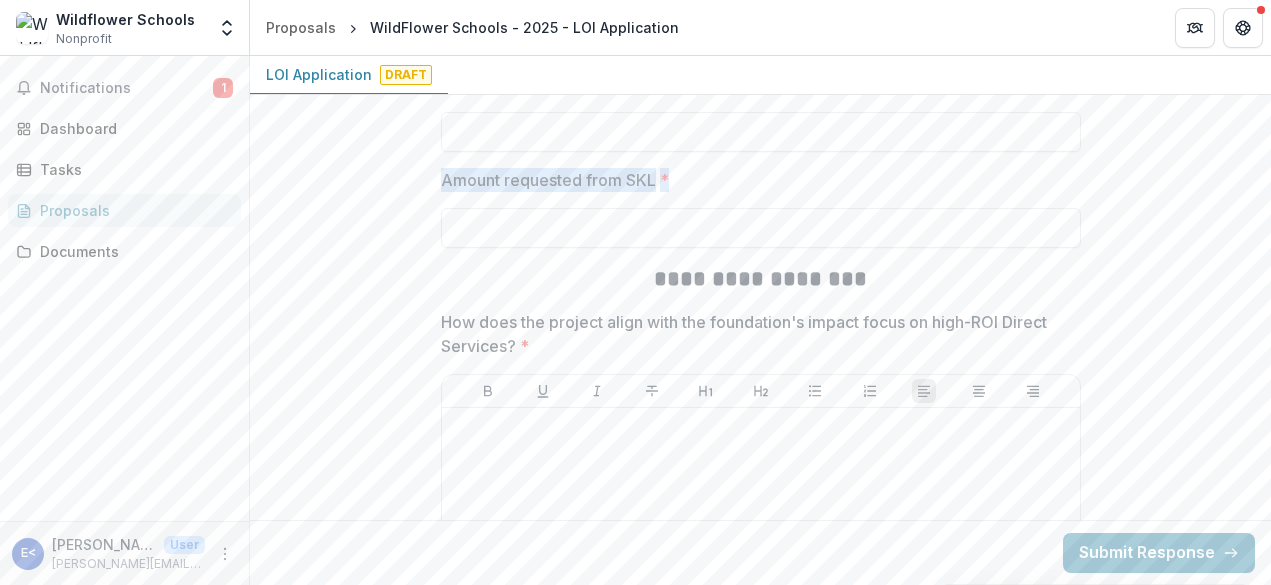 drag, startPoint x: 682, startPoint y: 182, endPoint x: 437, endPoint y: 182, distance: 245 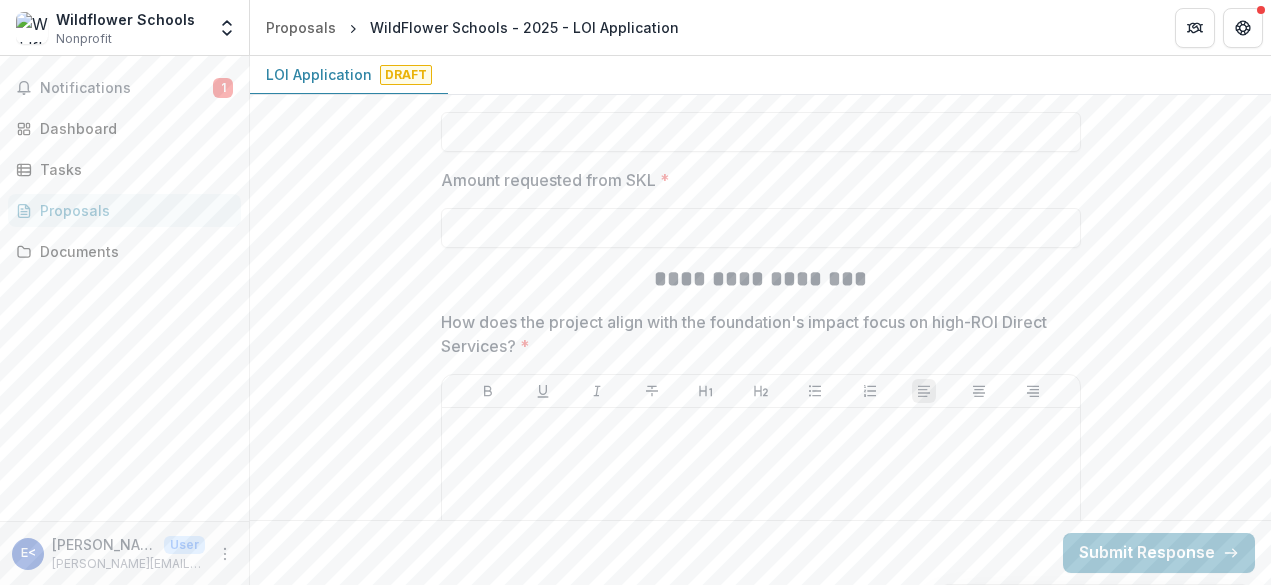 type on "**" 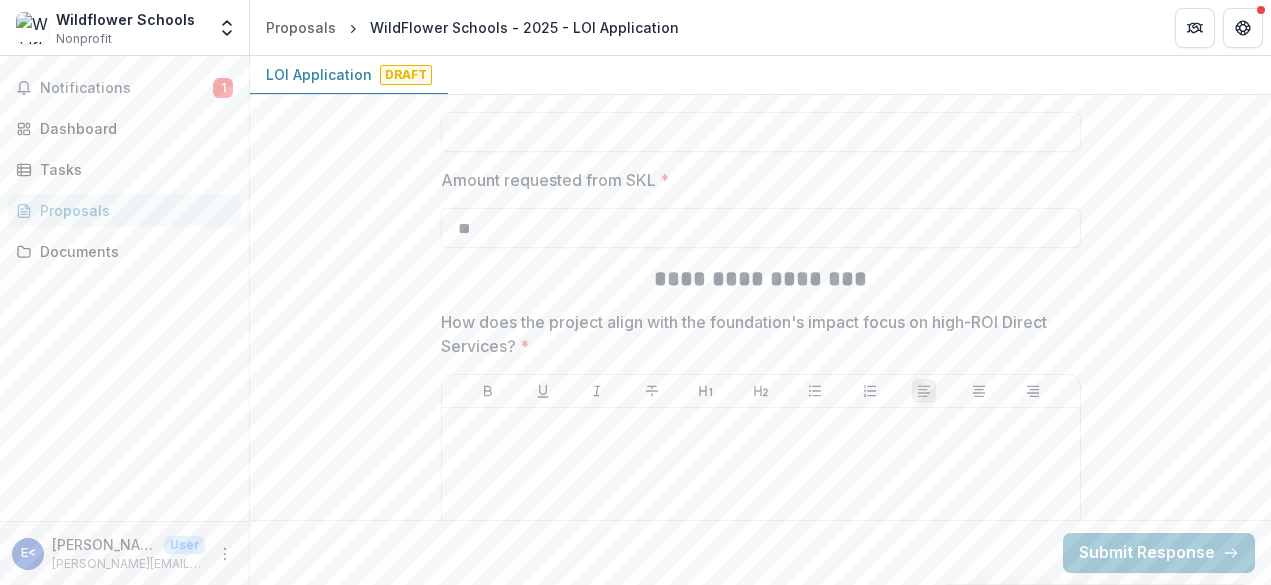 click on "Amount requested from SKL *" at bounding box center (755, 180) 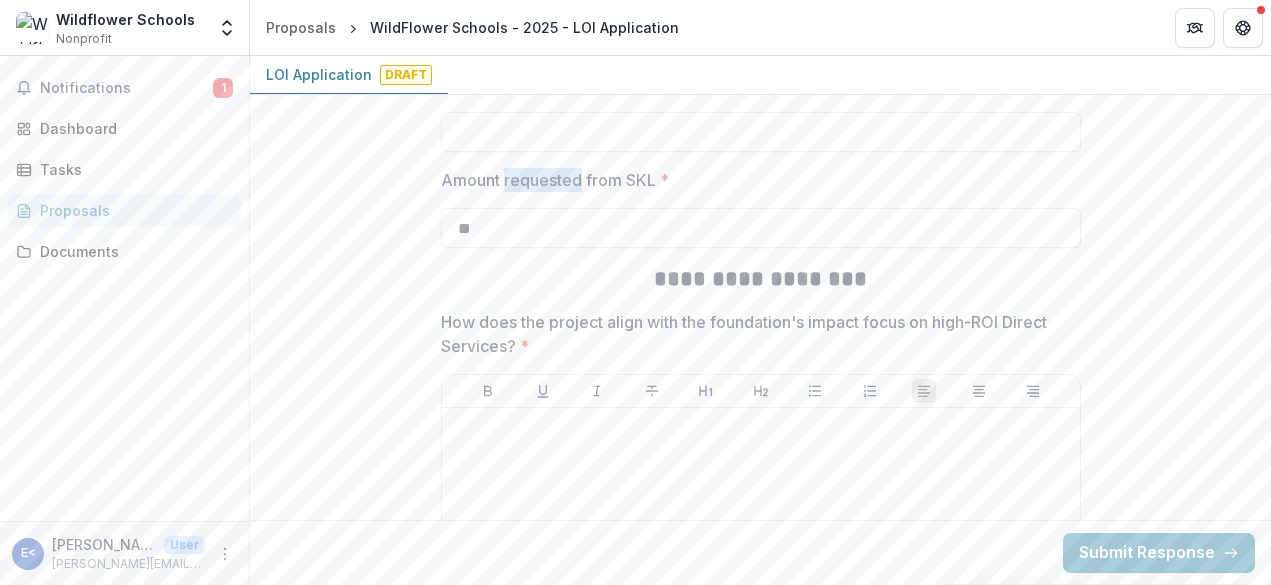 click on "Amount requested from SKL *" at bounding box center (755, 180) 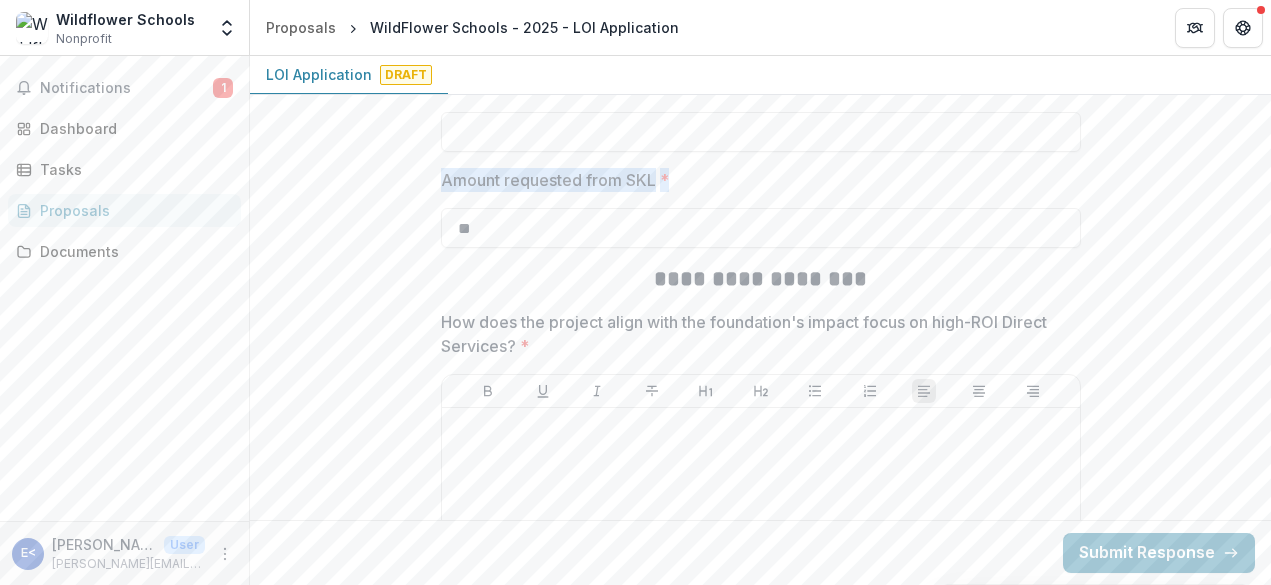 click on "Amount requested from SKL *" at bounding box center (755, 180) 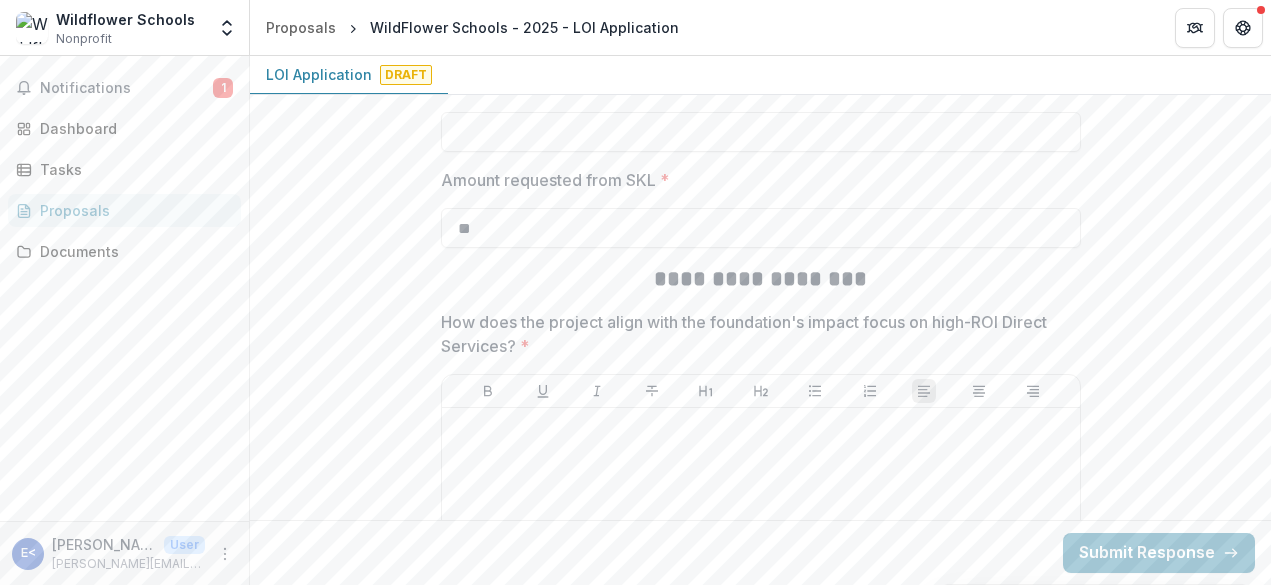 click on "Amount requested from SKL *" at bounding box center (755, 180) 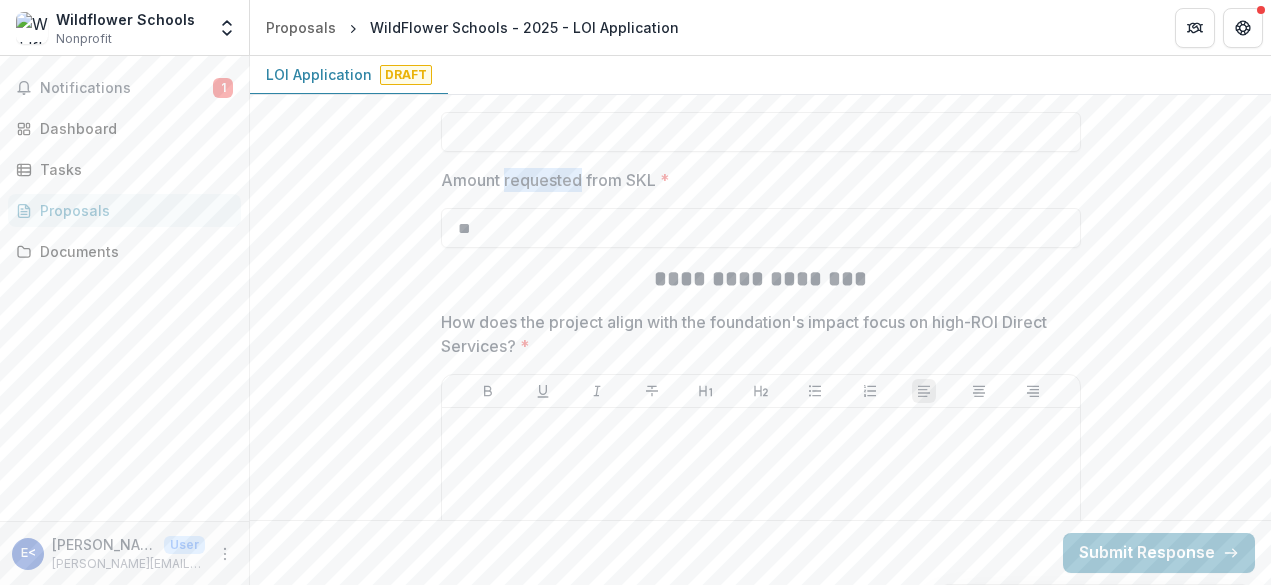 click on "Amount requested from SKL *" at bounding box center [755, 180] 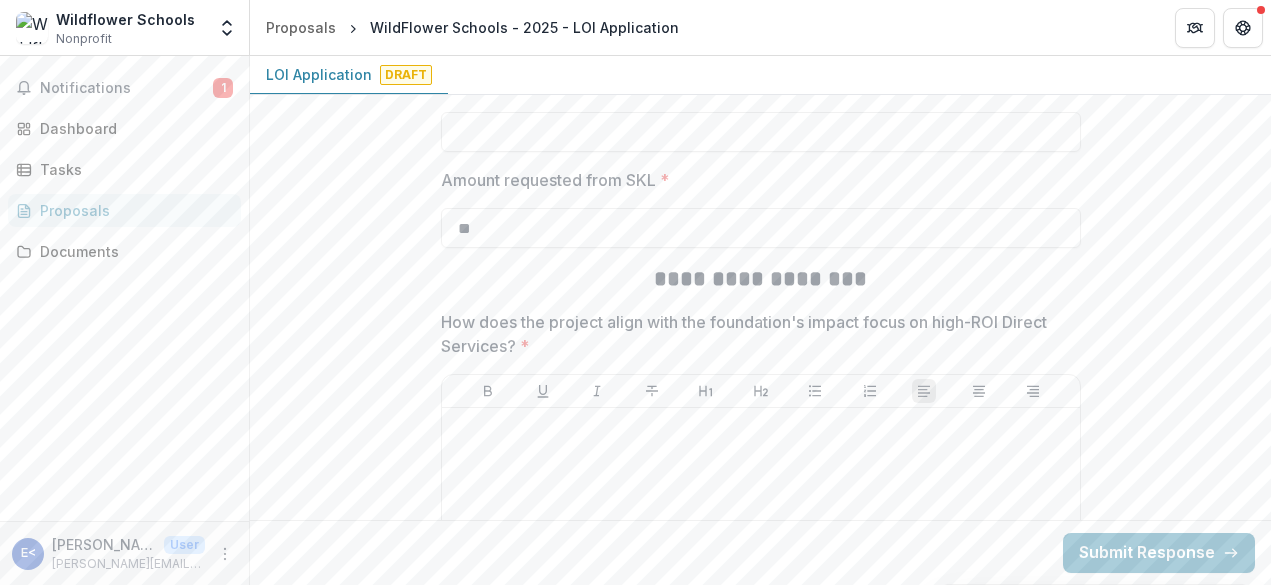 click on "**********" at bounding box center [760, -578] 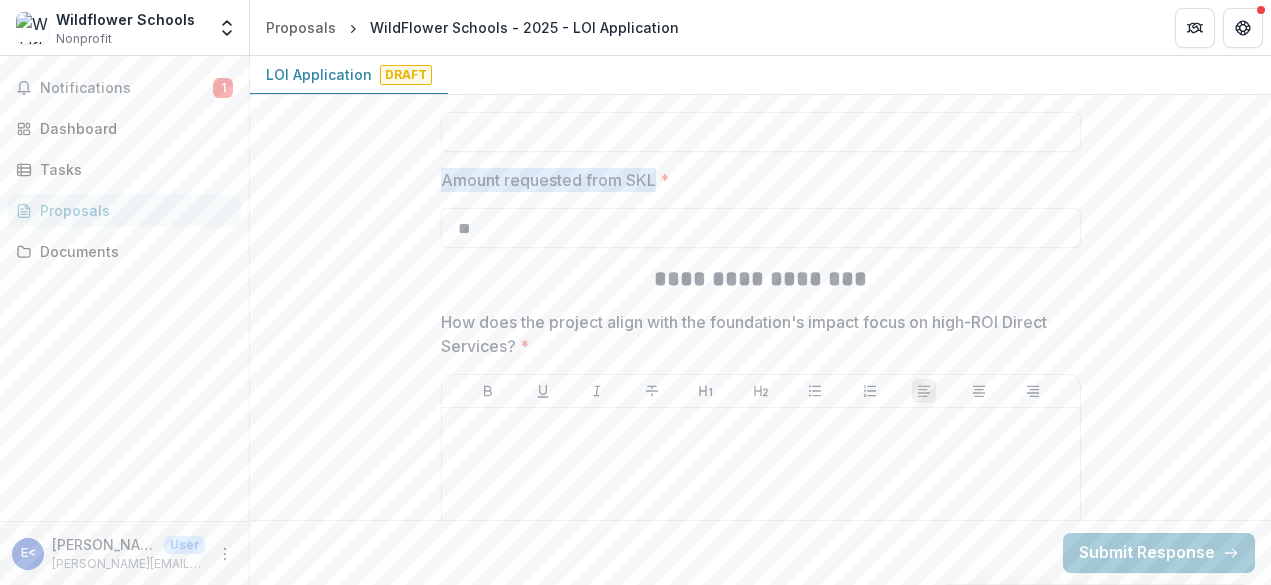 drag, startPoint x: 425, startPoint y: 183, endPoint x: 650, endPoint y: 184, distance: 225.00223 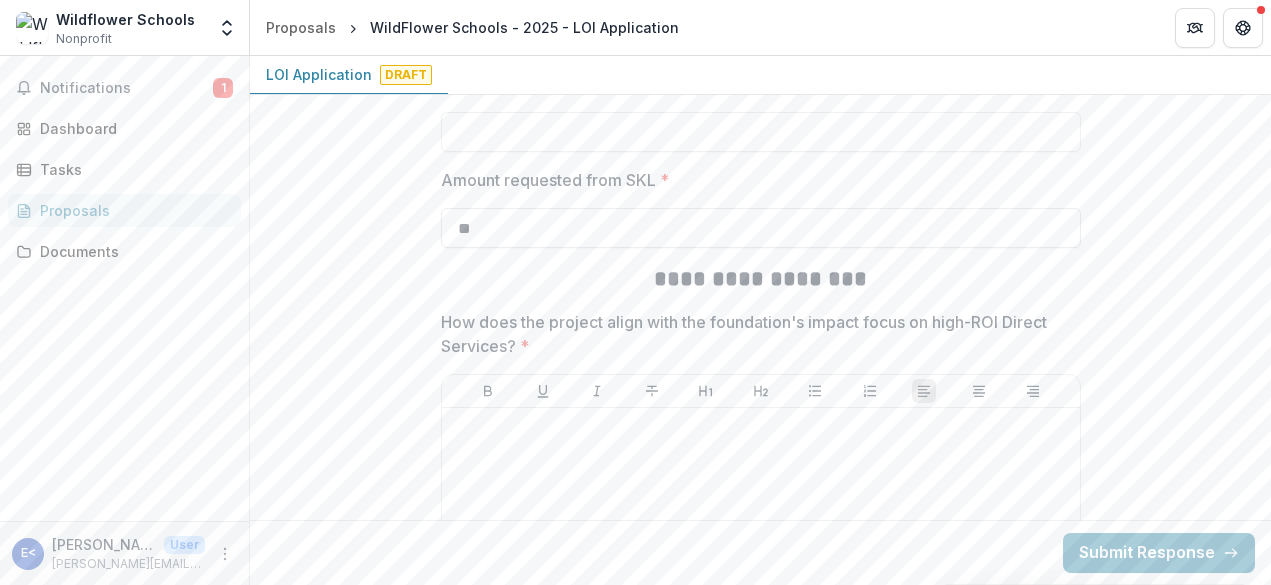 click on "**" at bounding box center (761, 228) 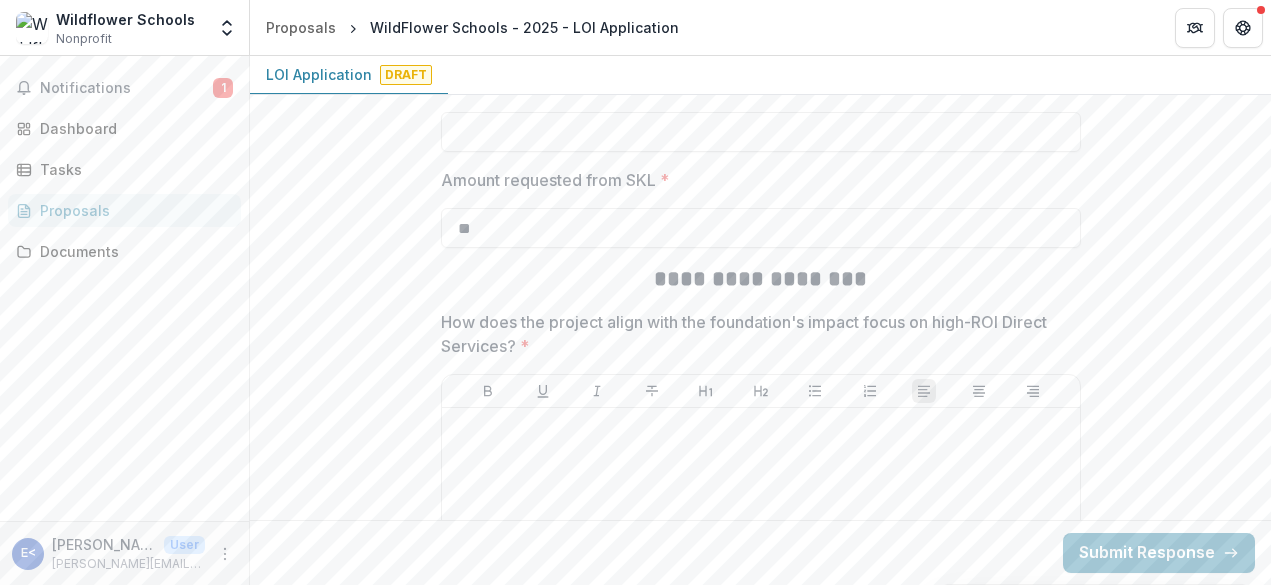drag, startPoint x: 544, startPoint y: 221, endPoint x: 404, endPoint y: 218, distance: 140.03214 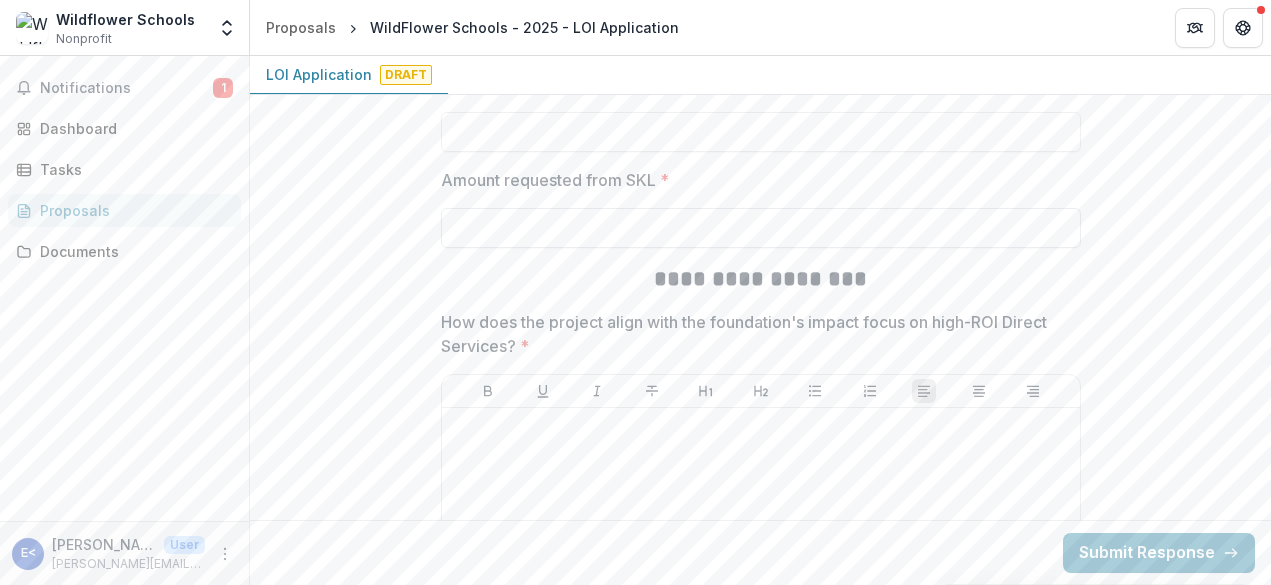 paste on "*******" 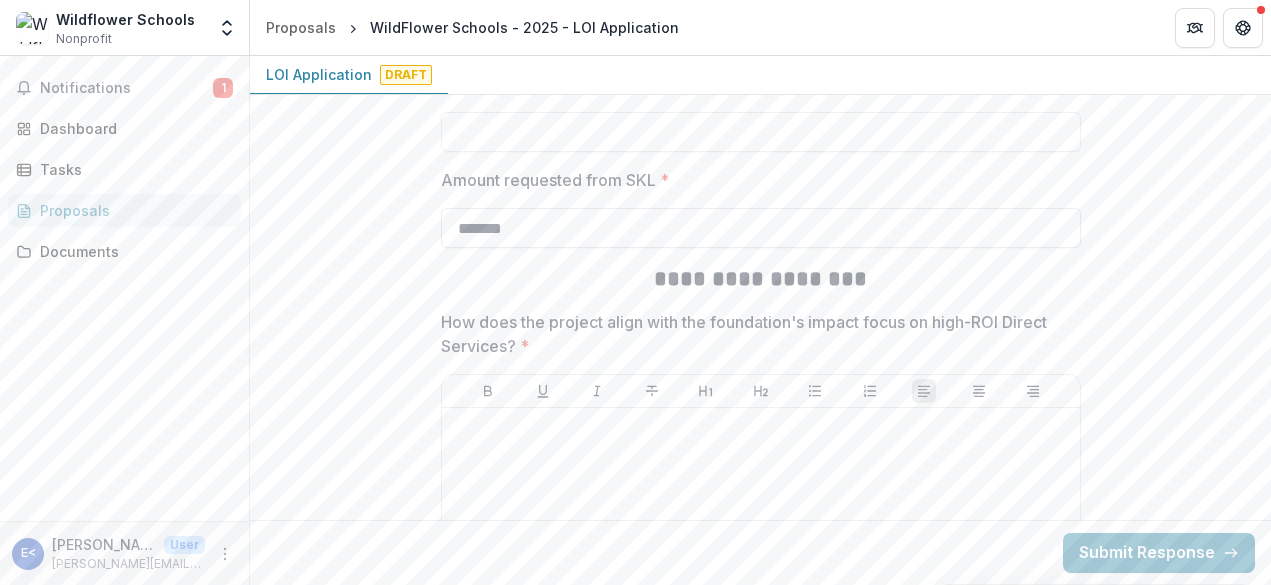 drag, startPoint x: 553, startPoint y: 232, endPoint x: 441, endPoint y: 228, distance: 112.0714 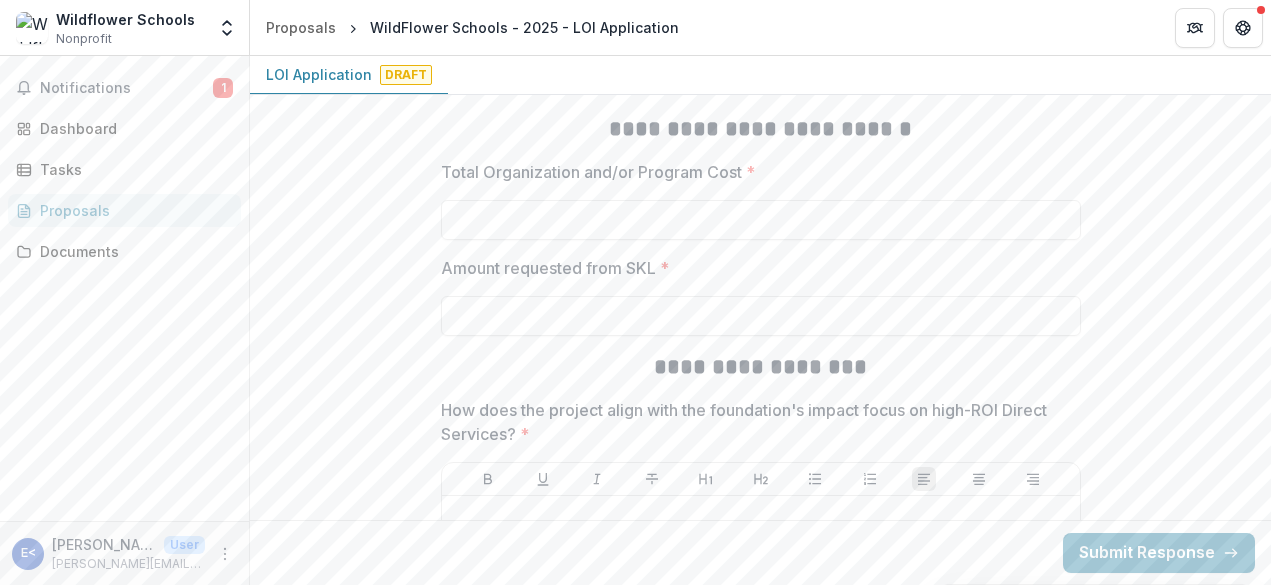 scroll, scrollTop: 3686, scrollLeft: 0, axis: vertical 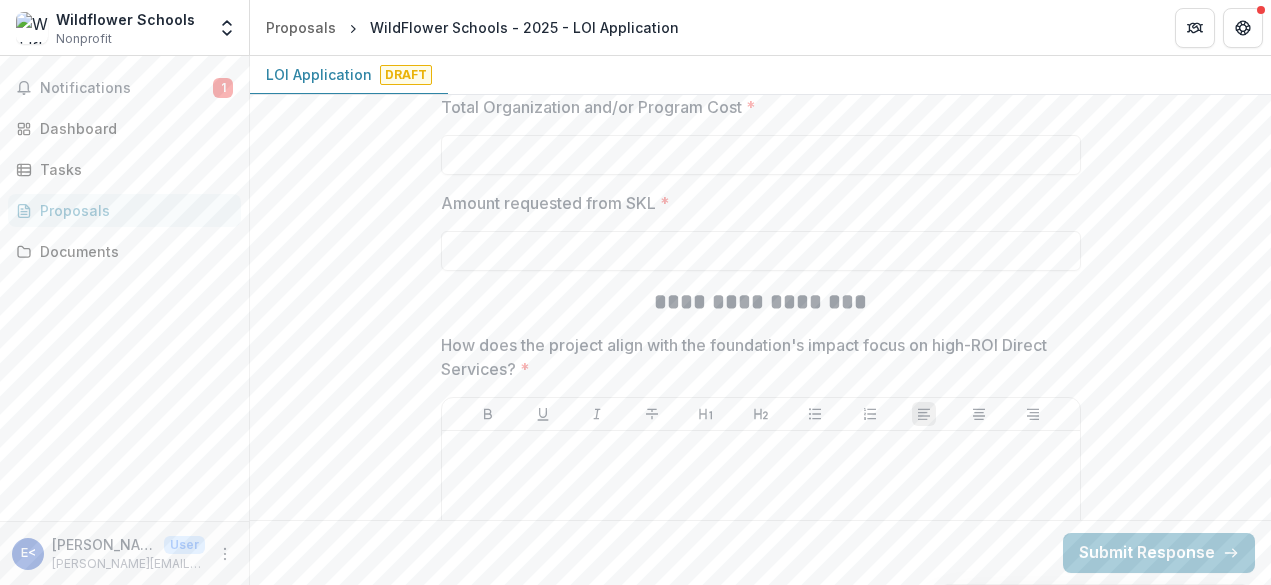type on "**" 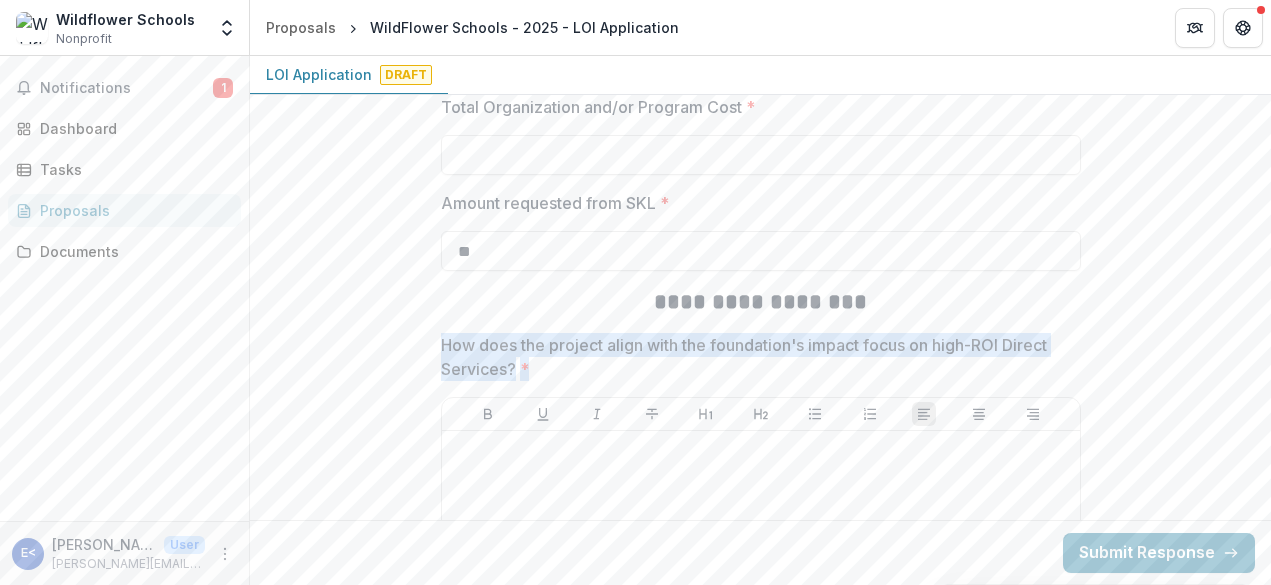drag, startPoint x: 535, startPoint y: 373, endPoint x: 417, endPoint y: 335, distance: 123.967735 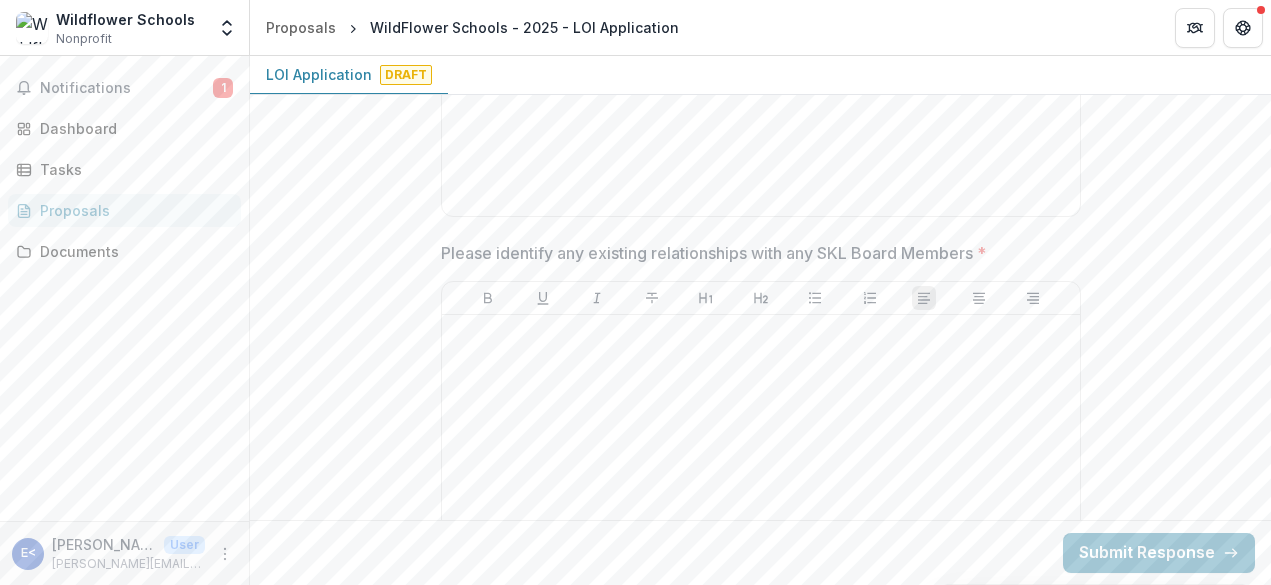 scroll, scrollTop: 4315, scrollLeft: 0, axis: vertical 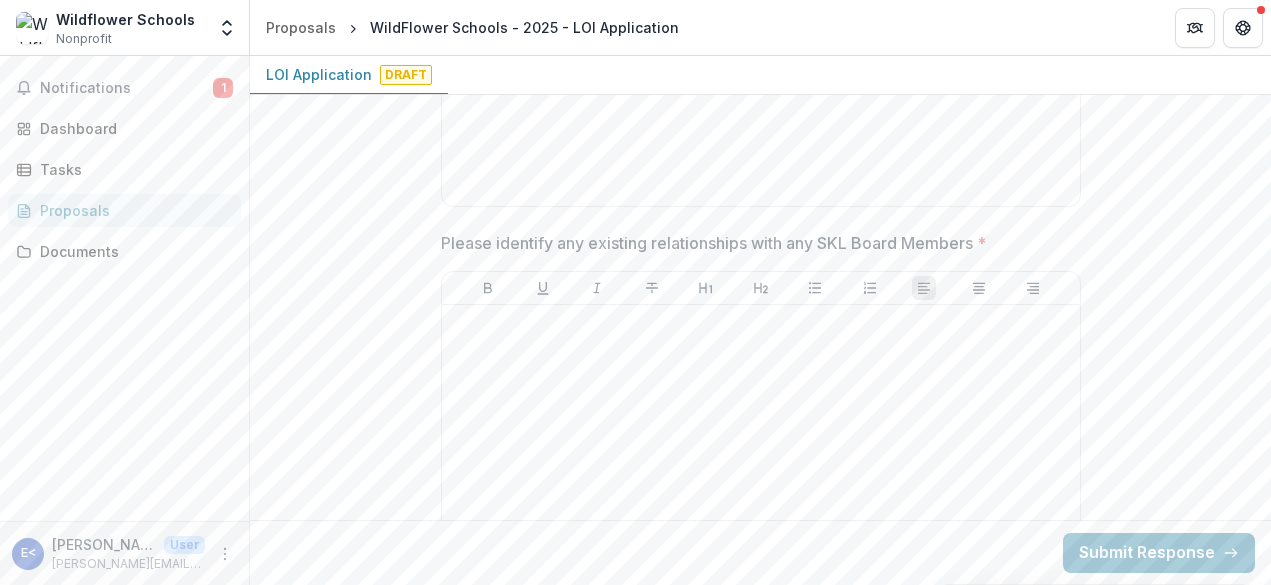 click on "Please identify any existing relationships with any SKL Board Members *" at bounding box center (755, 243) 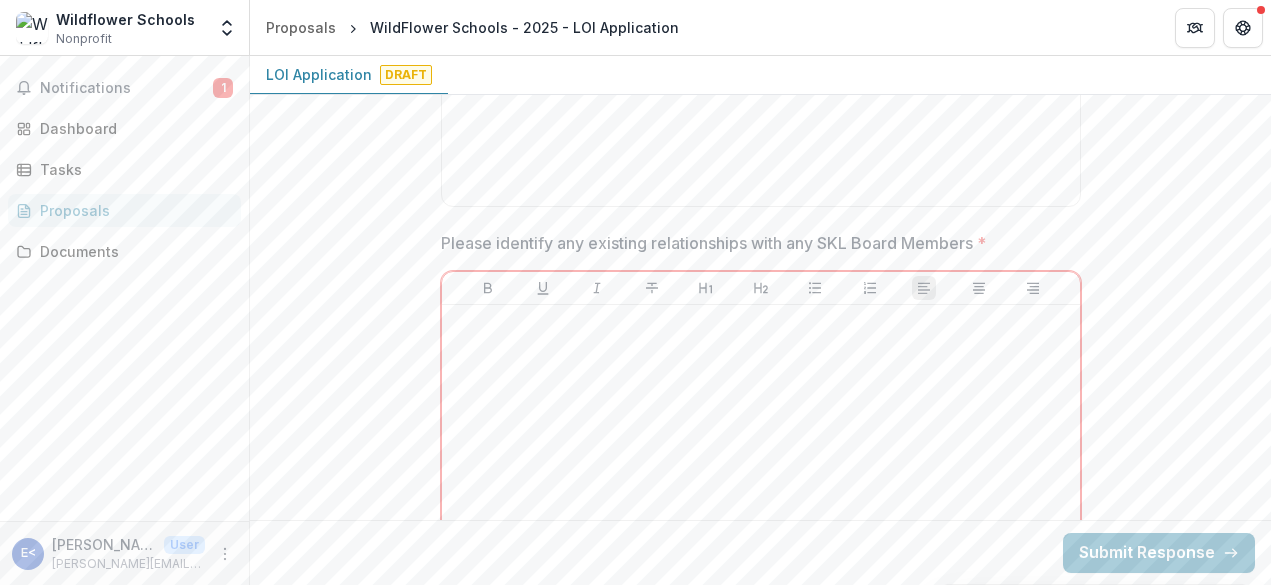 click on "Please identify any existing relationships with any SKL Board Members *" at bounding box center (755, 243) 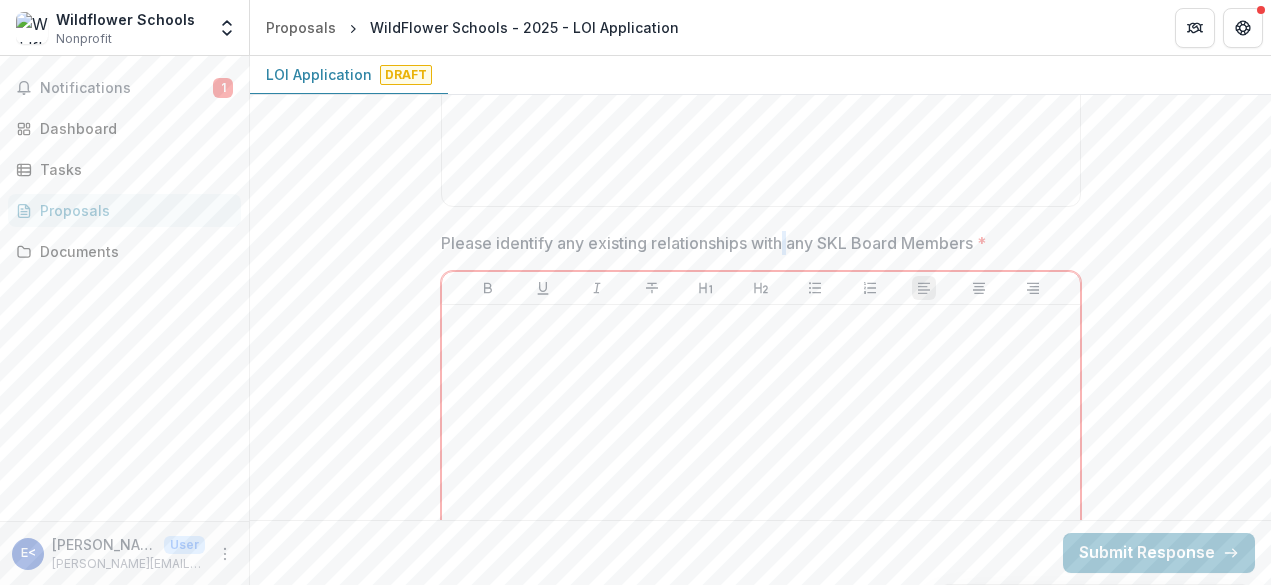 click on "Please identify any existing relationships with any SKL Board Members *" at bounding box center (755, 243) 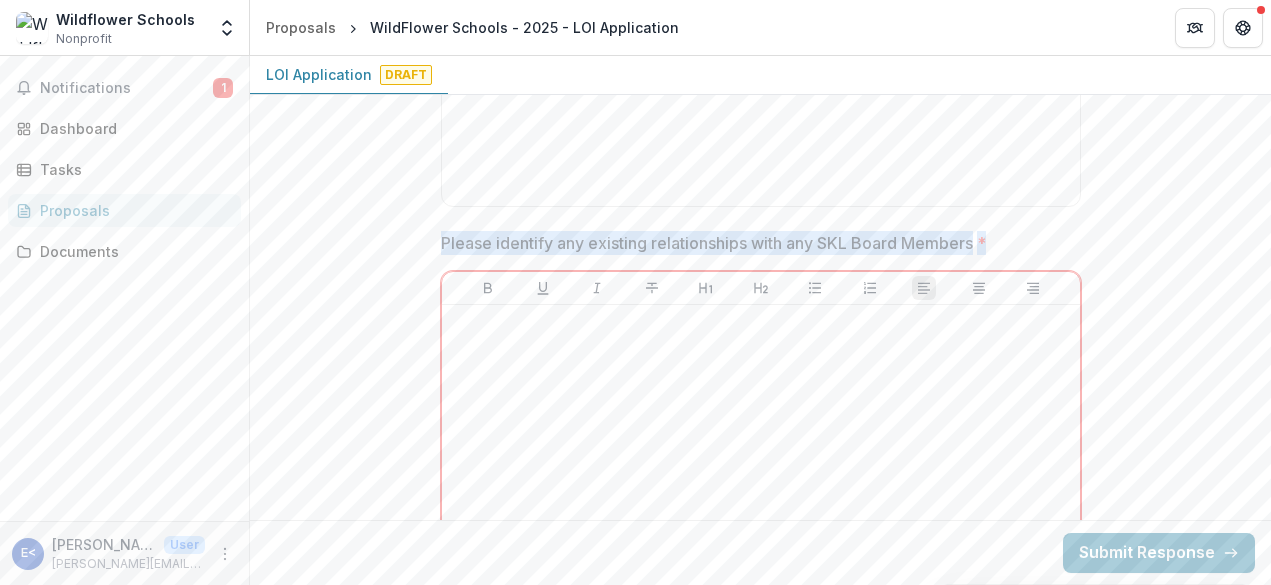 click on "Please identify any existing relationships with any SKL Board Members *" at bounding box center [755, 243] 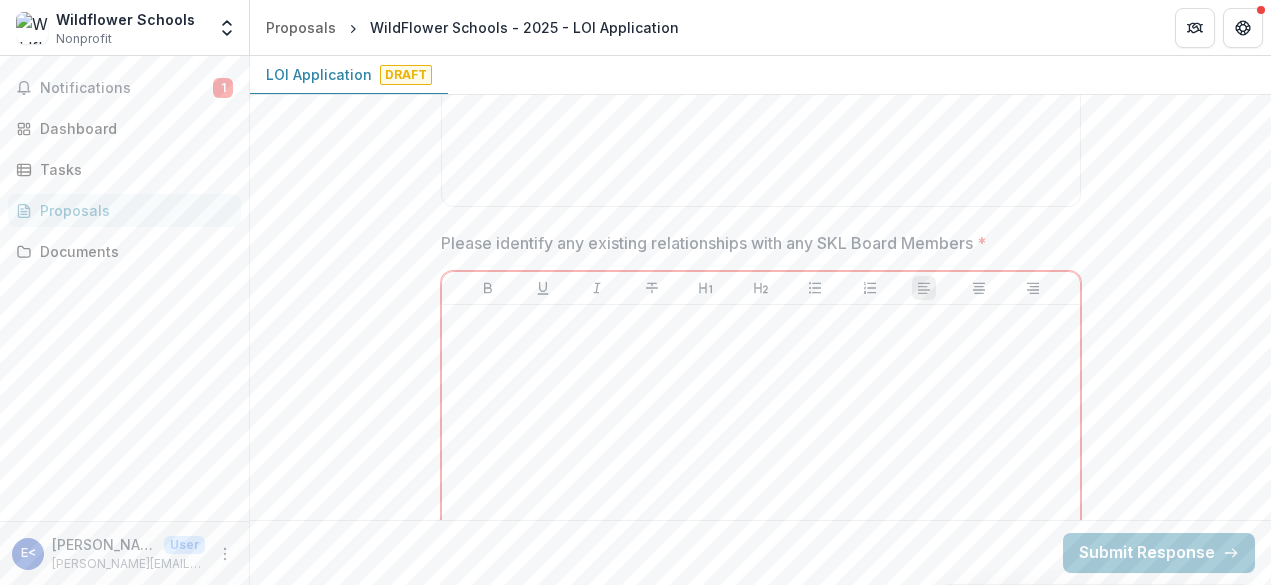 click on "Please identify any existing relationships with any SKL Board Members *" at bounding box center [755, 243] 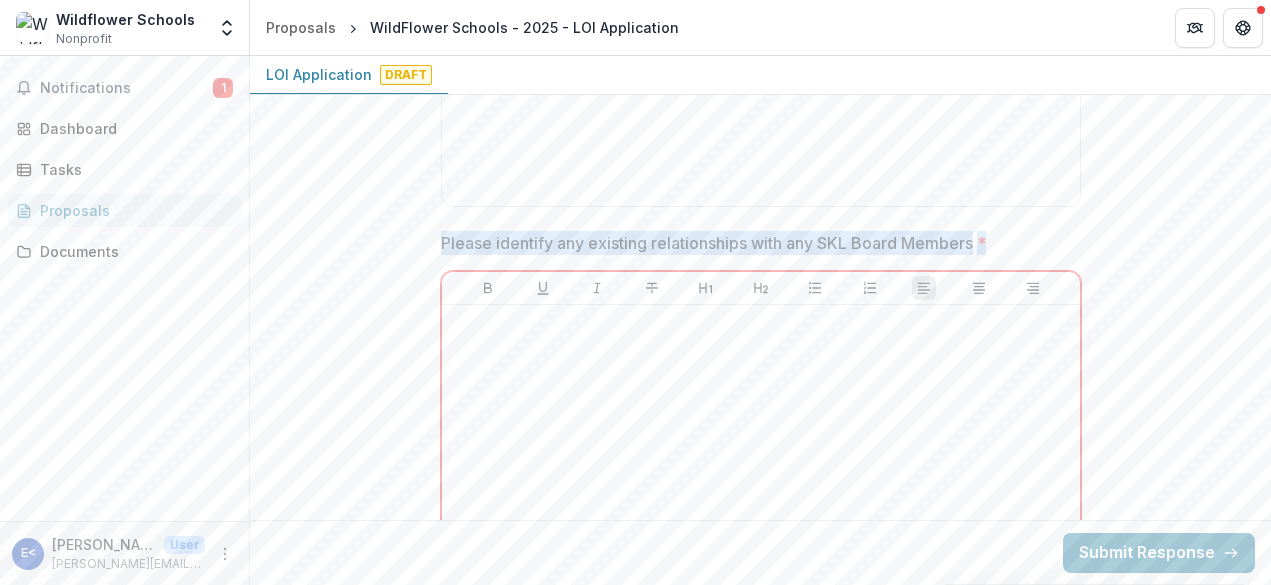 drag, startPoint x: 1015, startPoint y: 240, endPoint x: 437, endPoint y: 244, distance: 578.01385 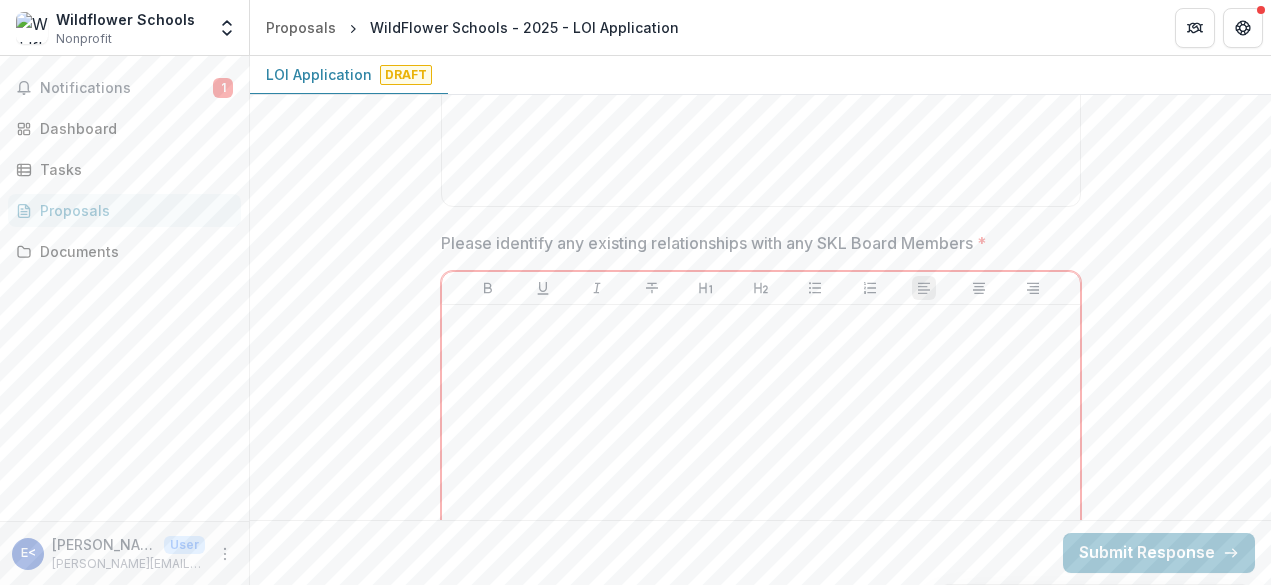 click on "Please identify any existing relationships with any SKL Board Members *" at bounding box center [755, 243] 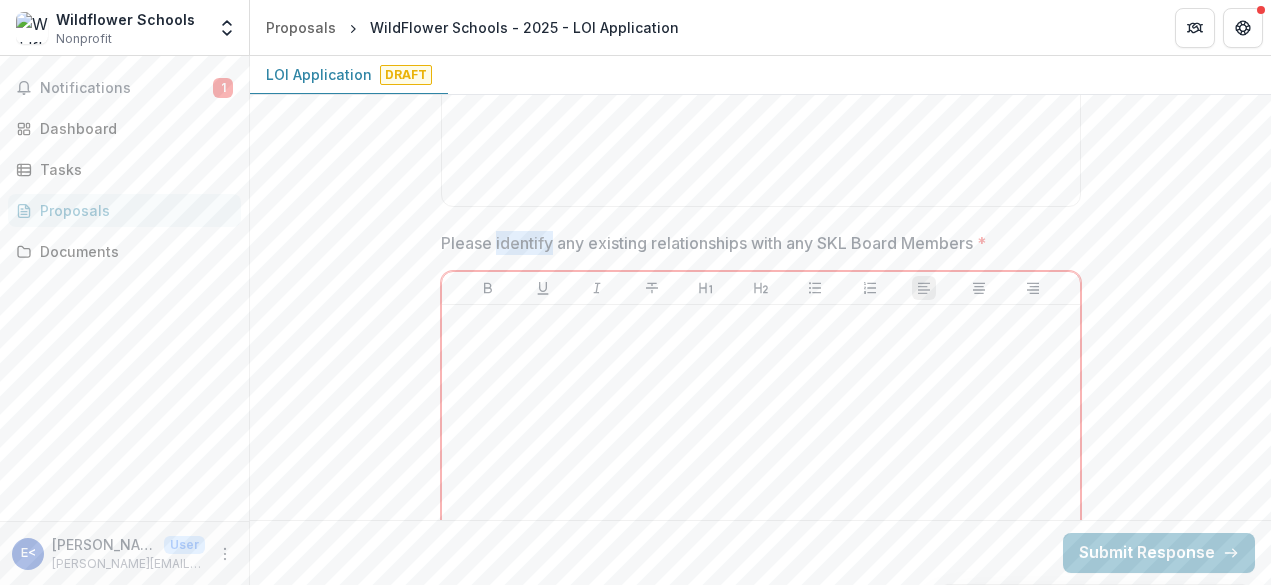 click on "Please identify any existing relationships with any SKL Board Members *" at bounding box center (755, 243) 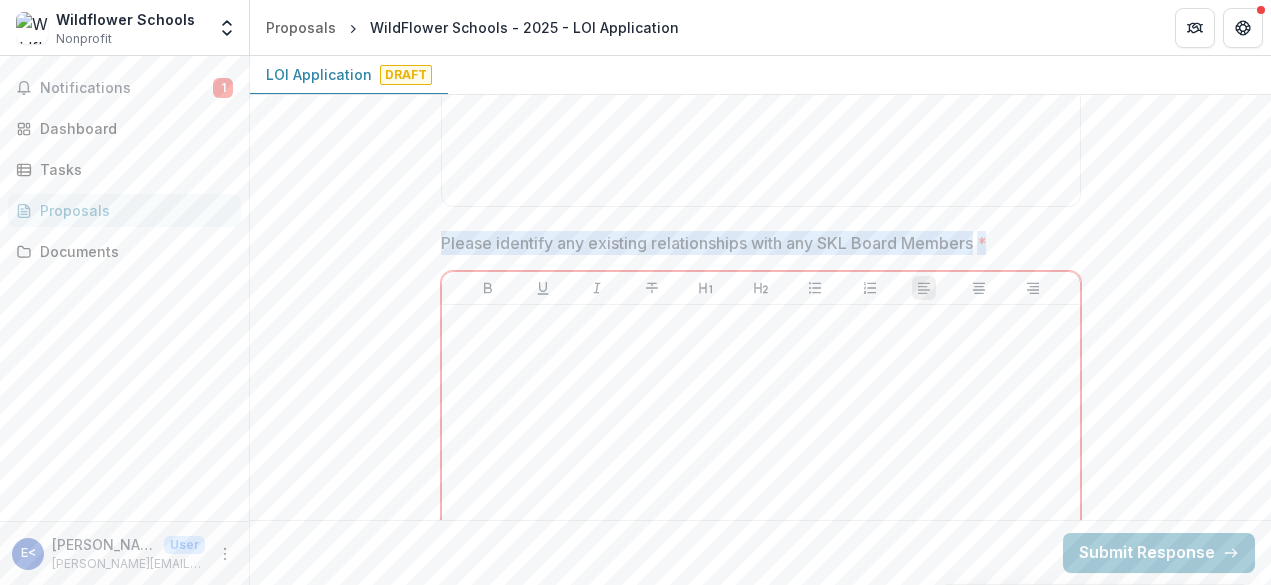 click on "Please identify any existing relationships with any SKL Board Members *" at bounding box center [755, 243] 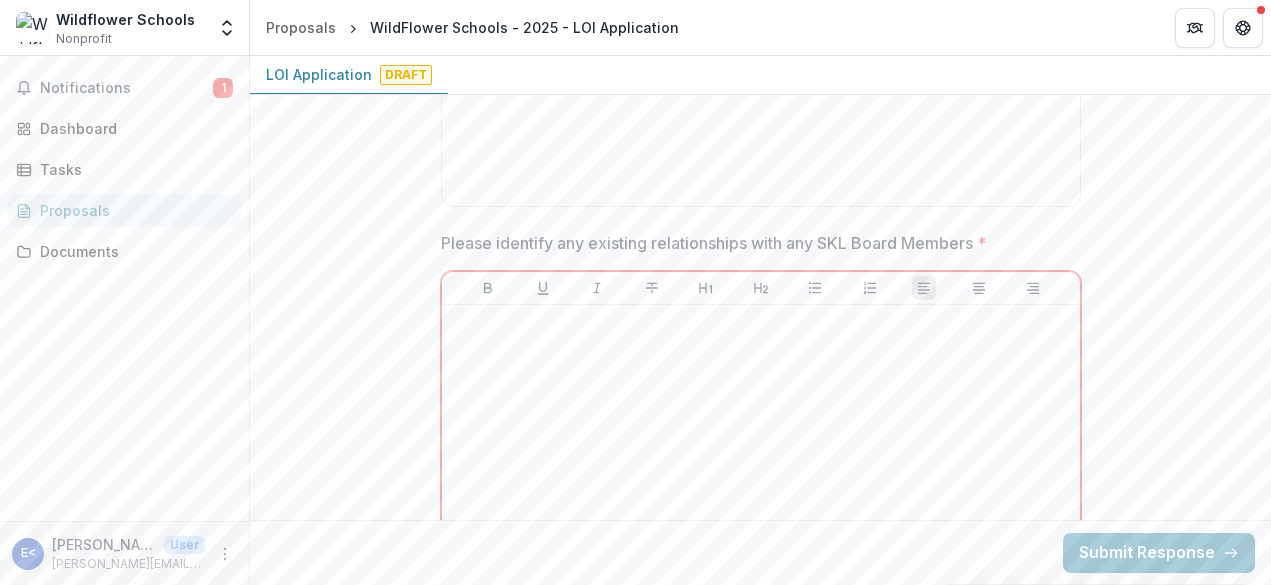 click on "Please identify any existing relationships with any SKL Board Members *" at bounding box center (755, 243) 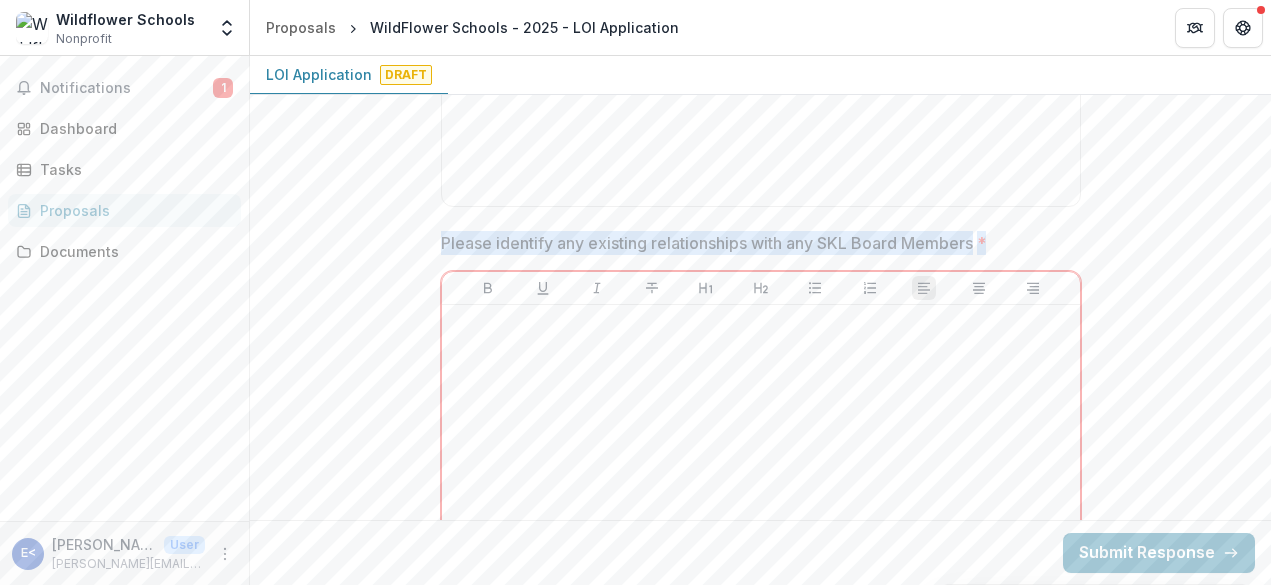 drag, startPoint x: 439, startPoint y: 242, endPoint x: 999, endPoint y: 254, distance: 560.12854 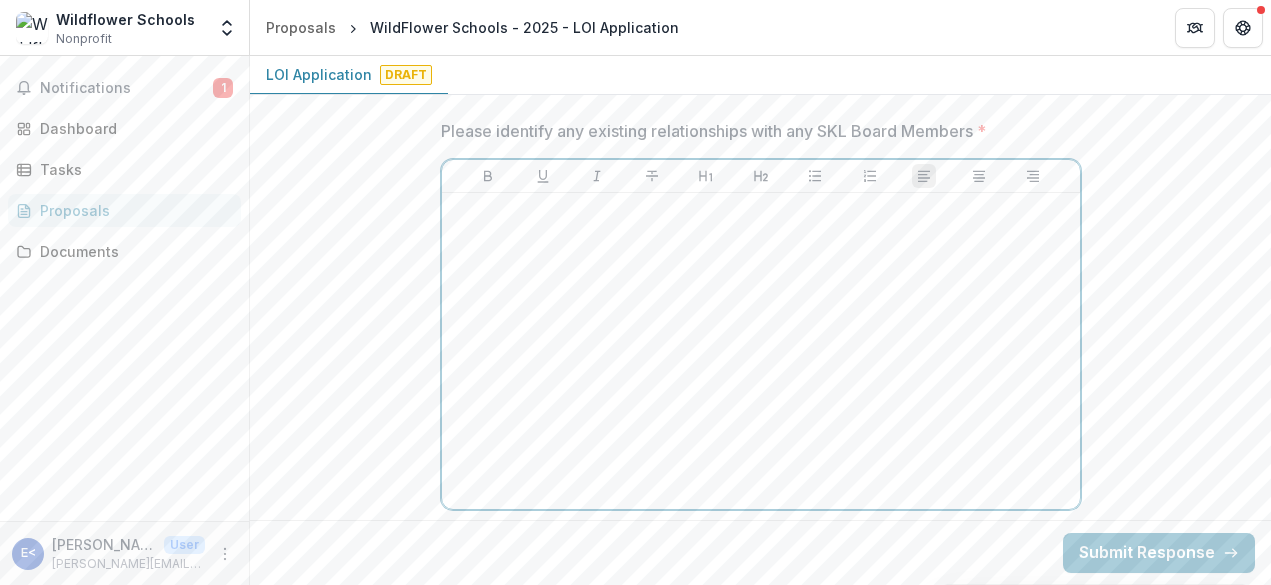 scroll, scrollTop: 4423, scrollLeft: 0, axis: vertical 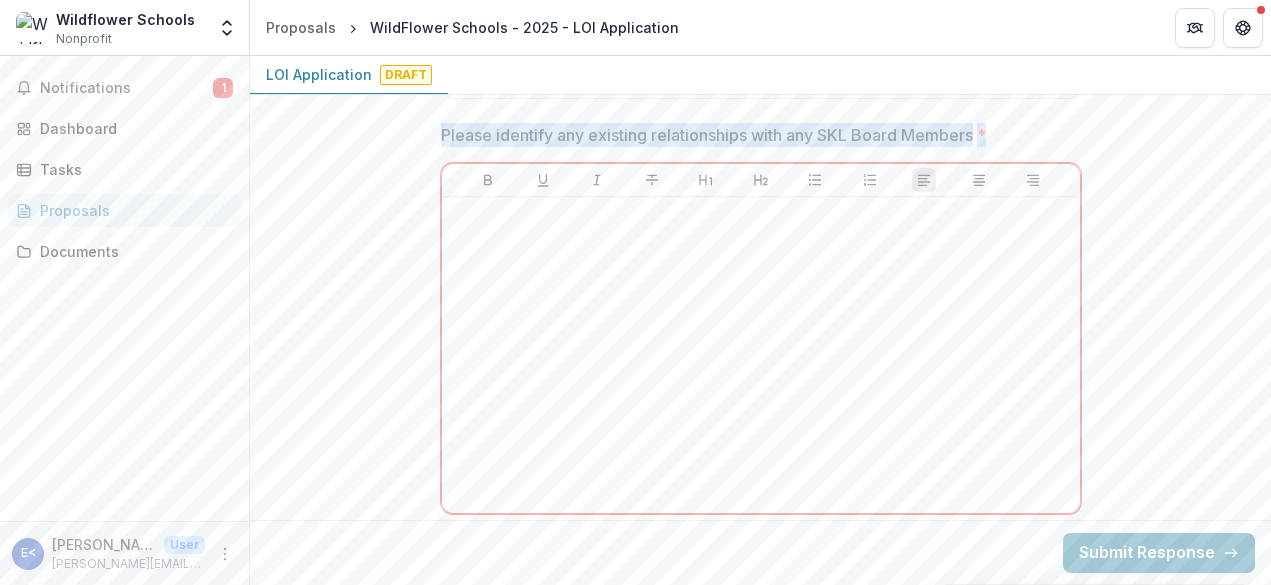 drag, startPoint x: 1000, startPoint y: 135, endPoint x: 441, endPoint y: 134, distance: 559.0009 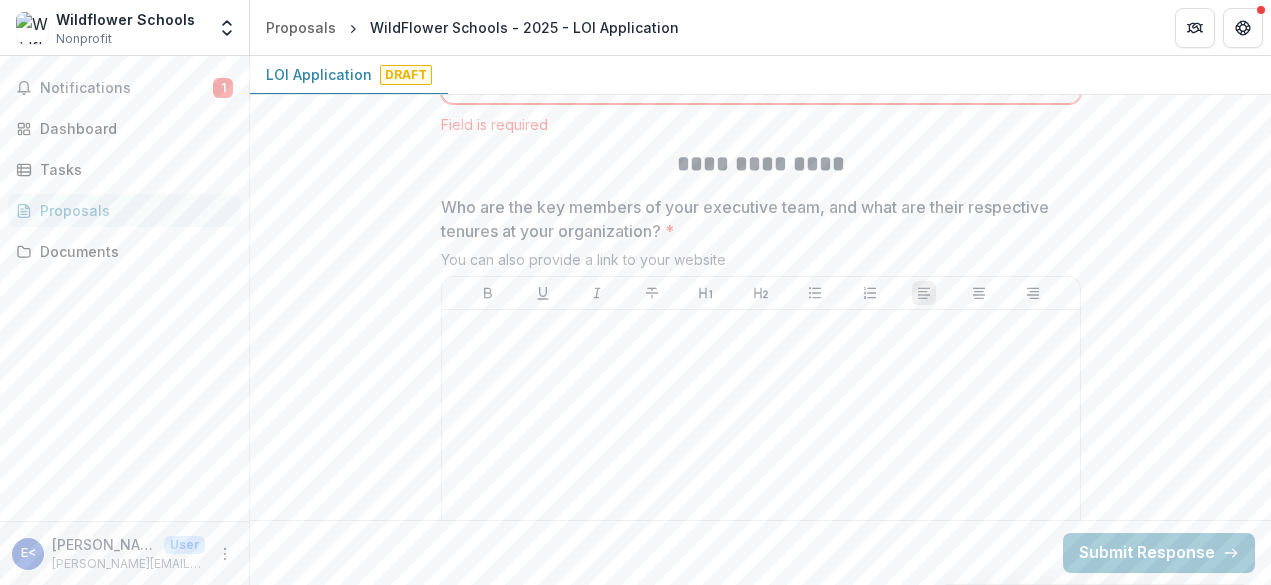 scroll, scrollTop: 4842, scrollLeft: 0, axis: vertical 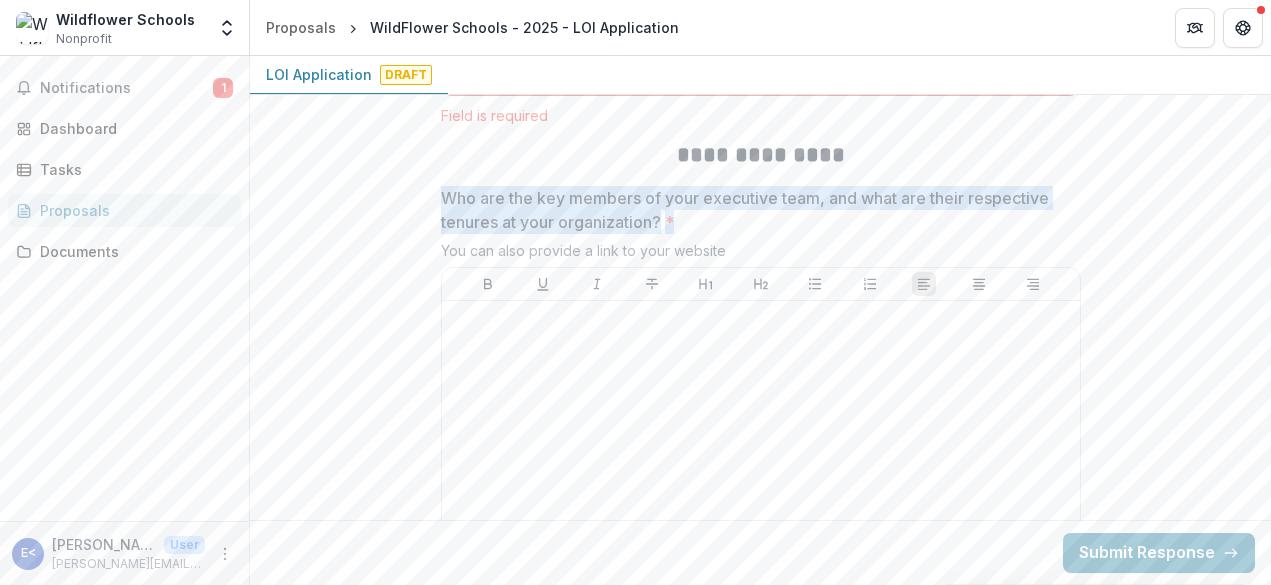 drag, startPoint x: 712, startPoint y: 225, endPoint x: 436, endPoint y: 196, distance: 277.51938 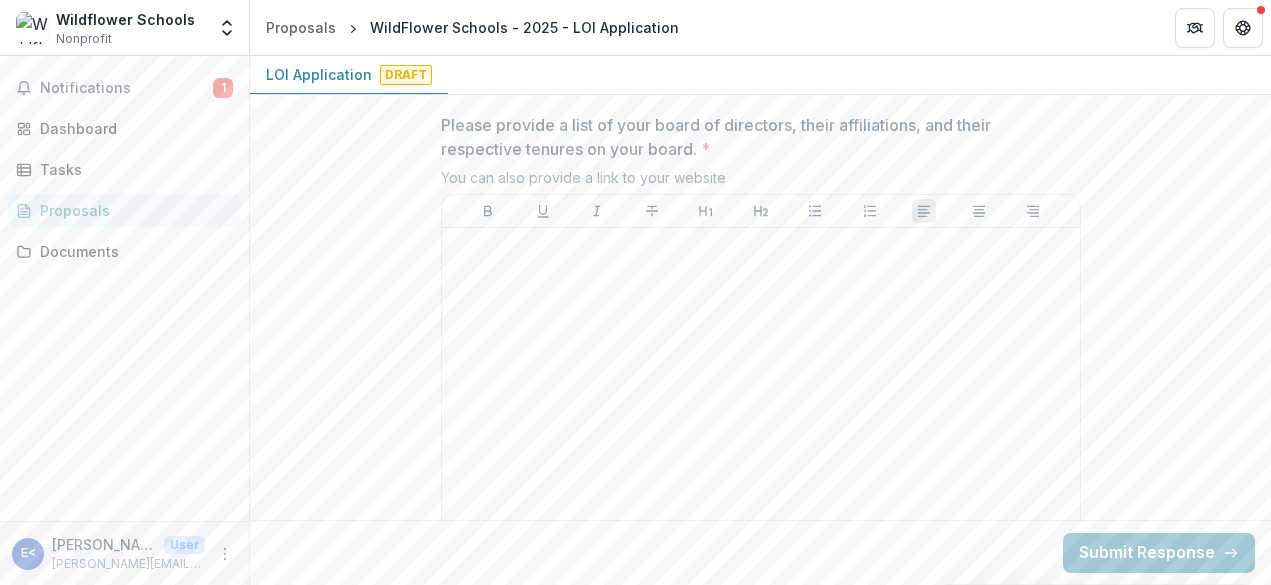 scroll, scrollTop: 5372, scrollLeft: 0, axis: vertical 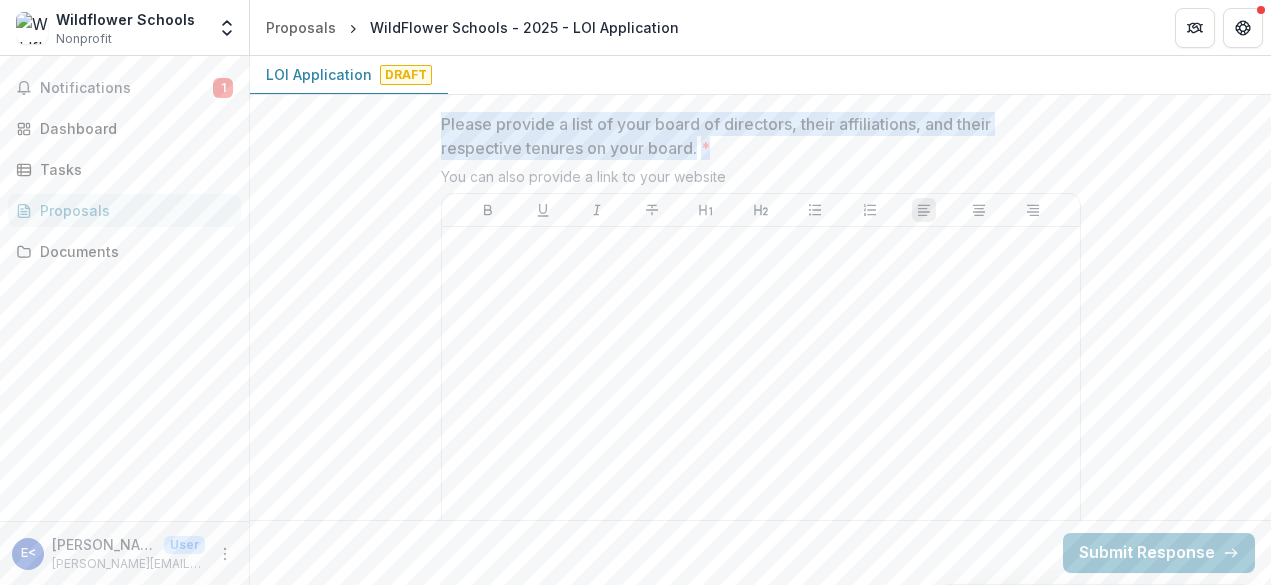 drag, startPoint x: 751, startPoint y: 147, endPoint x: 436, endPoint y: 121, distance: 316.0712 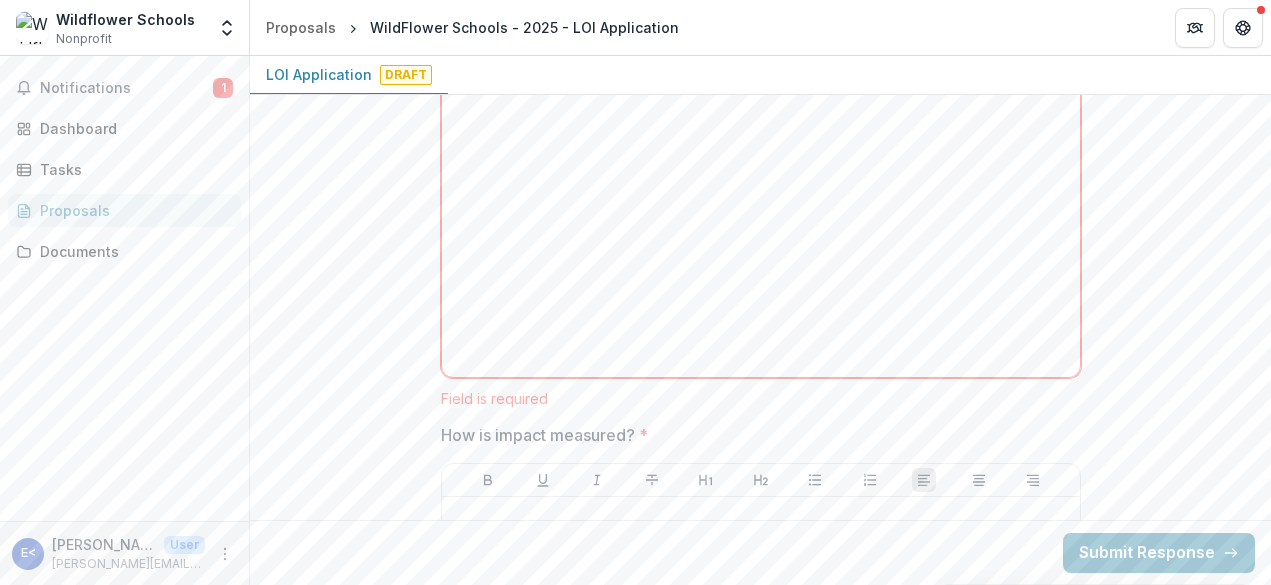 scroll, scrollTop: 3091, scrollLeft: 0, axis: vertical 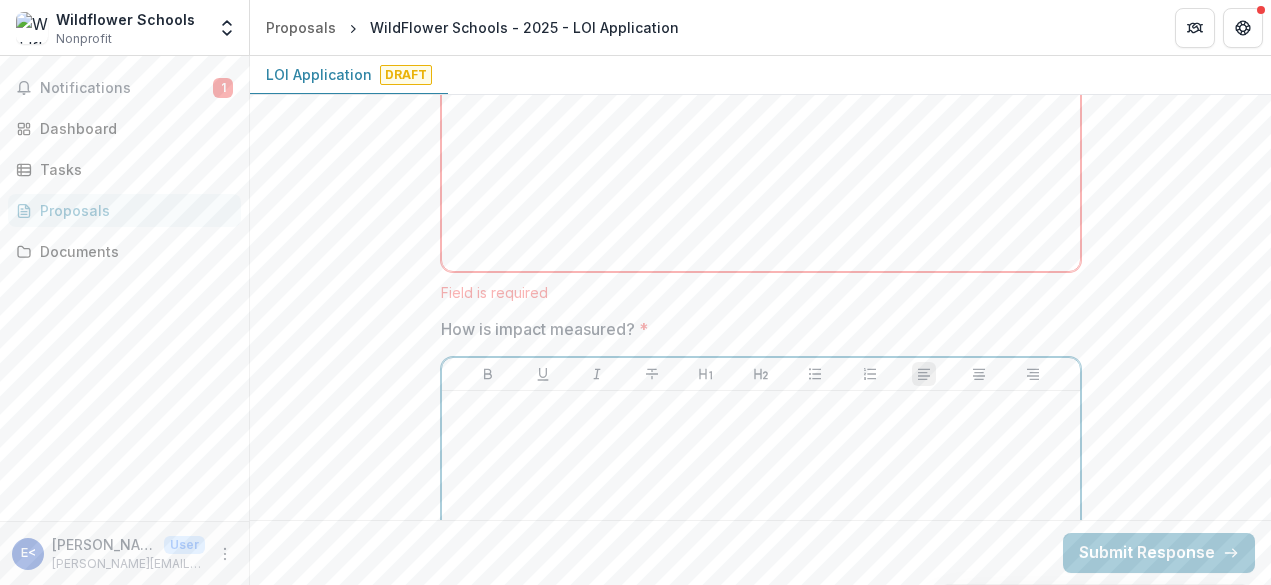 click at bounding box center [761, 549] 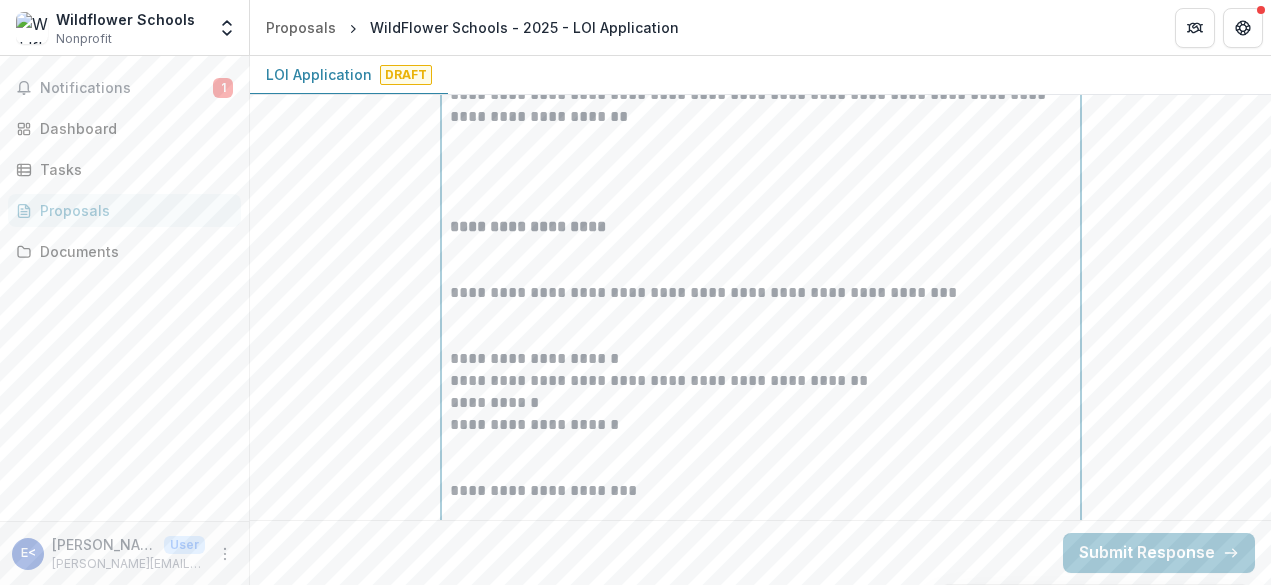 scroll, scrollTop: 5079, scrollLeft: 0, axis: vertical 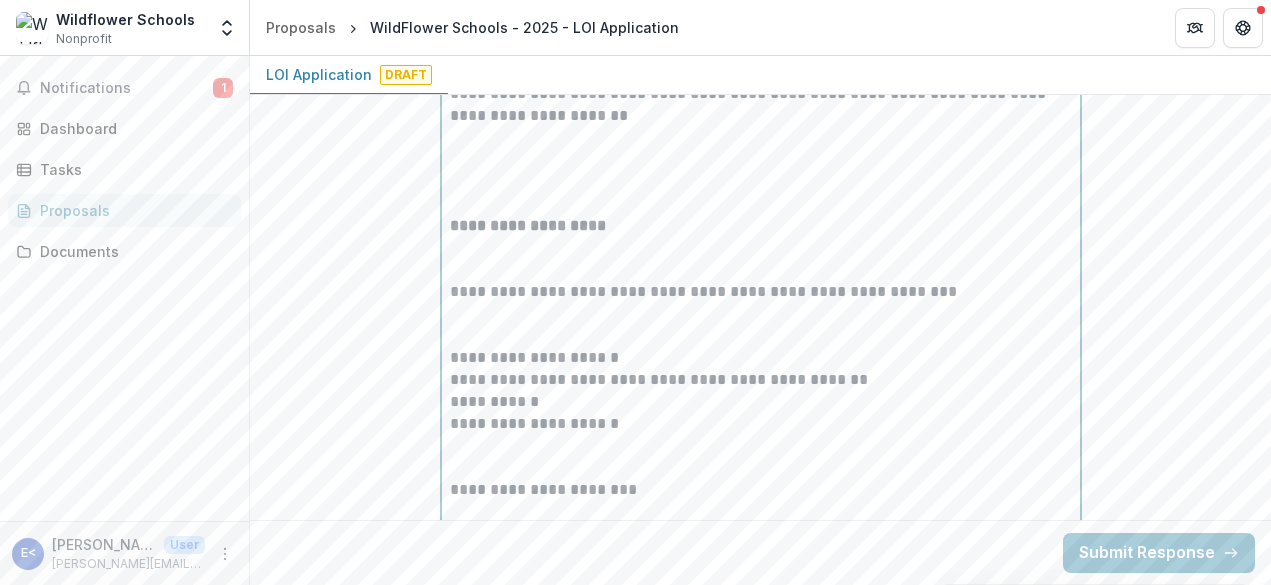 click on "**********" at bounding box center [761, 402] 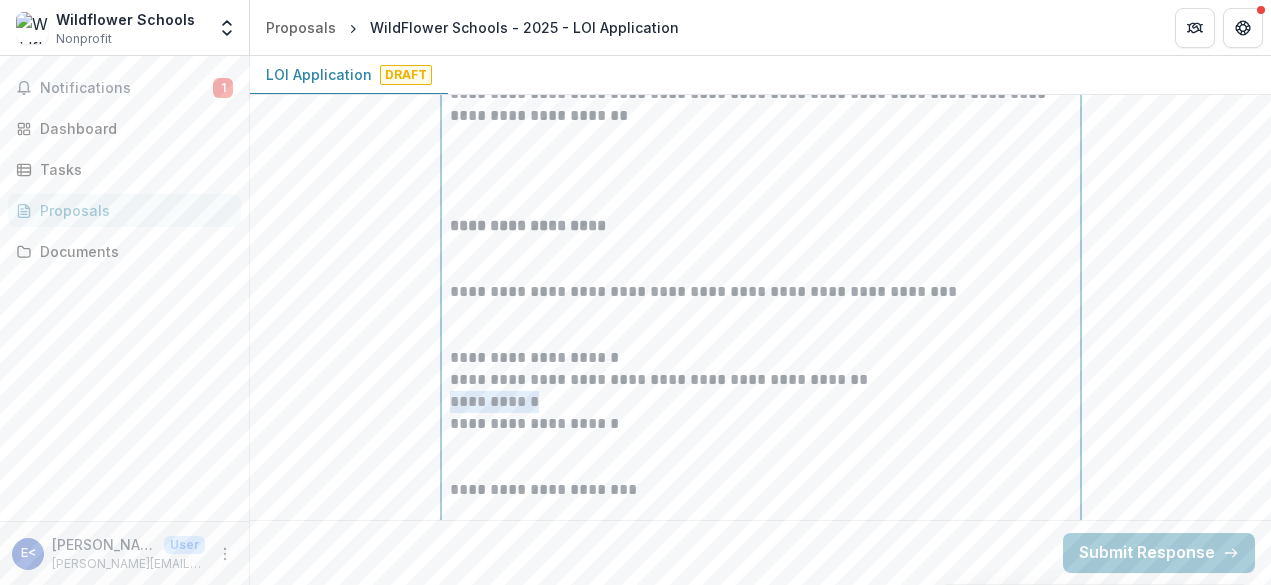 click on "**********" at bounding box center [761, 402] 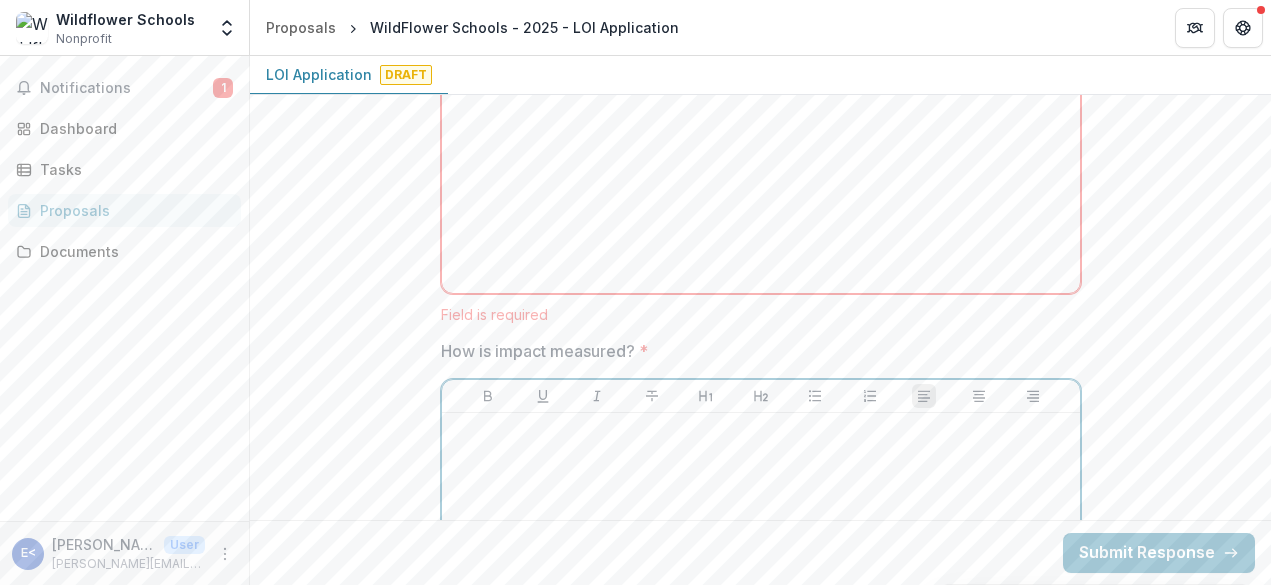 scroll, scrollTop: 3095, scrollLeft: 0, axis: vertical 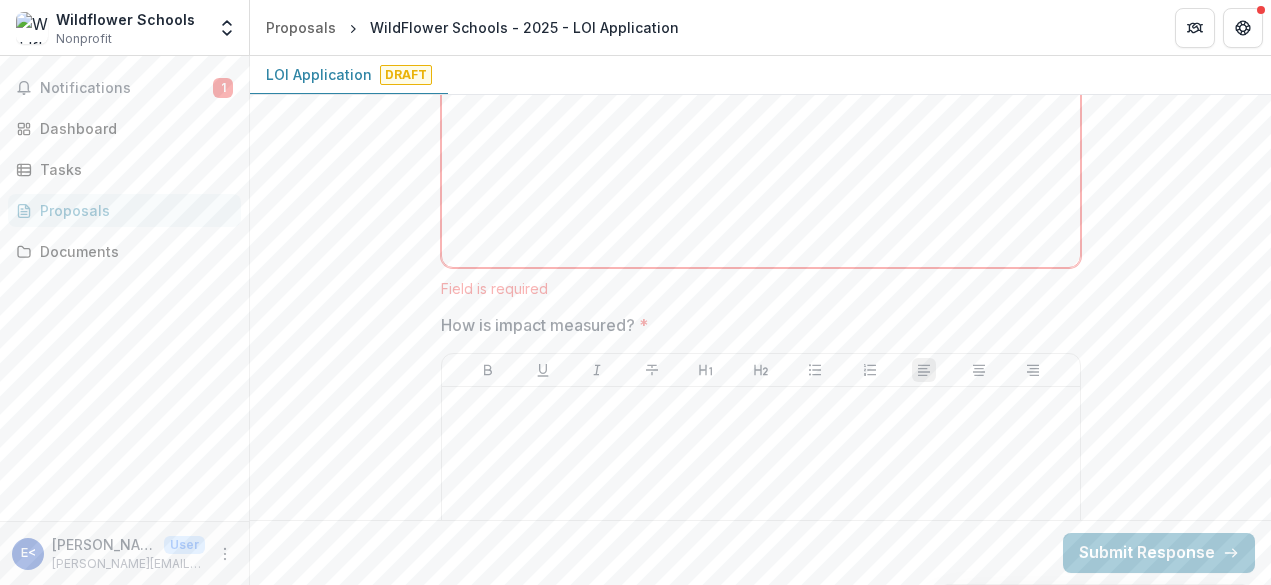 click on "**********" at bounding box center [760, 135] 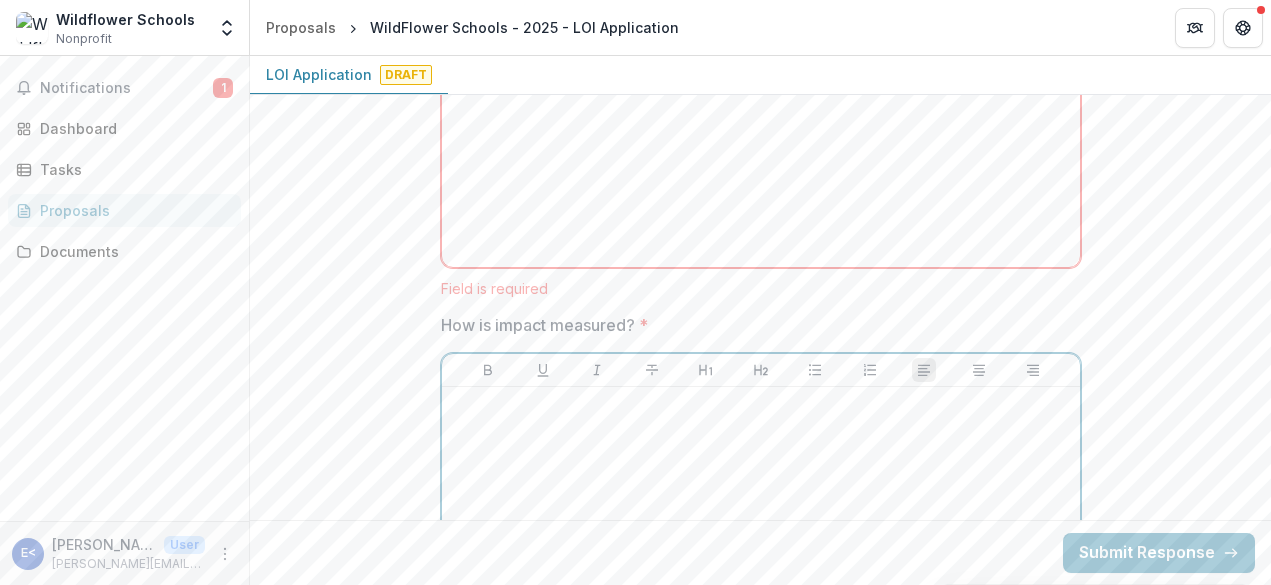 click at bounding box center (761, 545) 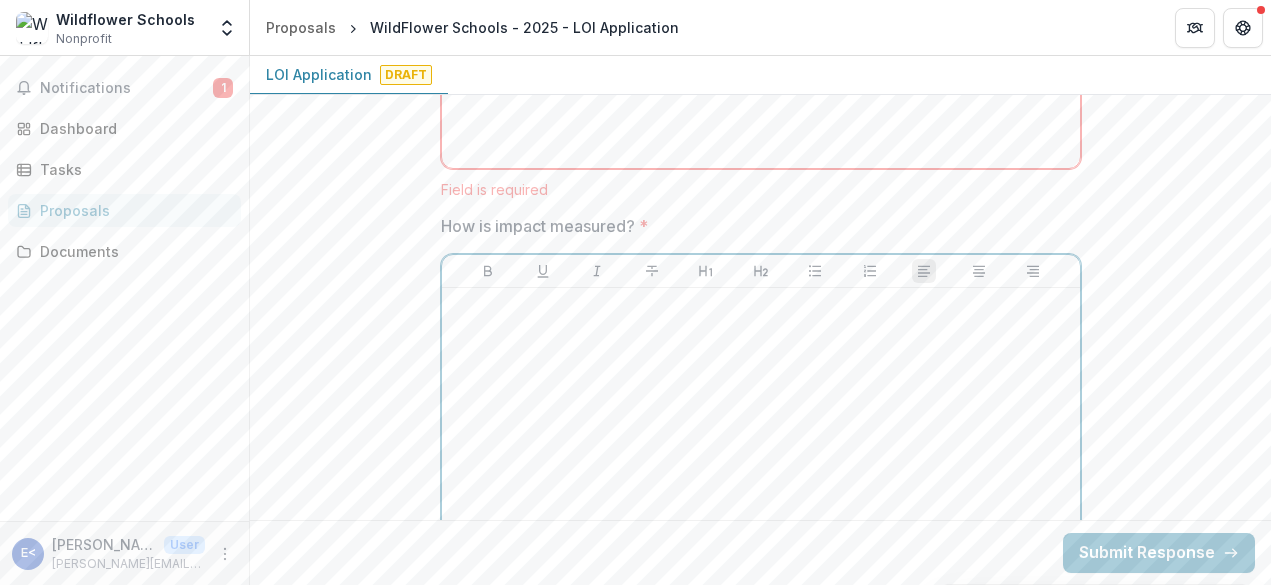 scroll, scrollTop: 3195, scrollLeft: 0, axis: vertical 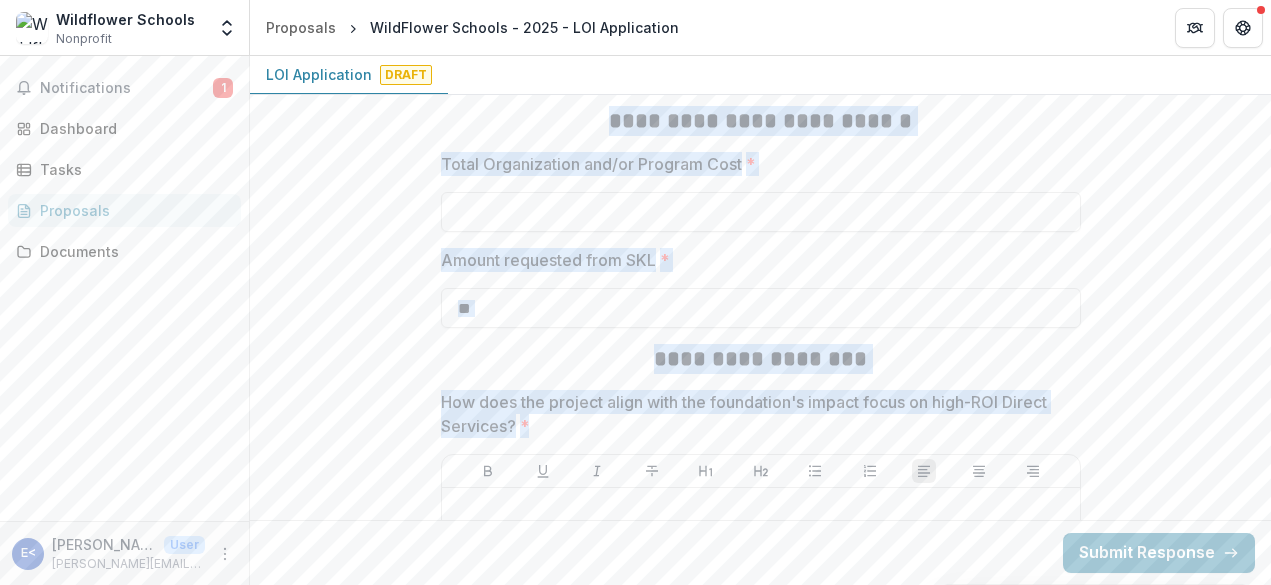 drag, startPoint x: 601, startPoint y: 109, endPoint x: 548, endPoint y: 433, distance: 328.30627 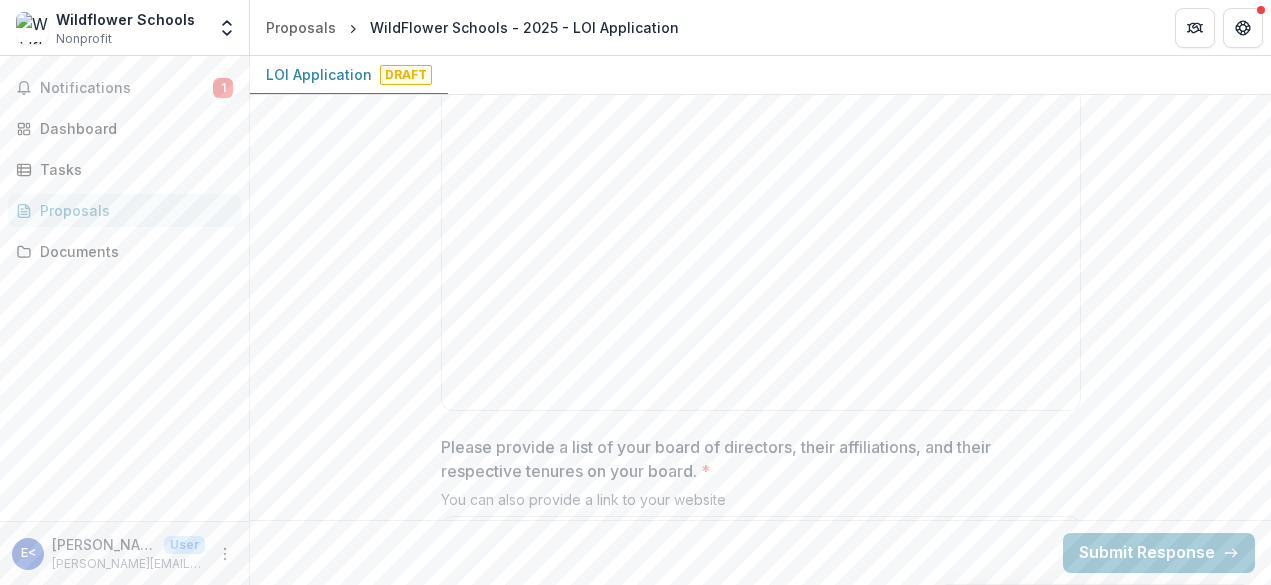 scroll, scrollTop: 5071, scrollLeft: 0, axis: vertical 